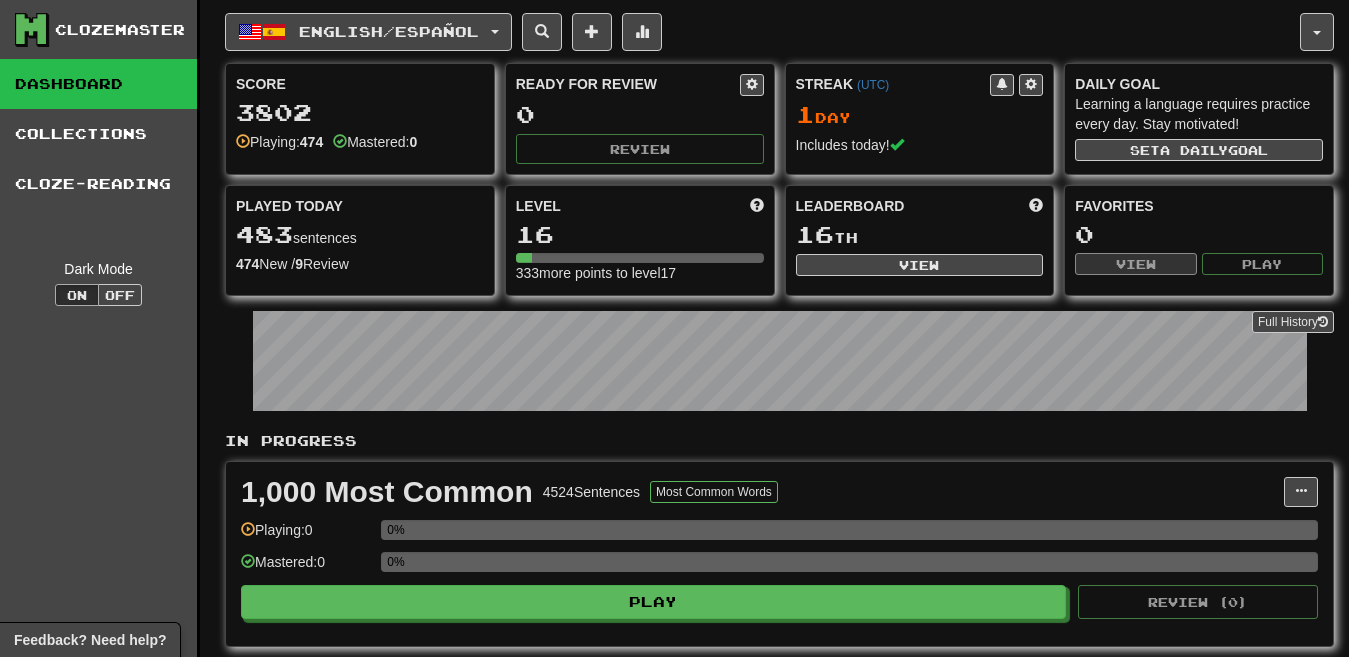 scroll, scrollTop: 0, scrollLeft: 0, axis: both 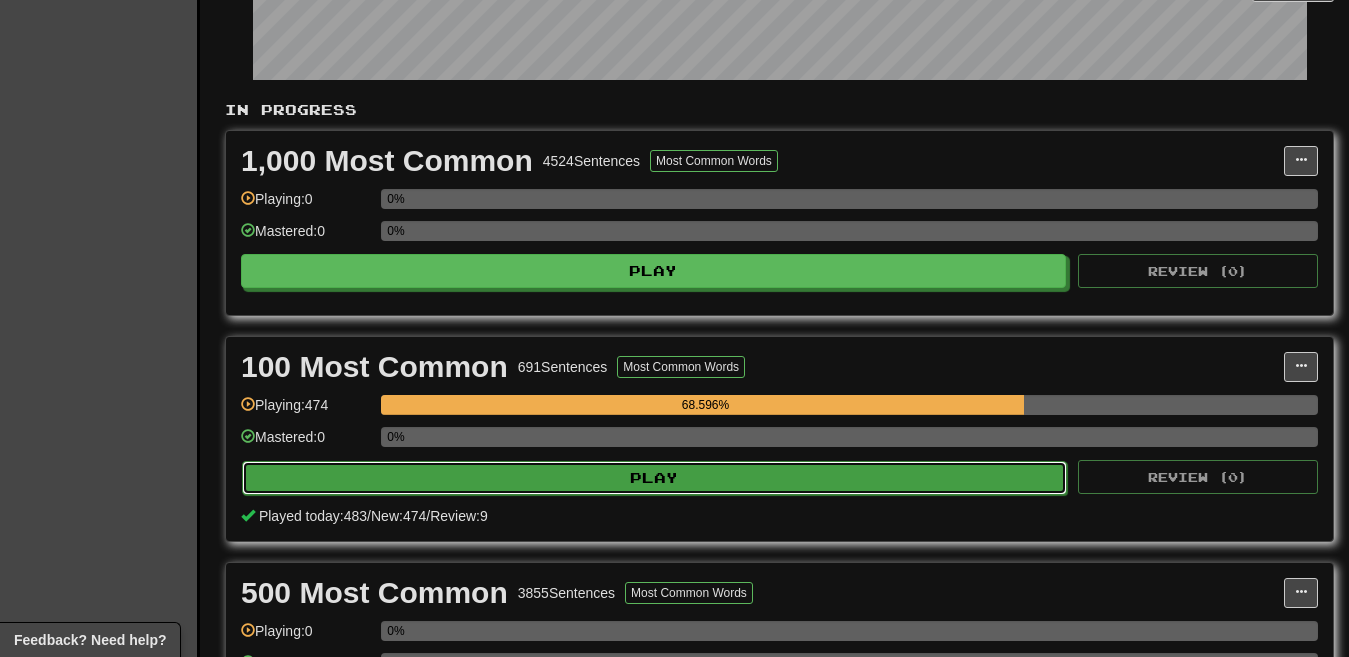 click on "Play" at bounding box center (654, 478) 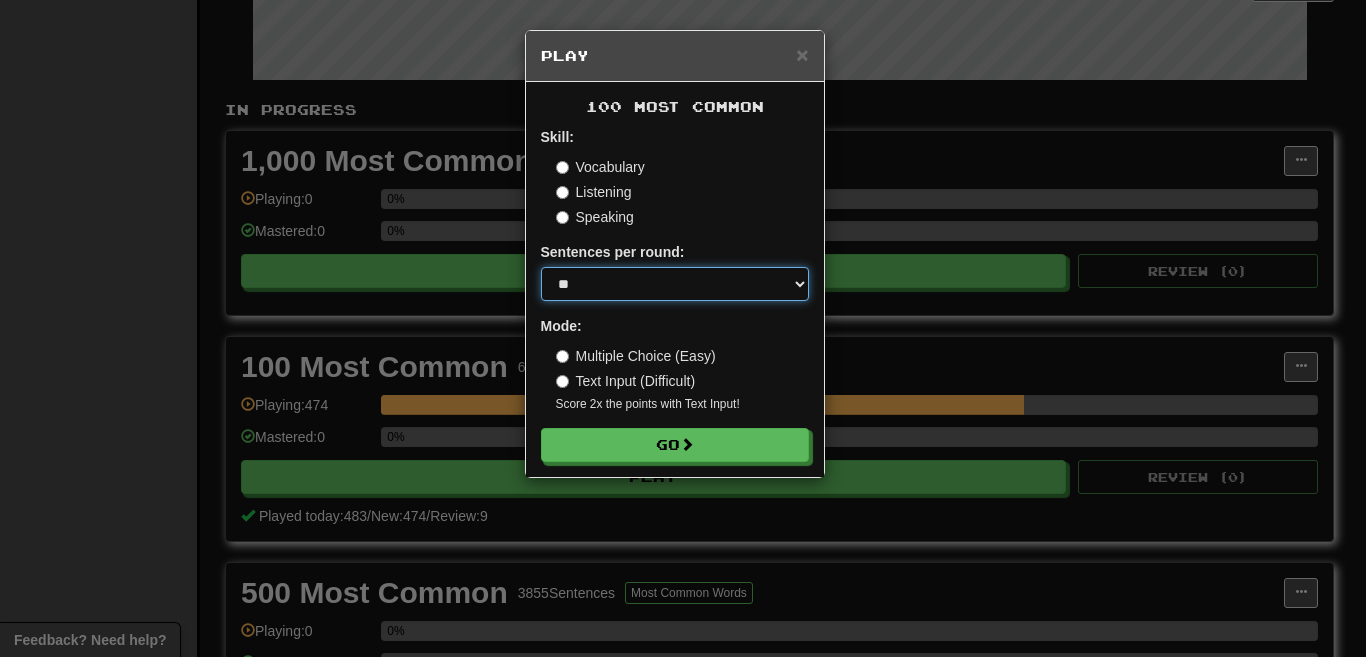 click on "* ** ** ** ** ** *** ********" at bounding box center [675, 284] 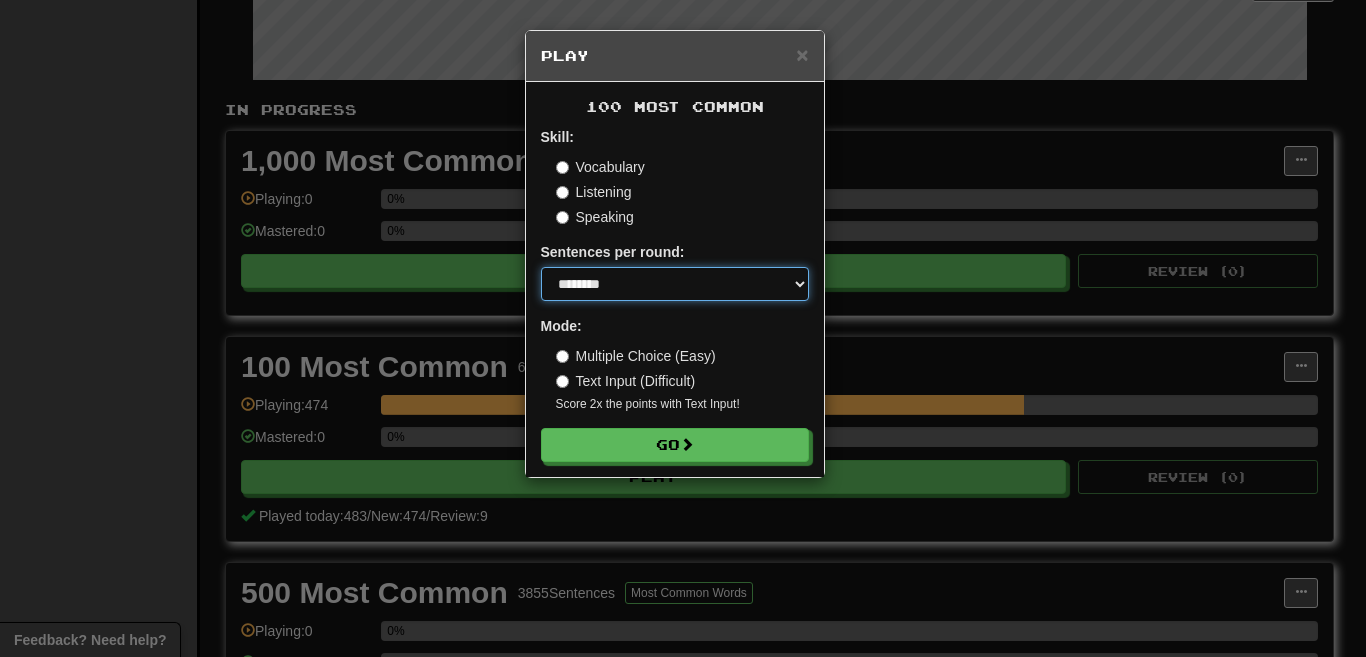 click on "* ** ** ** ** ** *** ********" at bounding box center (675, 284) 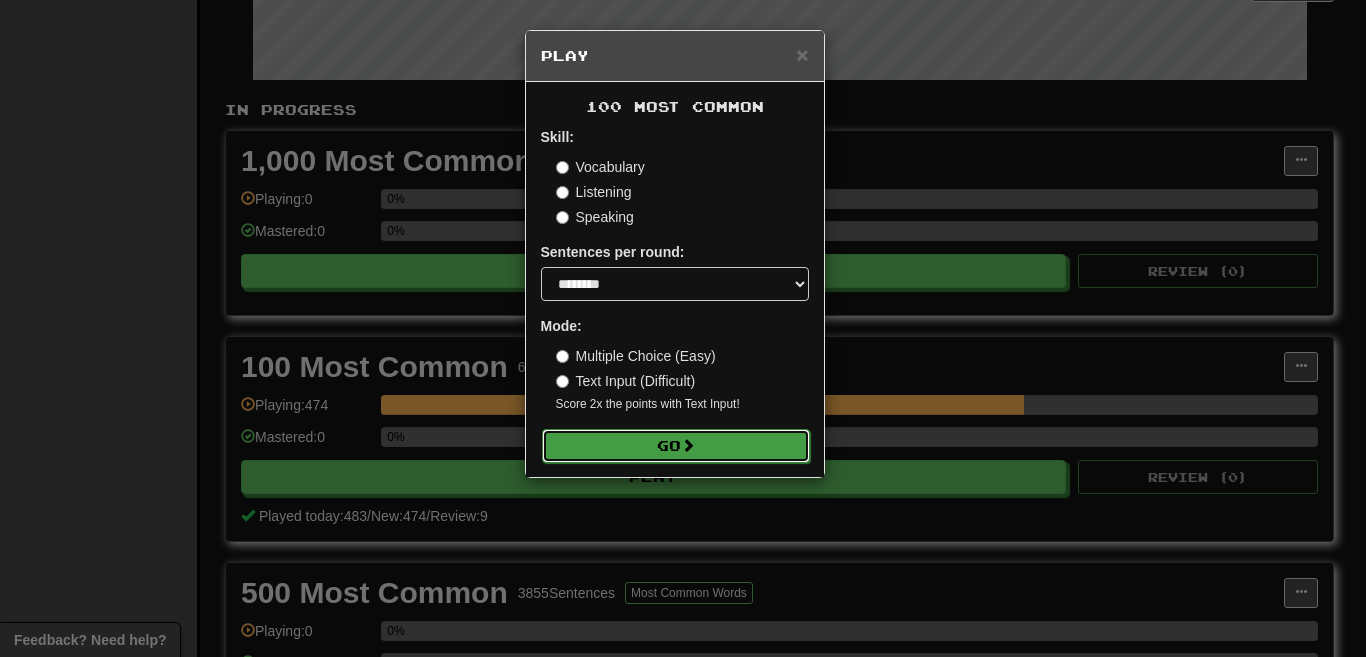 click on "Go" at bounding box center [676, 446] 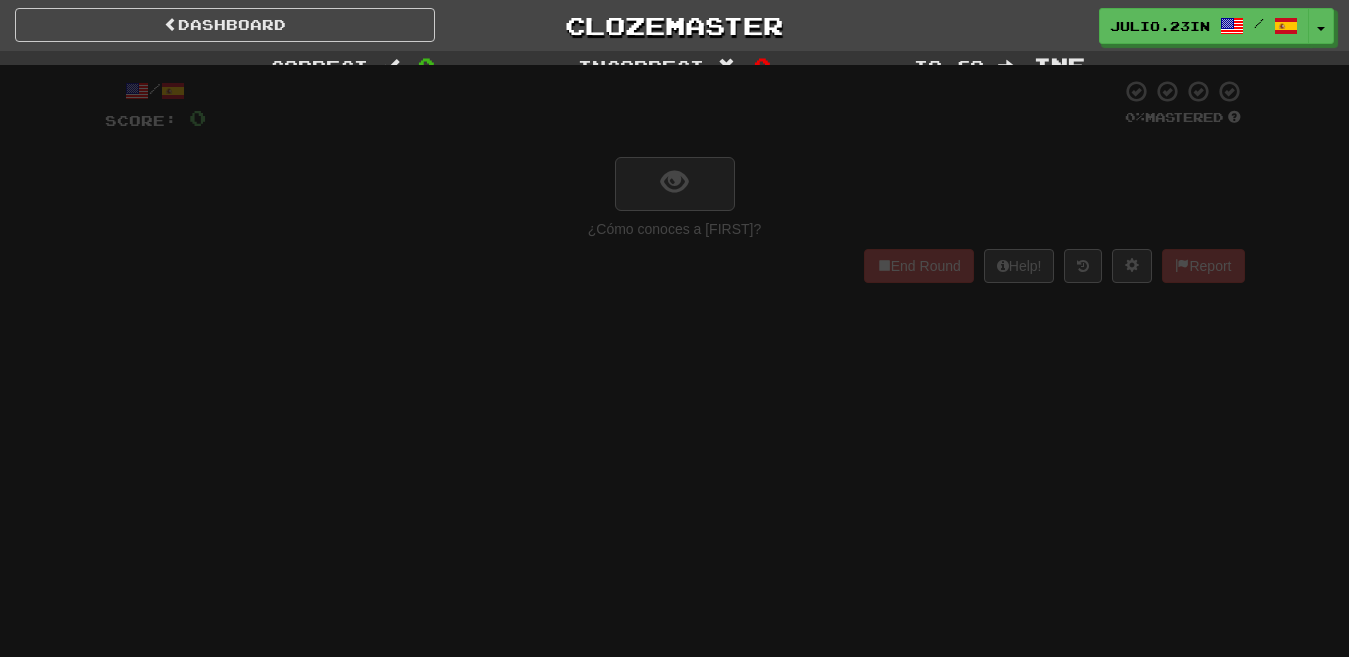 scroll, scrollTop: 0, scrollLeft: 0, axis: both 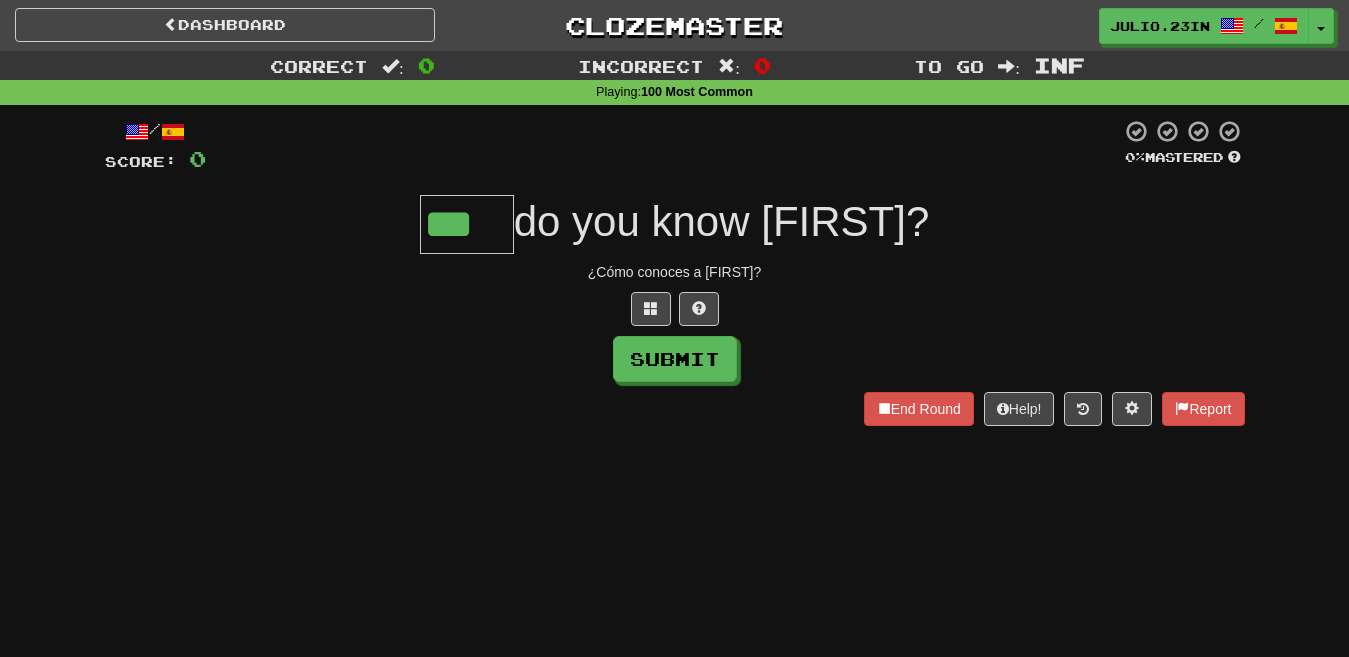 type on "***" 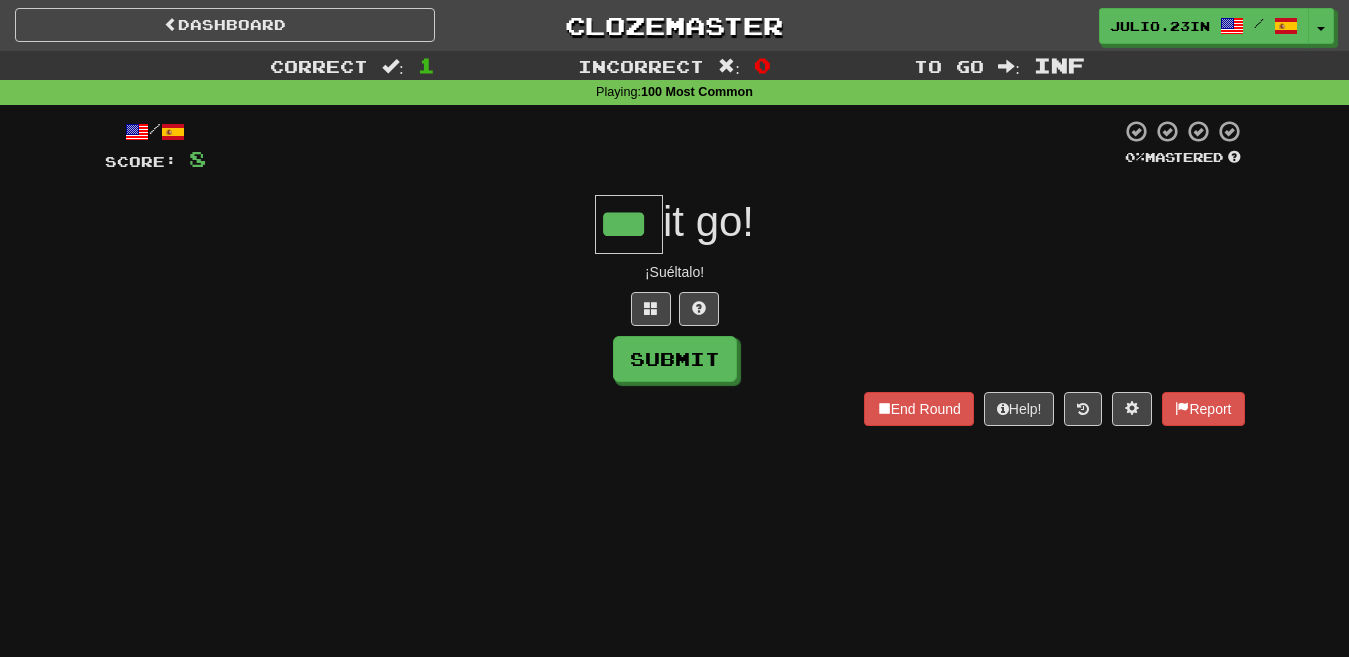 type on "***" 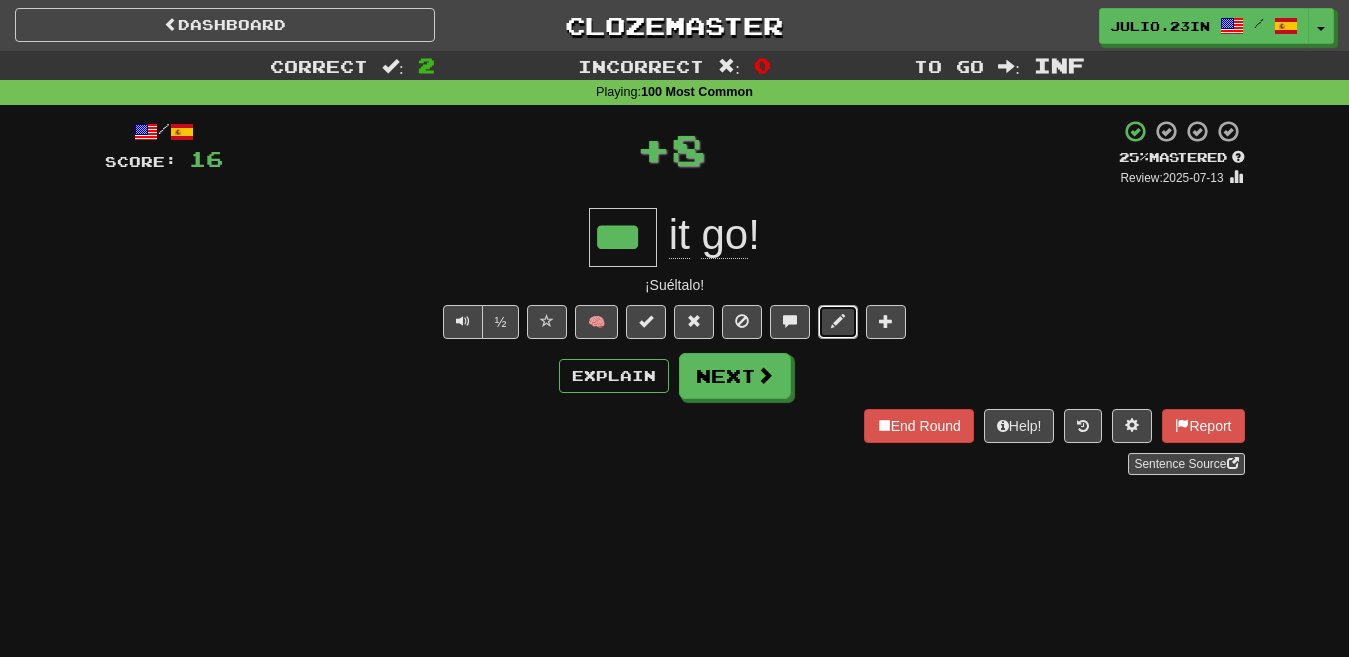 click at bounding box center [838, 321] 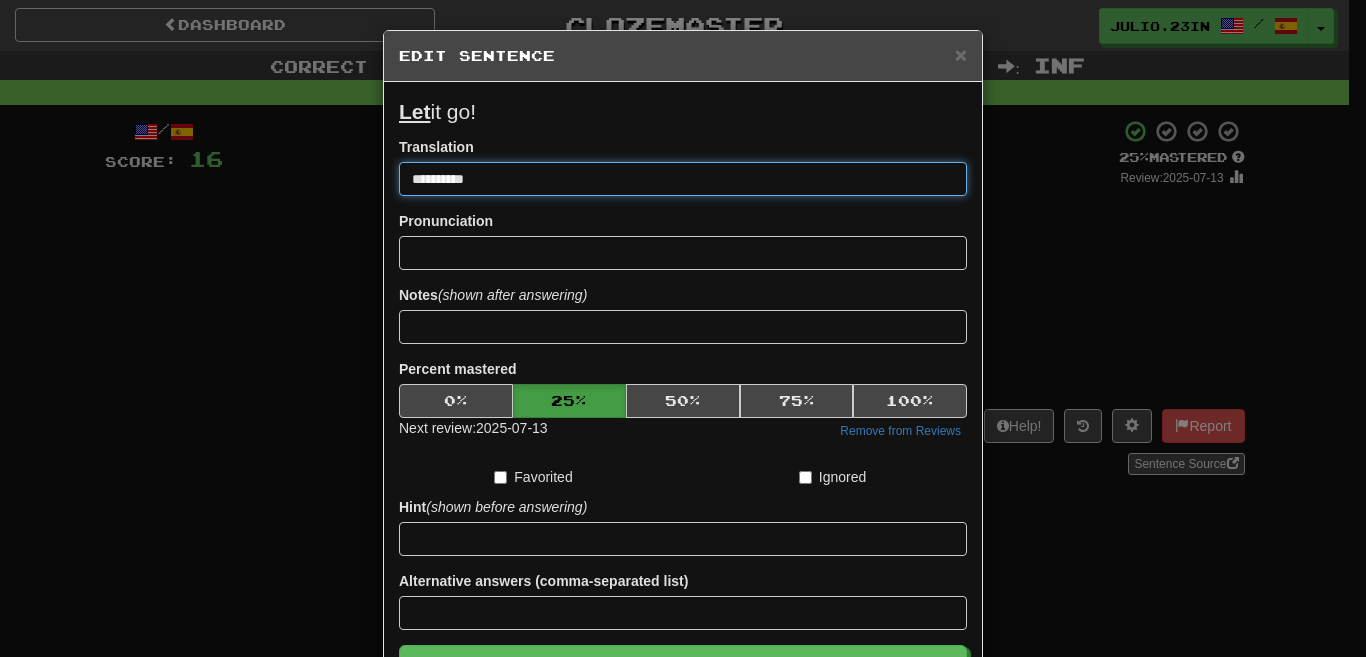 type on "**********" 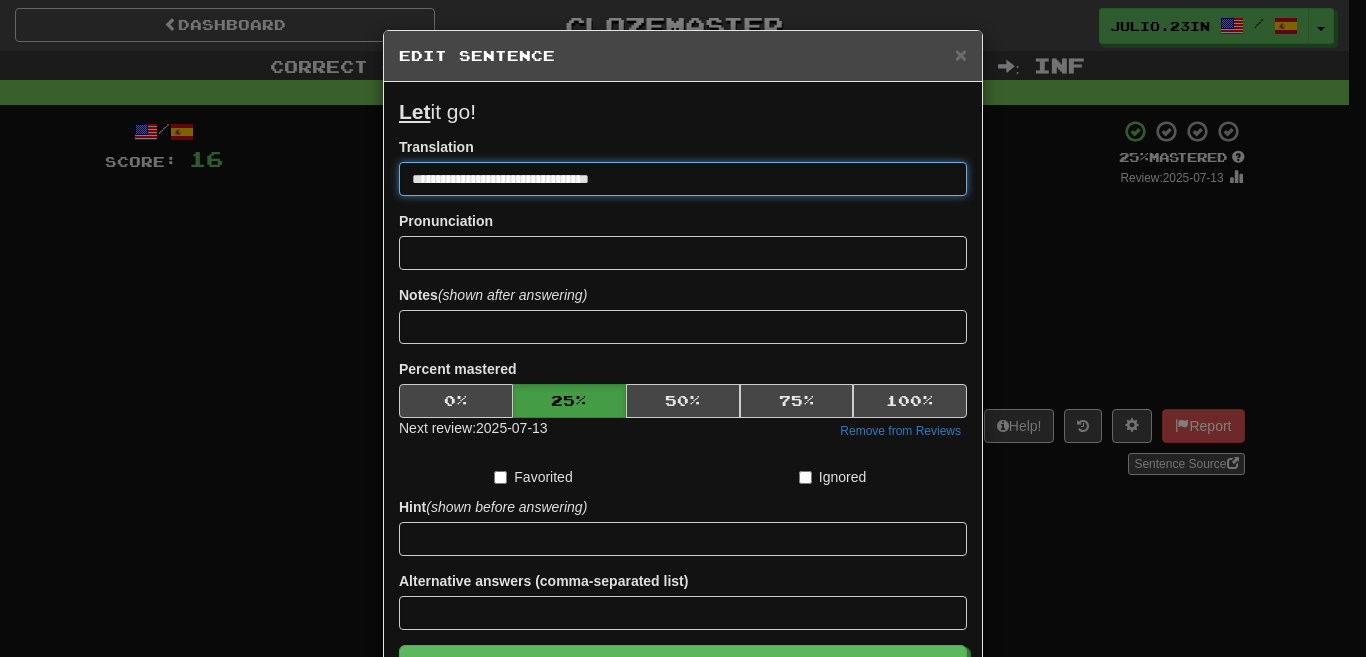 click on "Save" at bounding box center [683, 668] 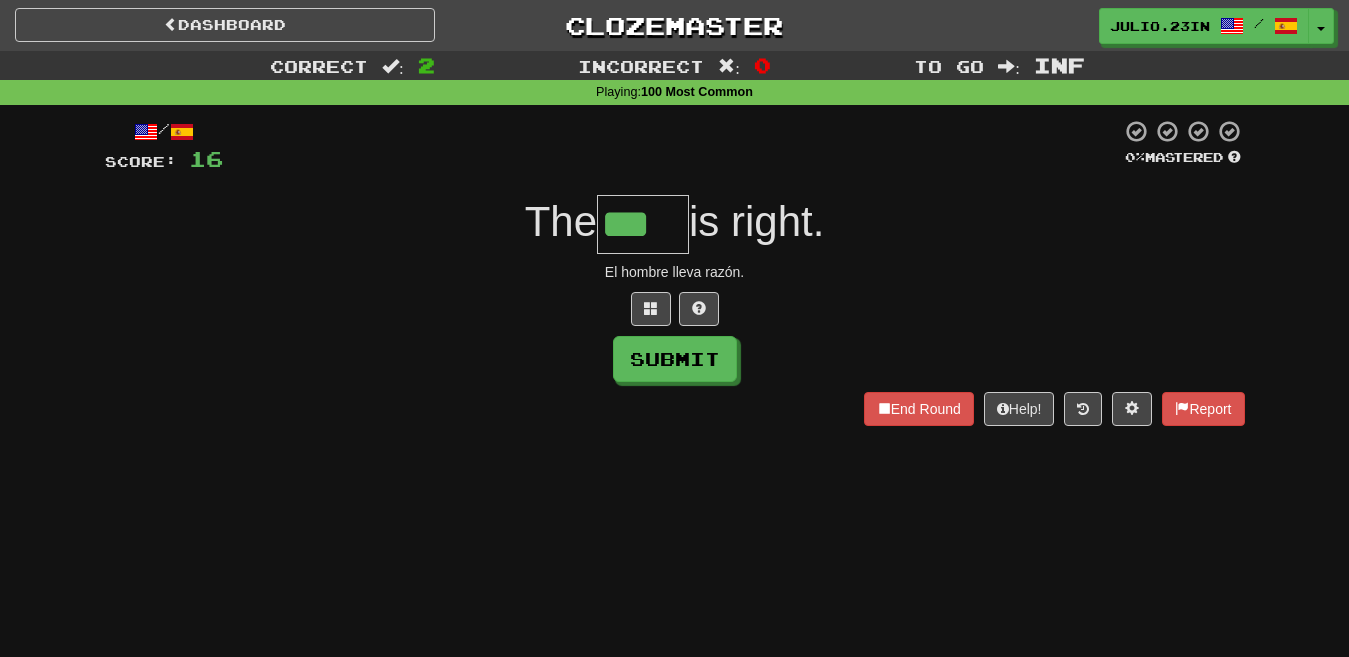 scroll, scrollTop: 0, scrollLeft: 0, axis: both 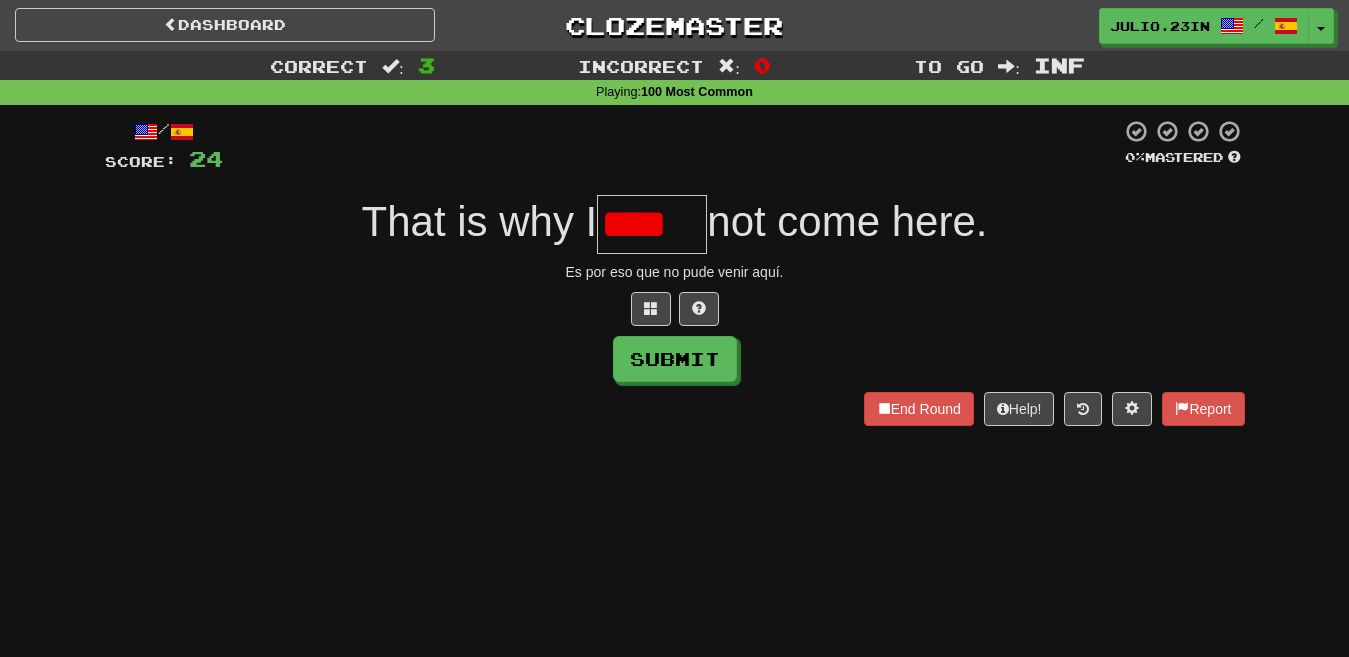 type on "*****" 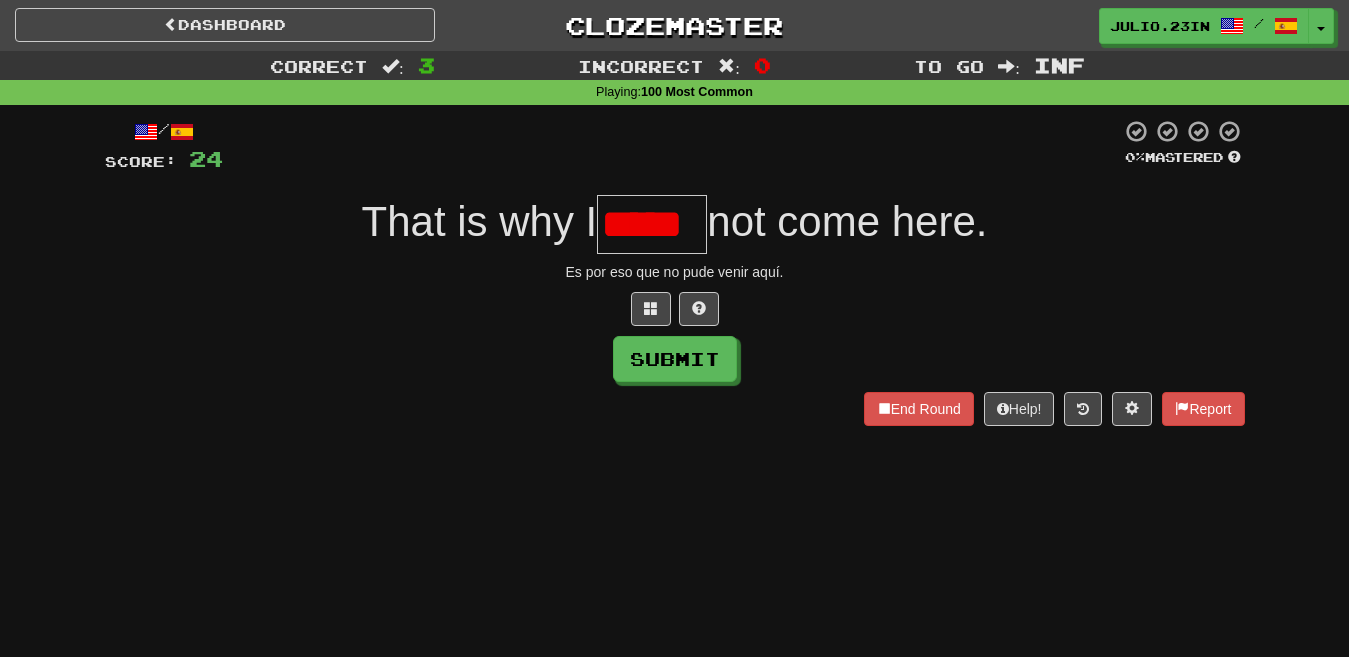 scroll, scrollTop: 0, scrollLeft: 0, axis: both 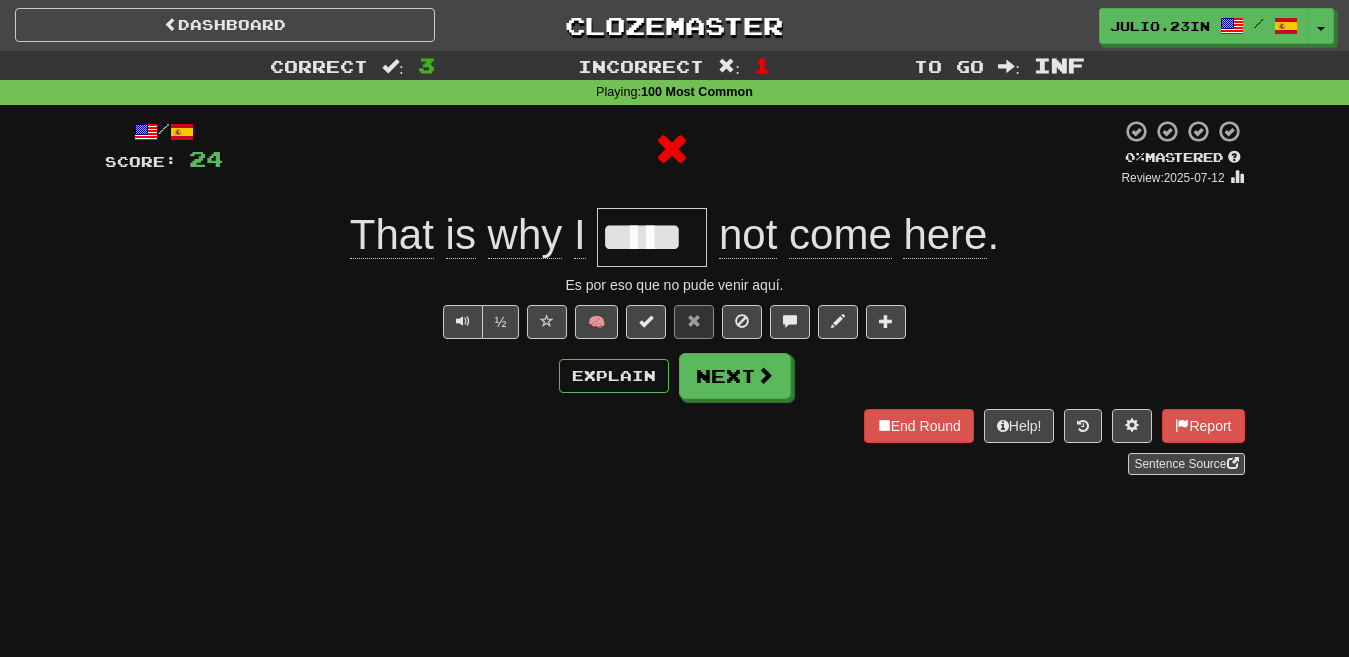 type 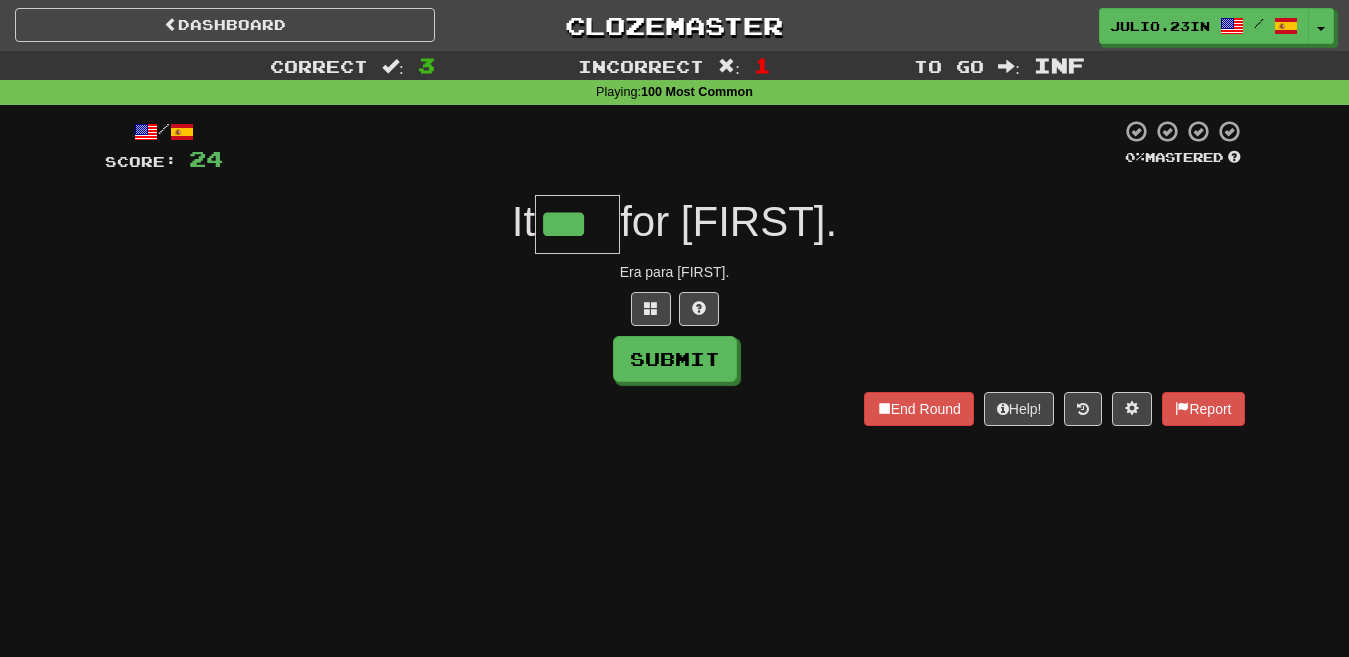 type on "***" 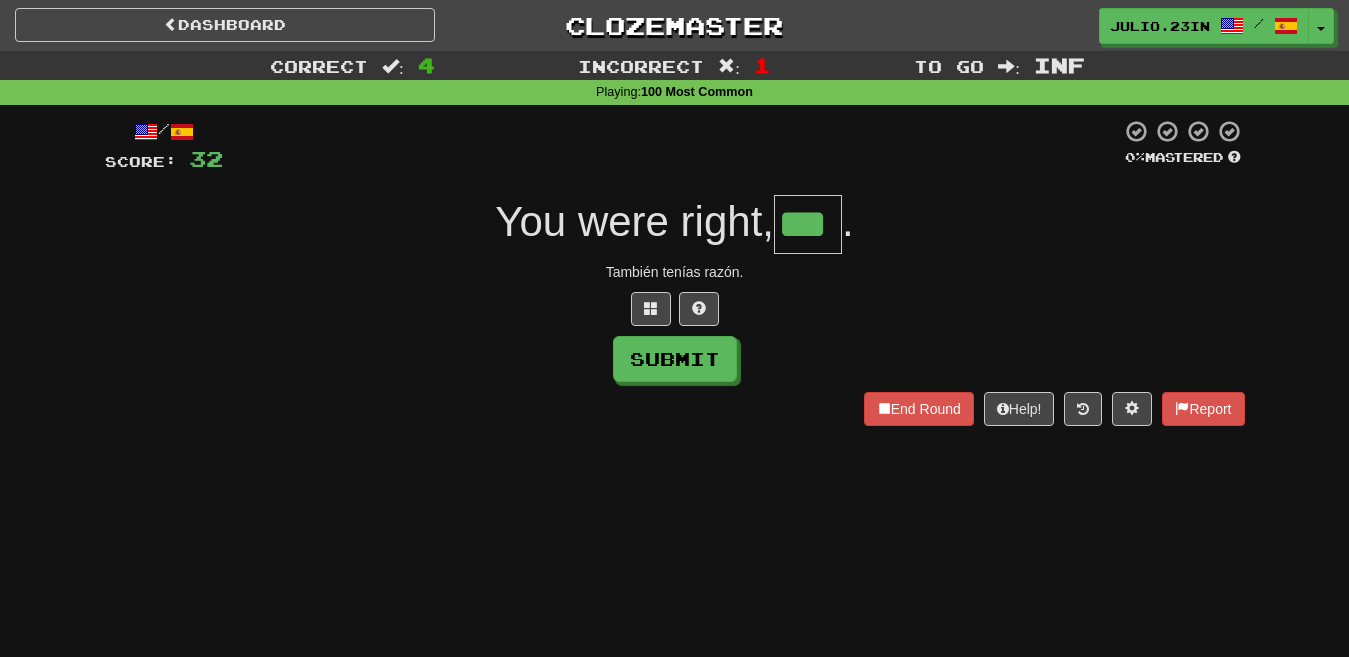 type on "***" 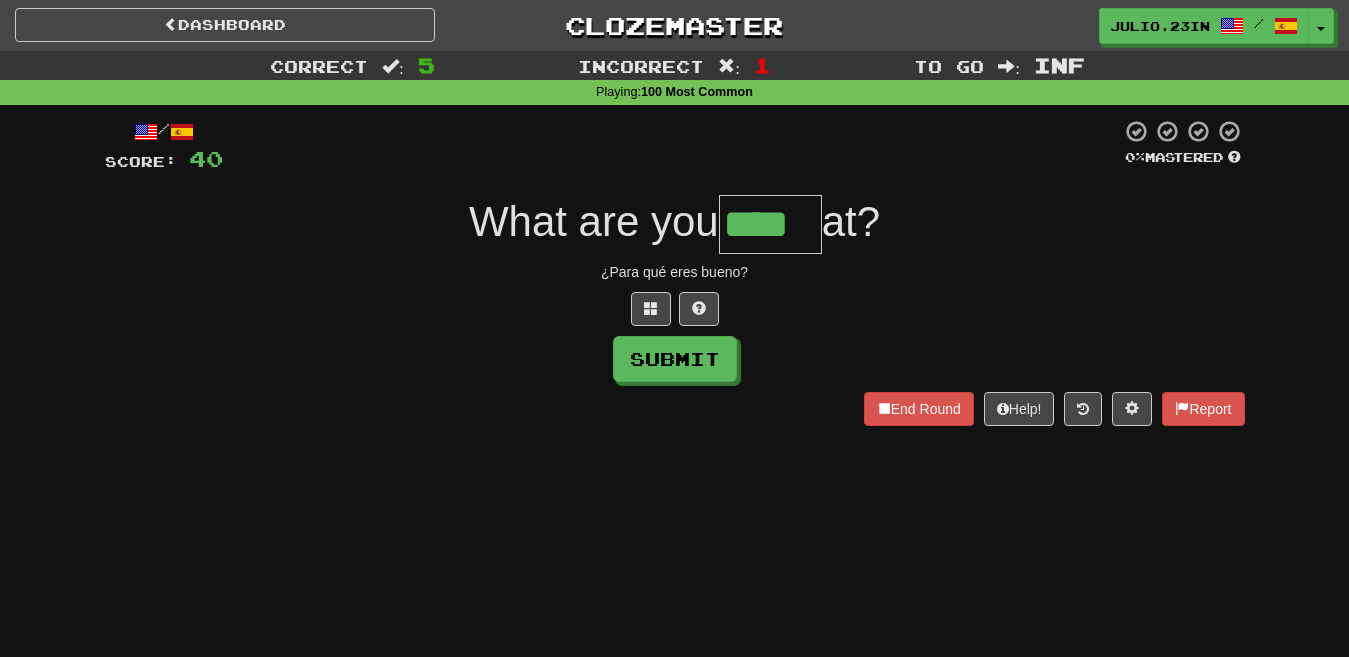 type on "****" 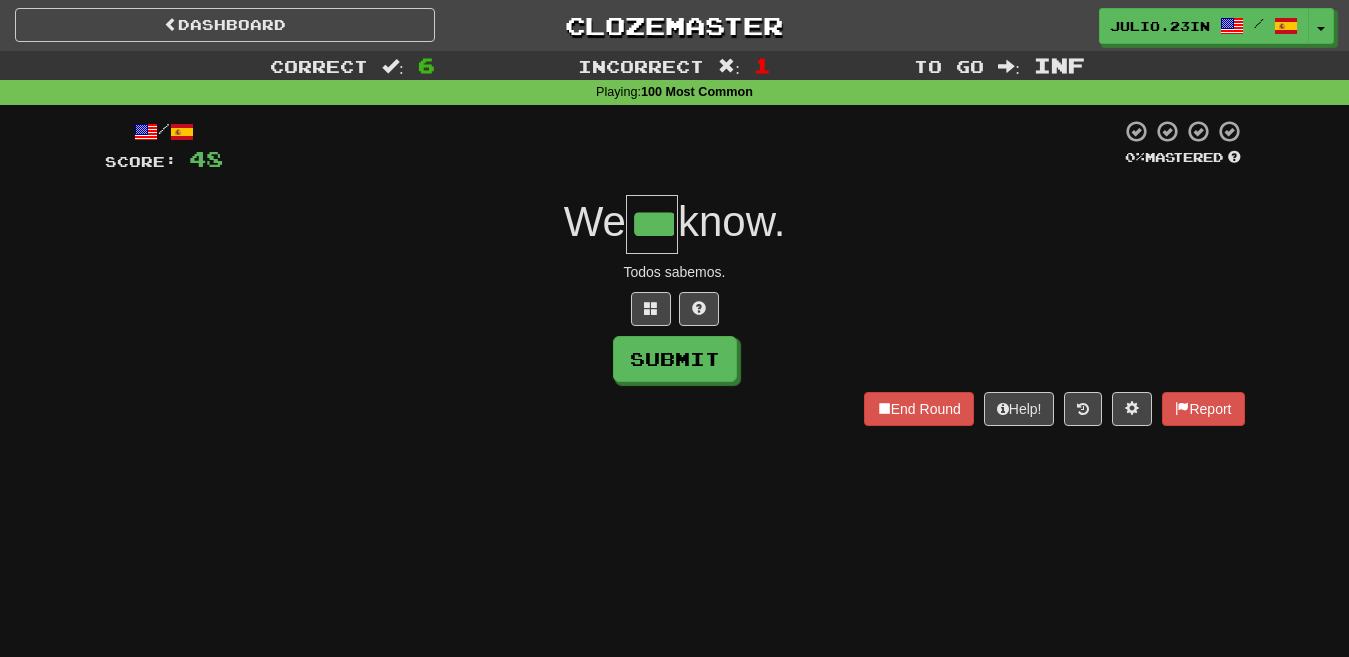 type on "***" 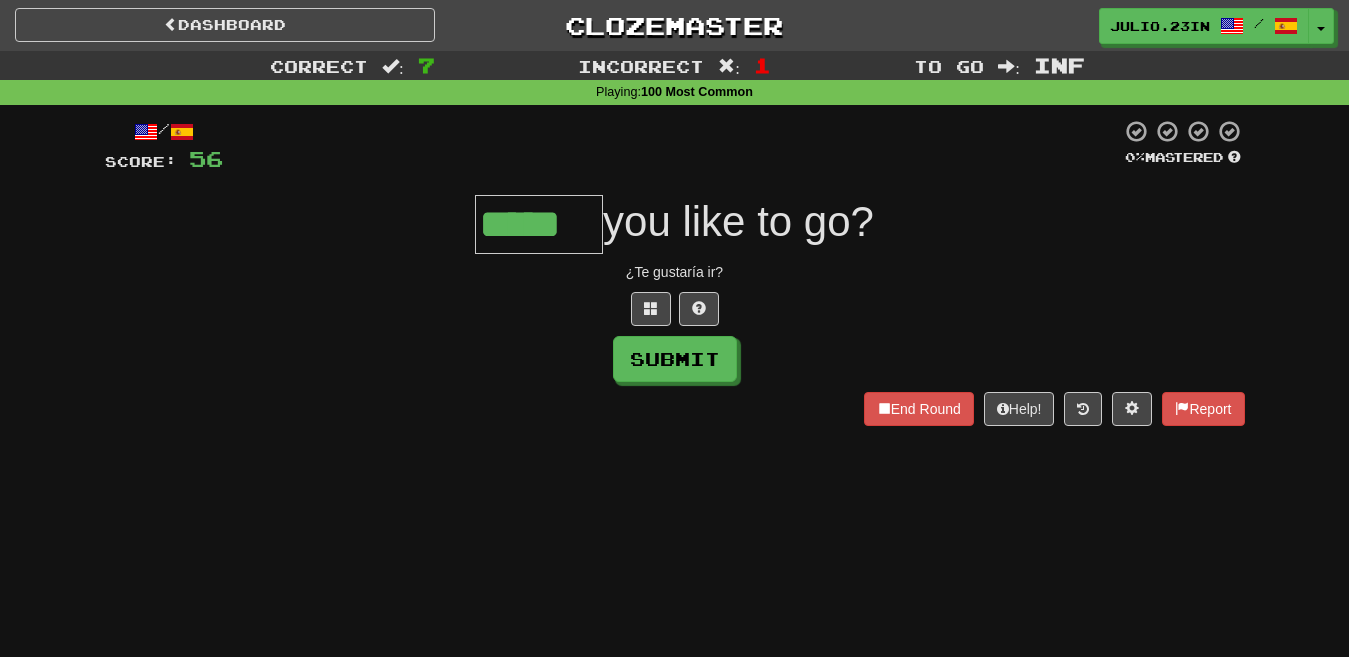 type on "*****" 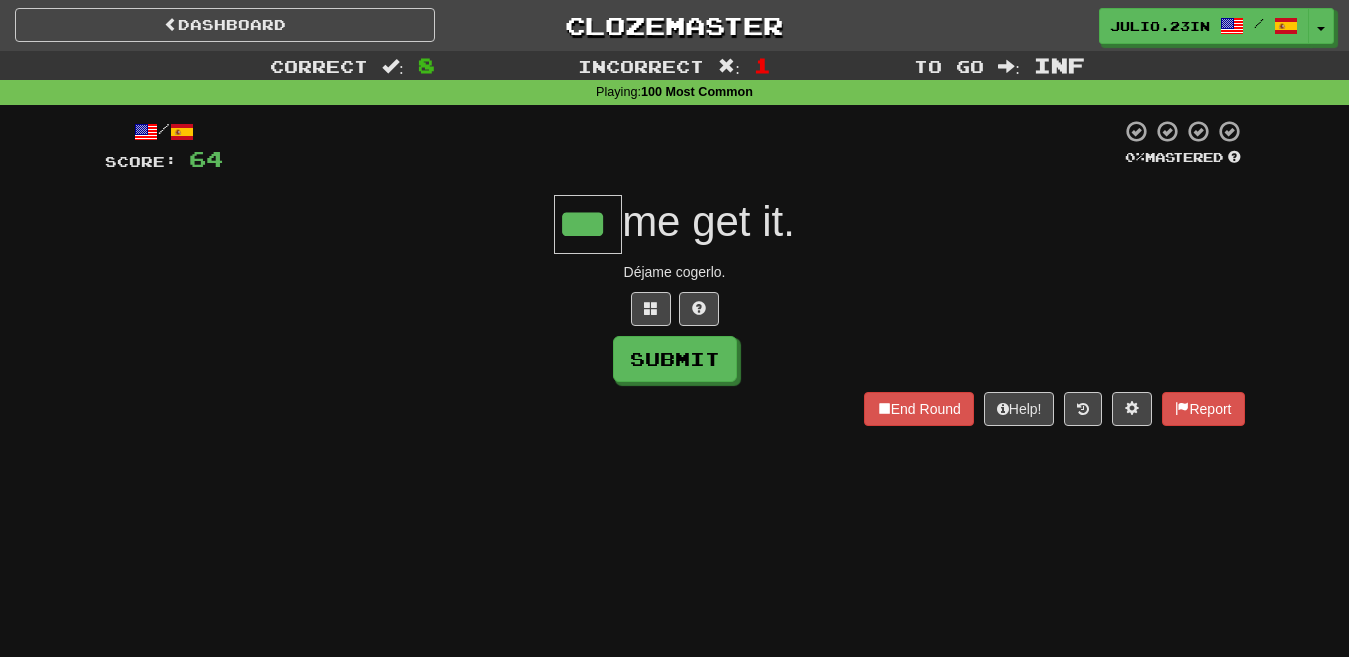 type on "***" 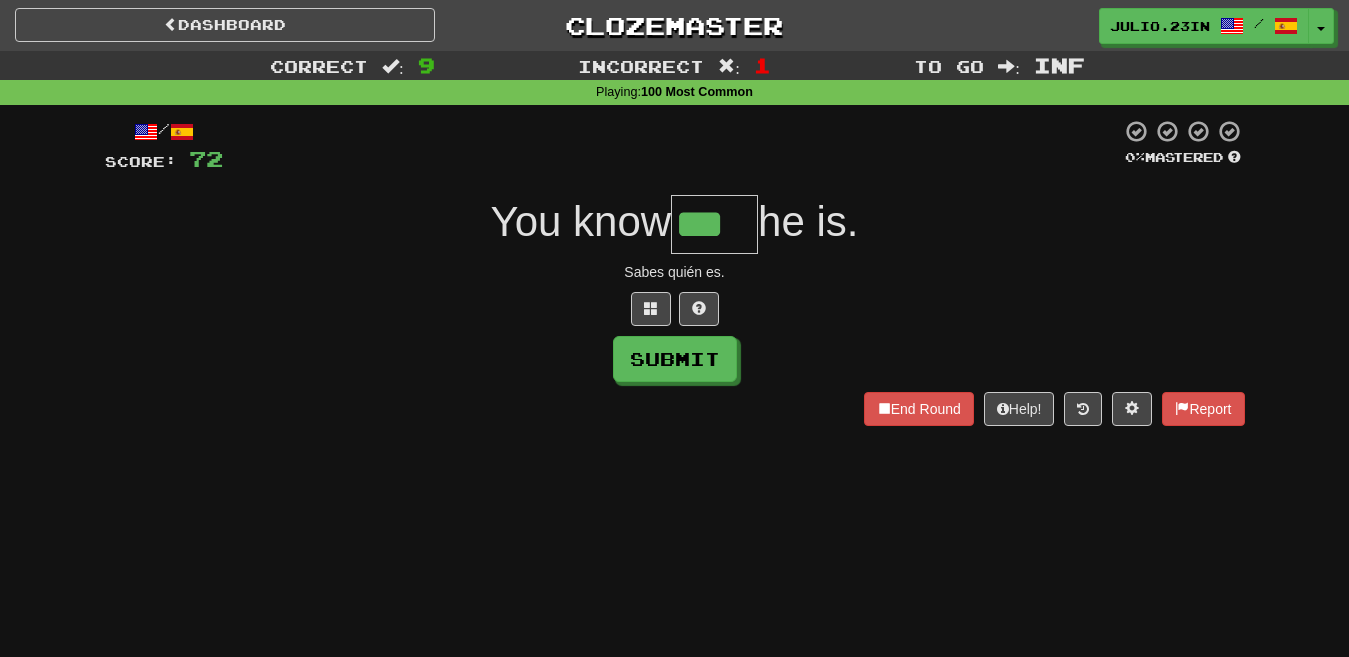 type on "***" 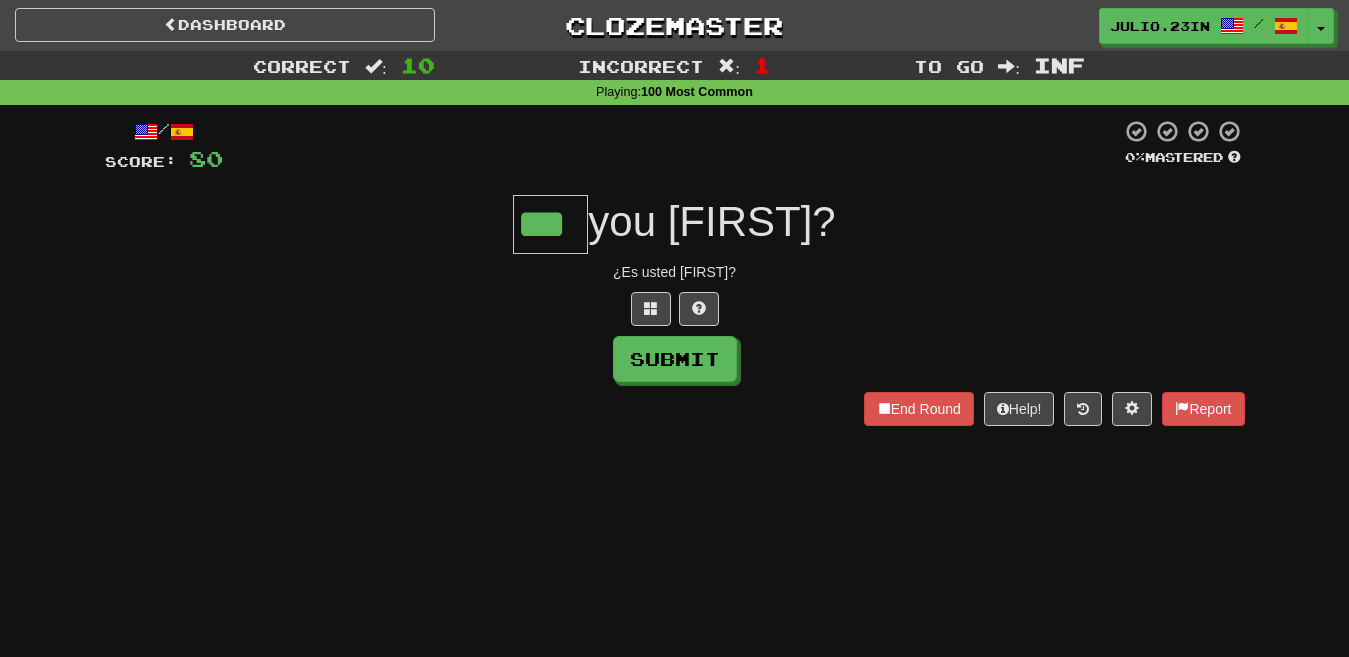 type on "***" 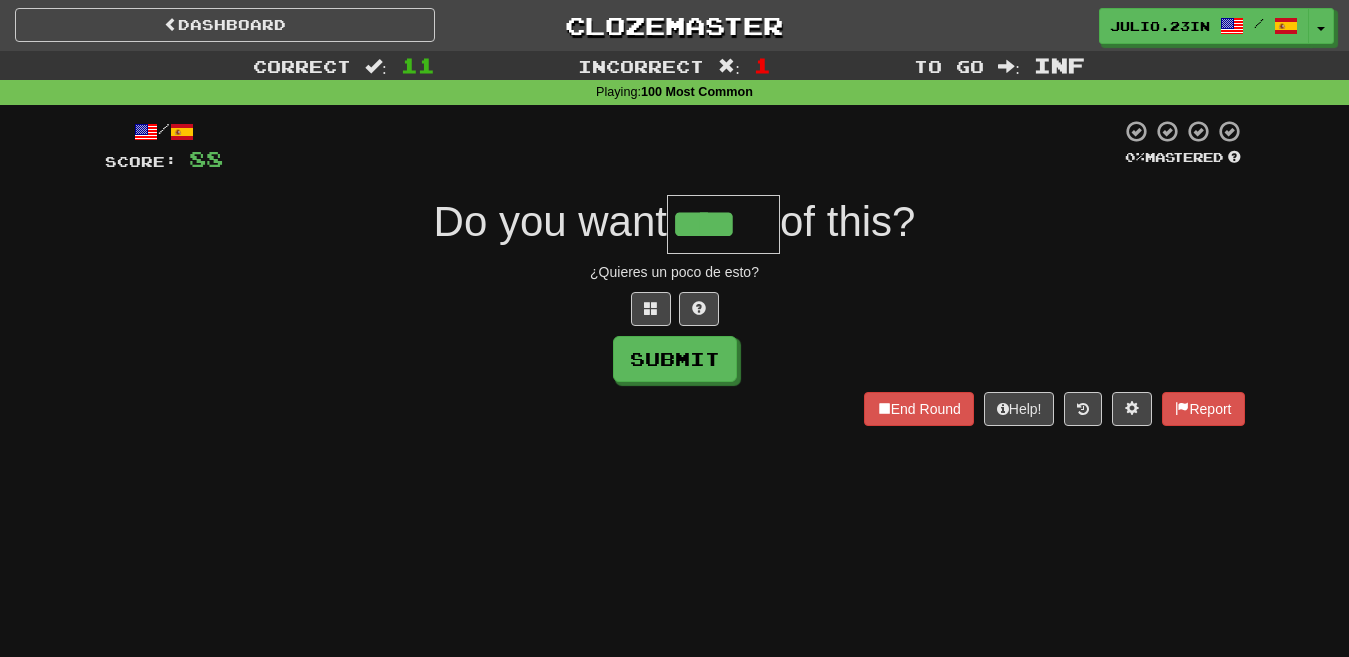 type on "****" 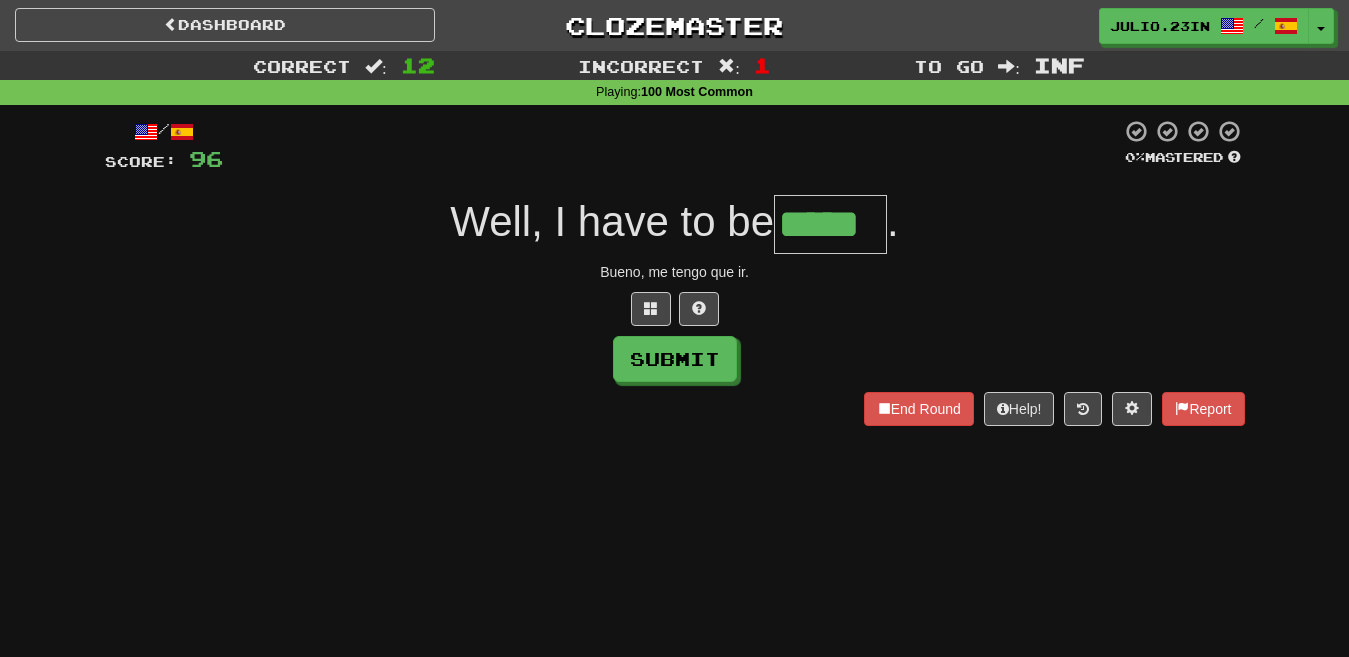 type on "*****" 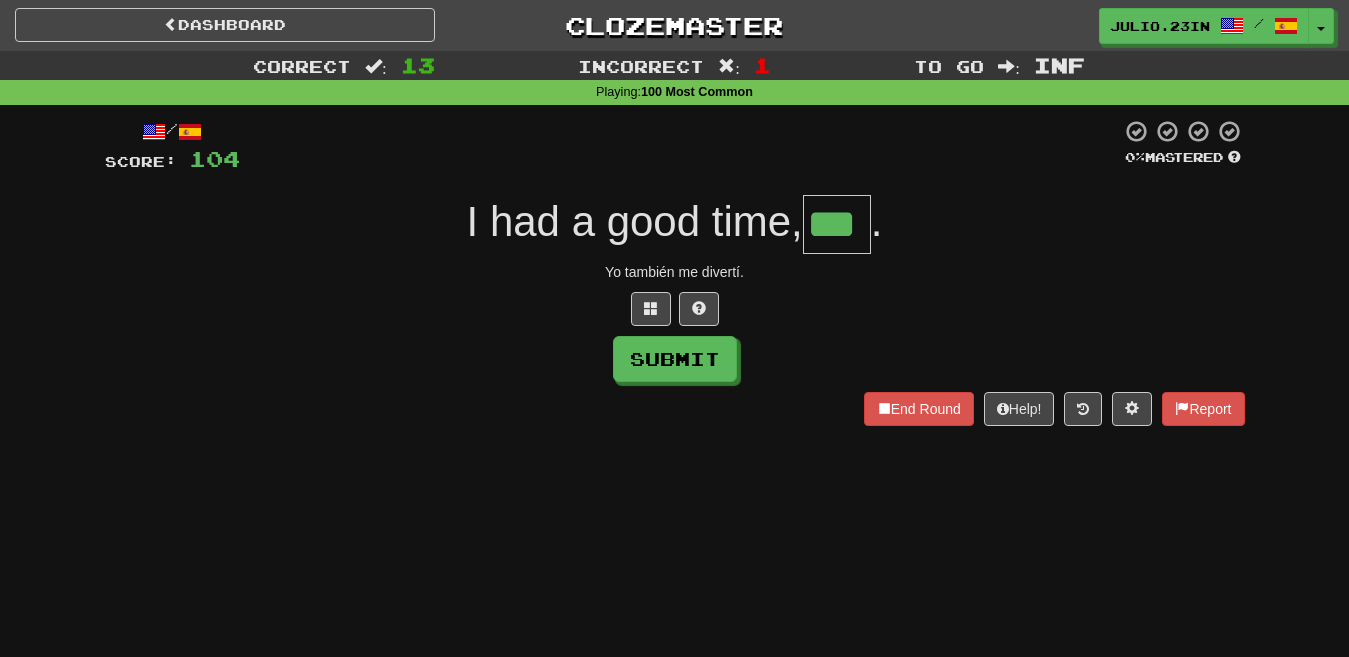 type on "***" 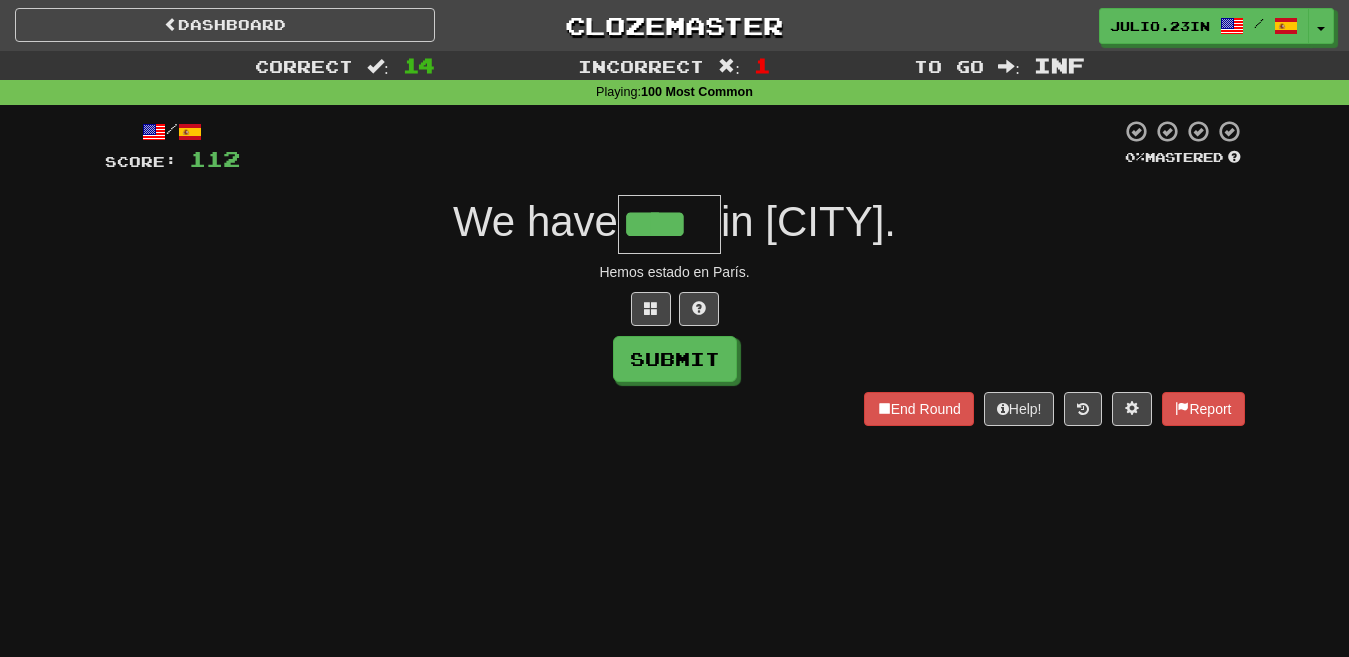 type on "****" 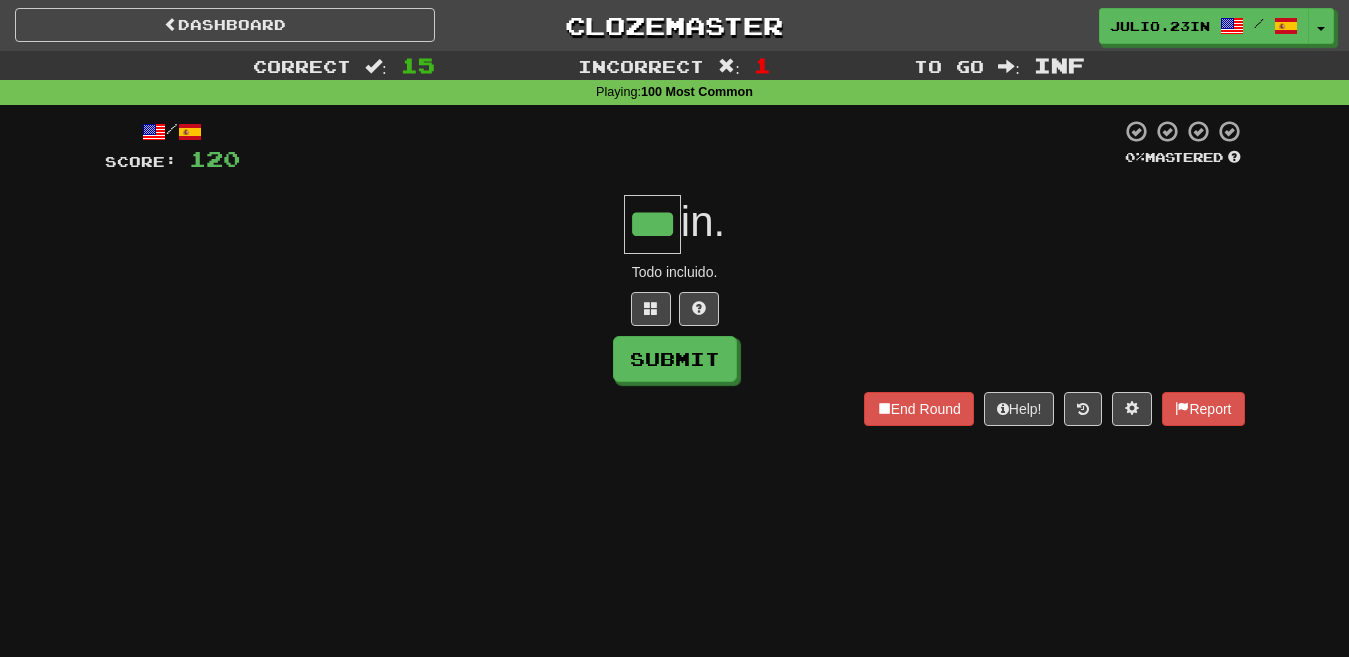 type on "***" 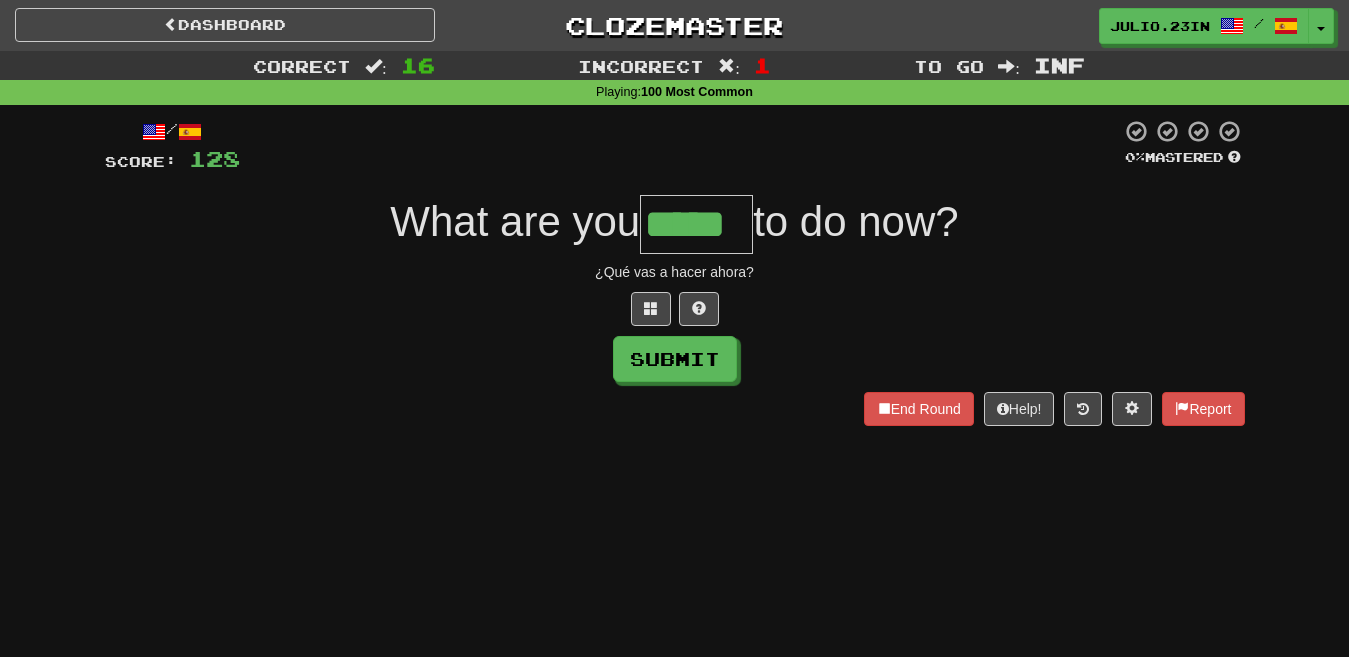 type on "*****" 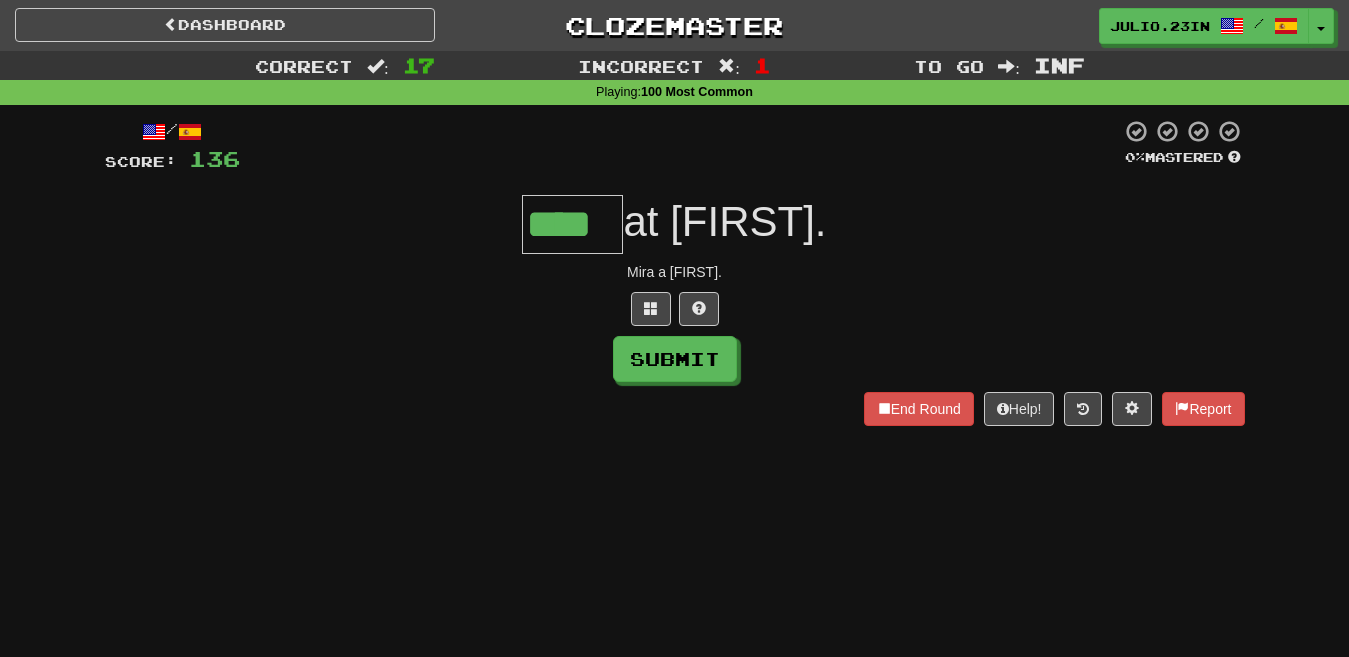 type on "****" 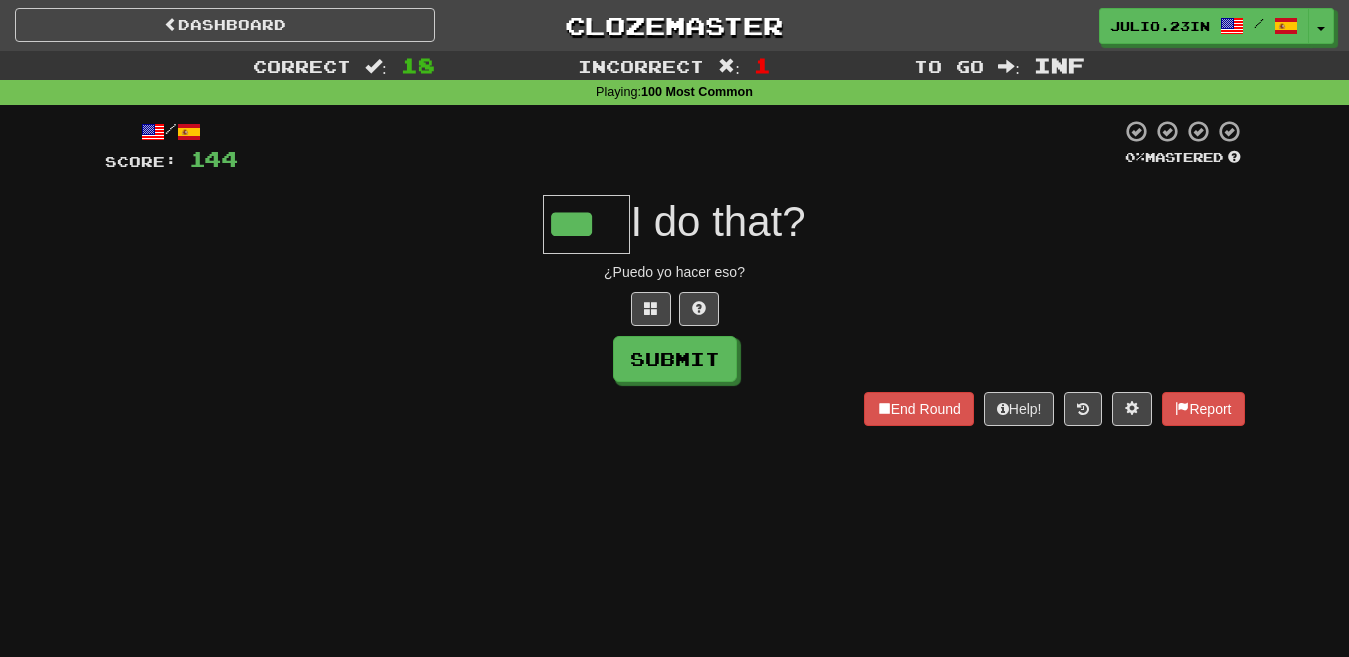 type on "***" 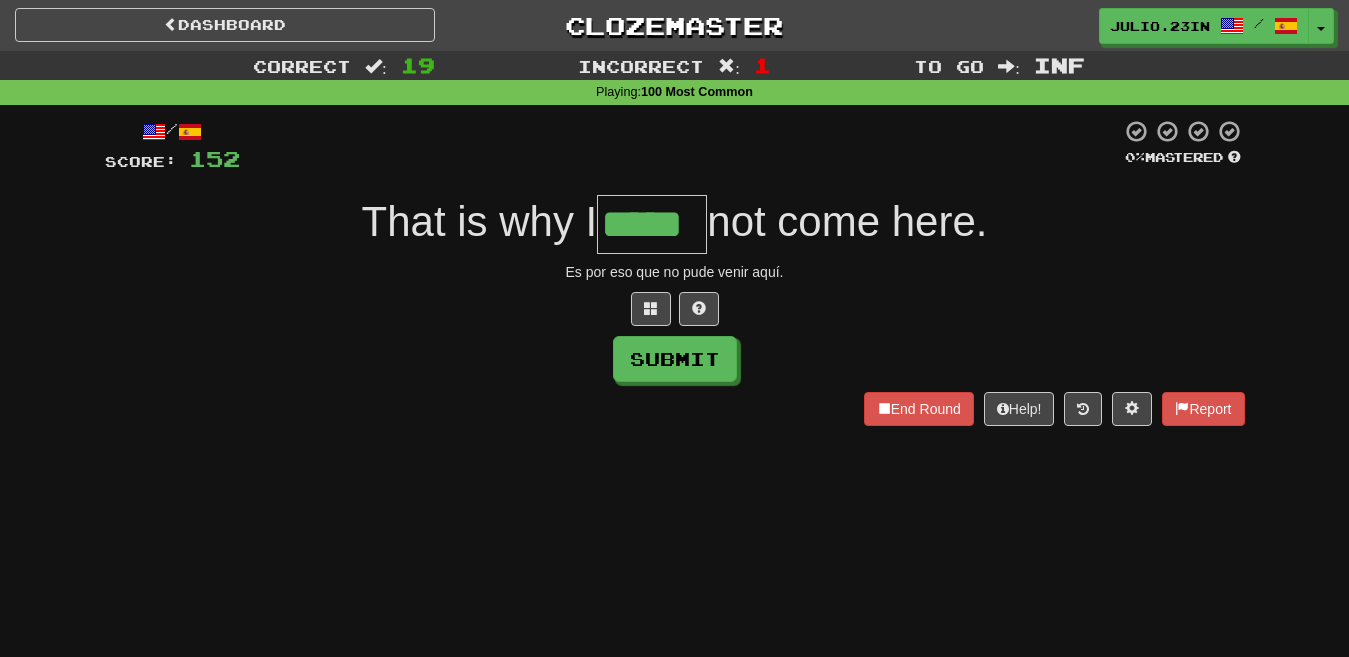 type on "*****" 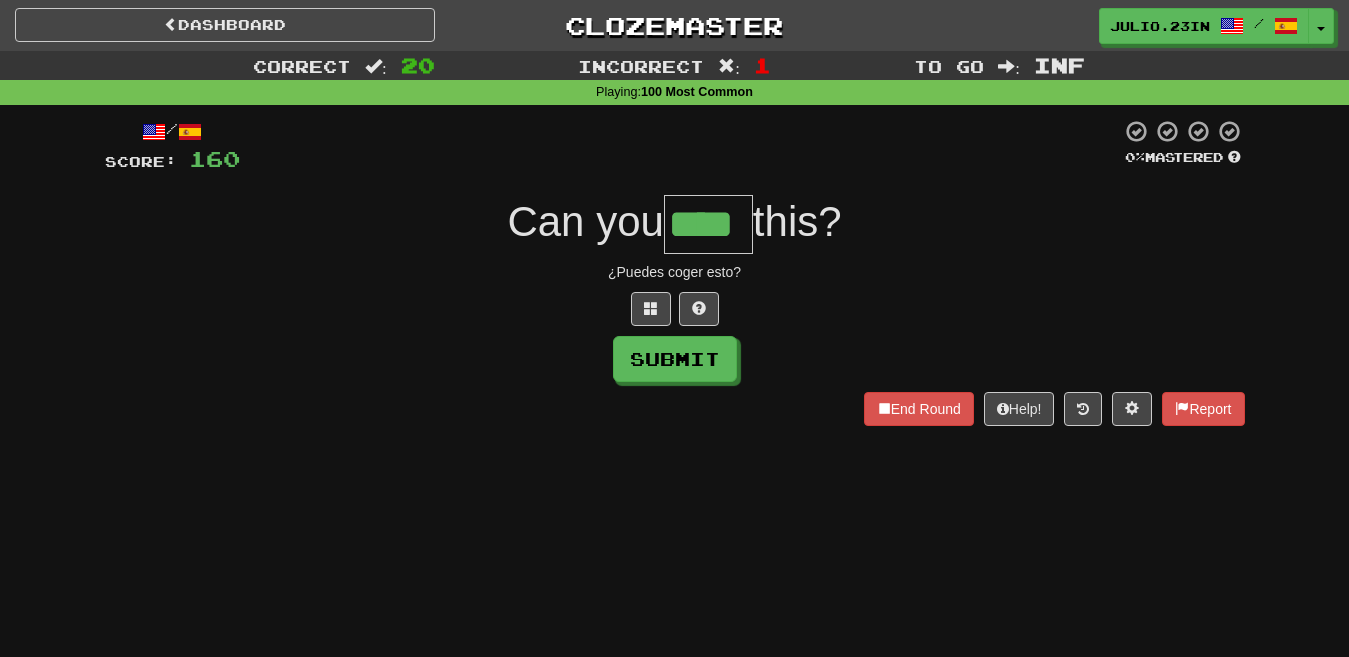 type on "****" 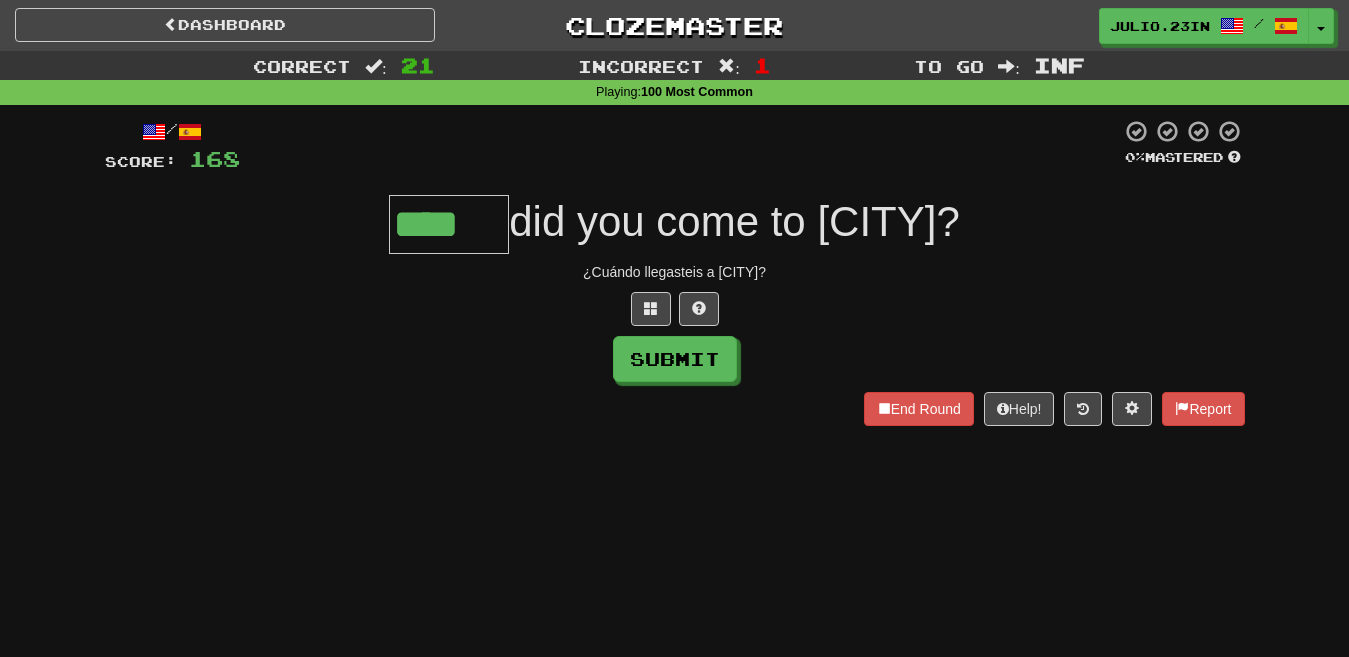 type on "****" 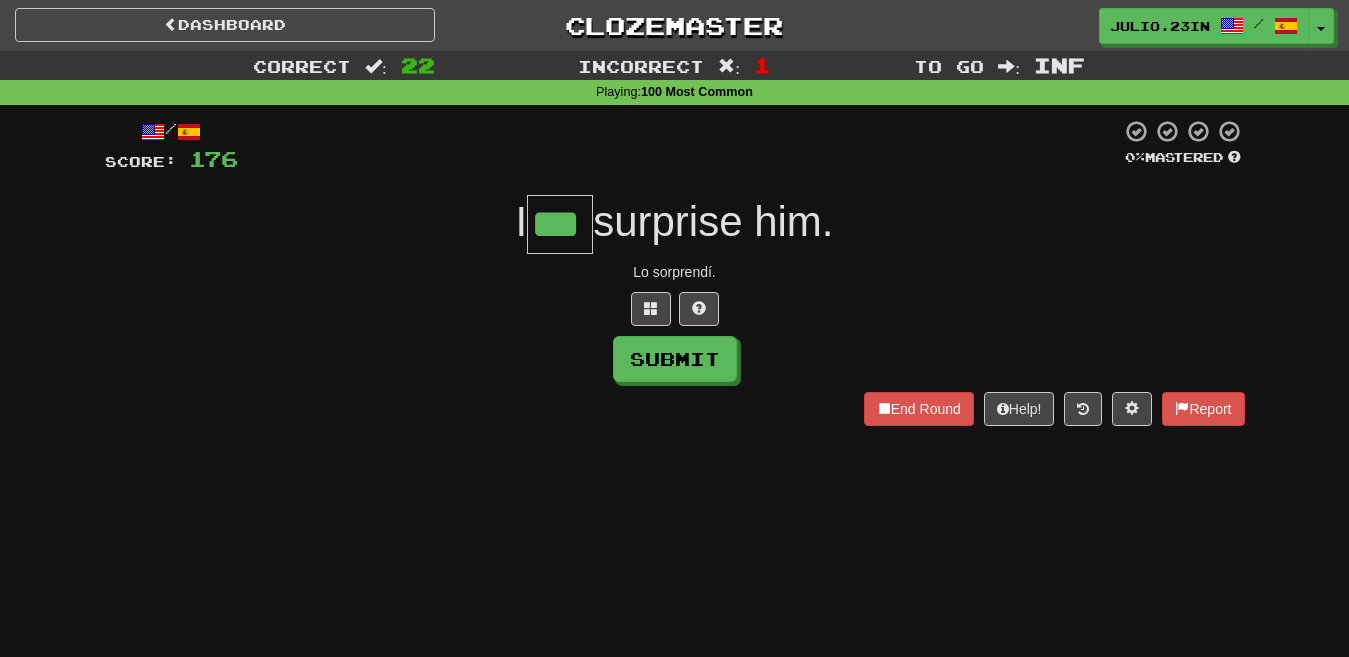 type on "***" 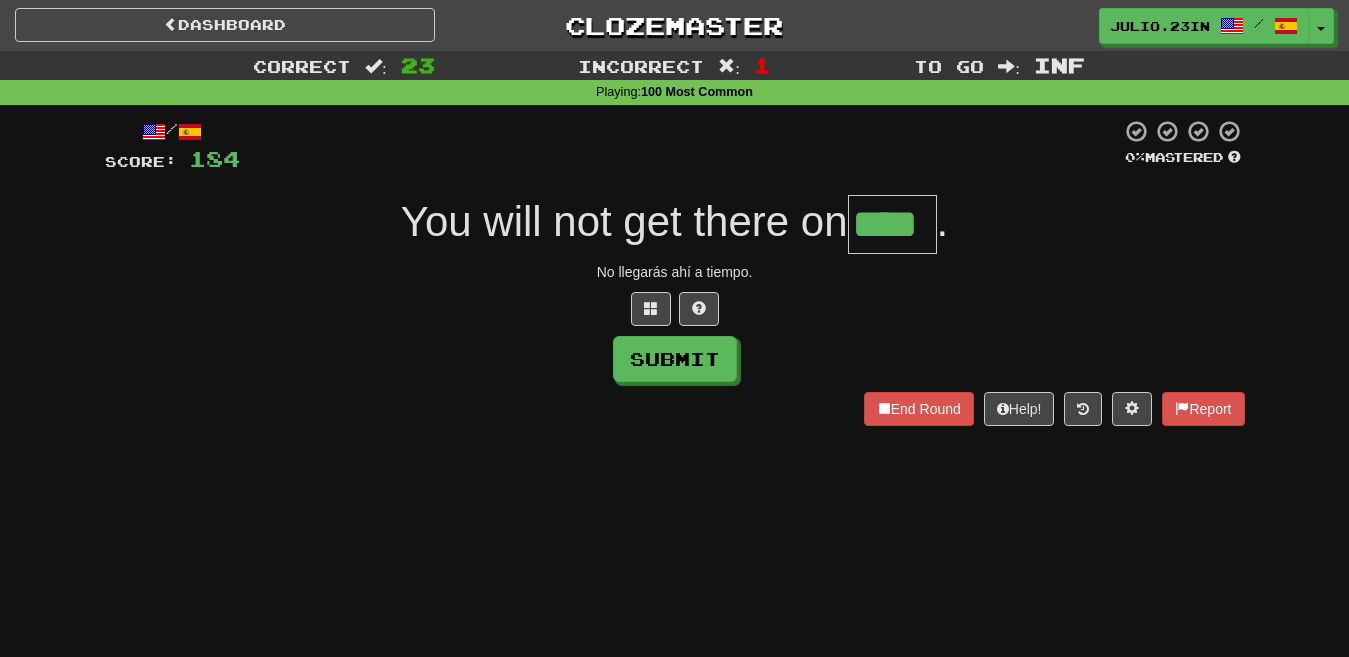 type on "****" 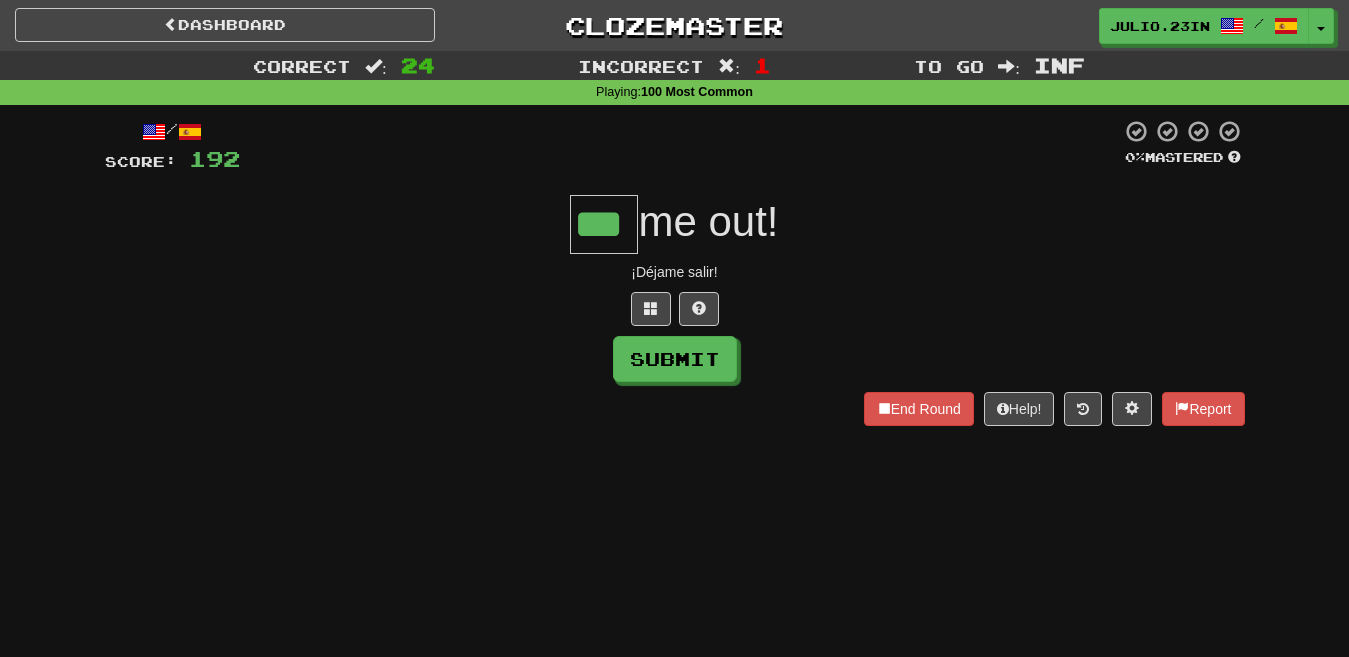 type on "***" 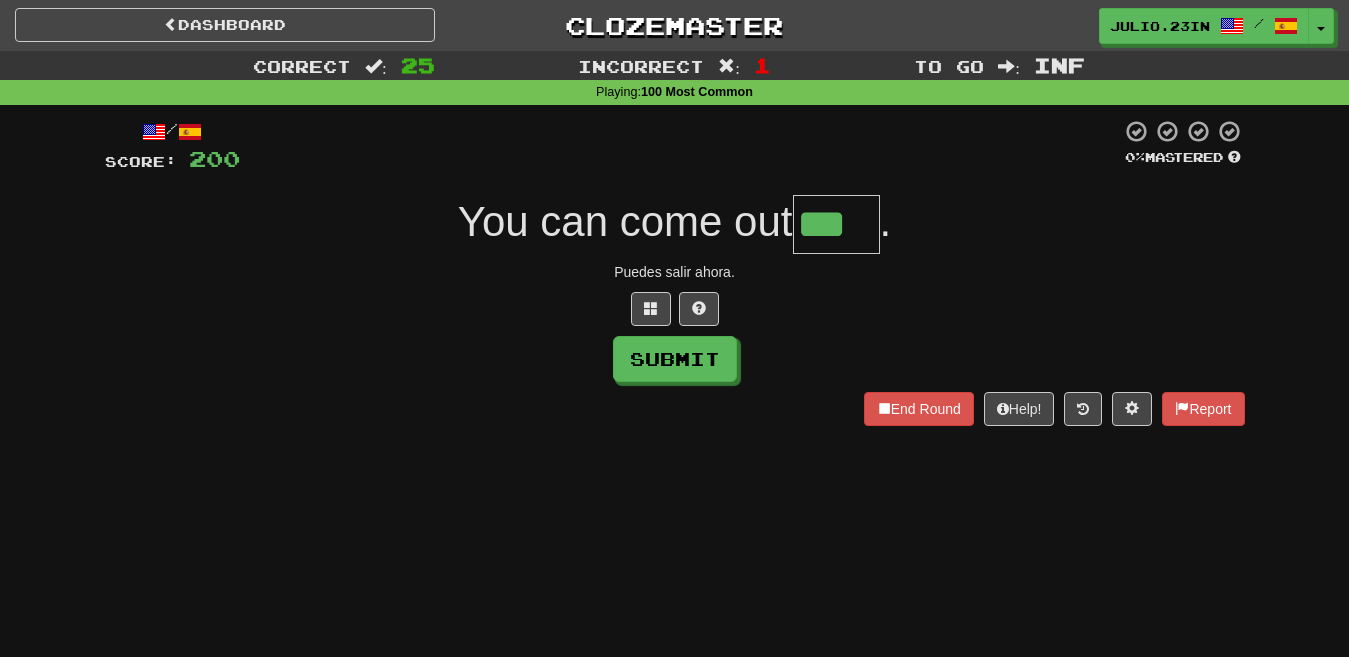type on "***" 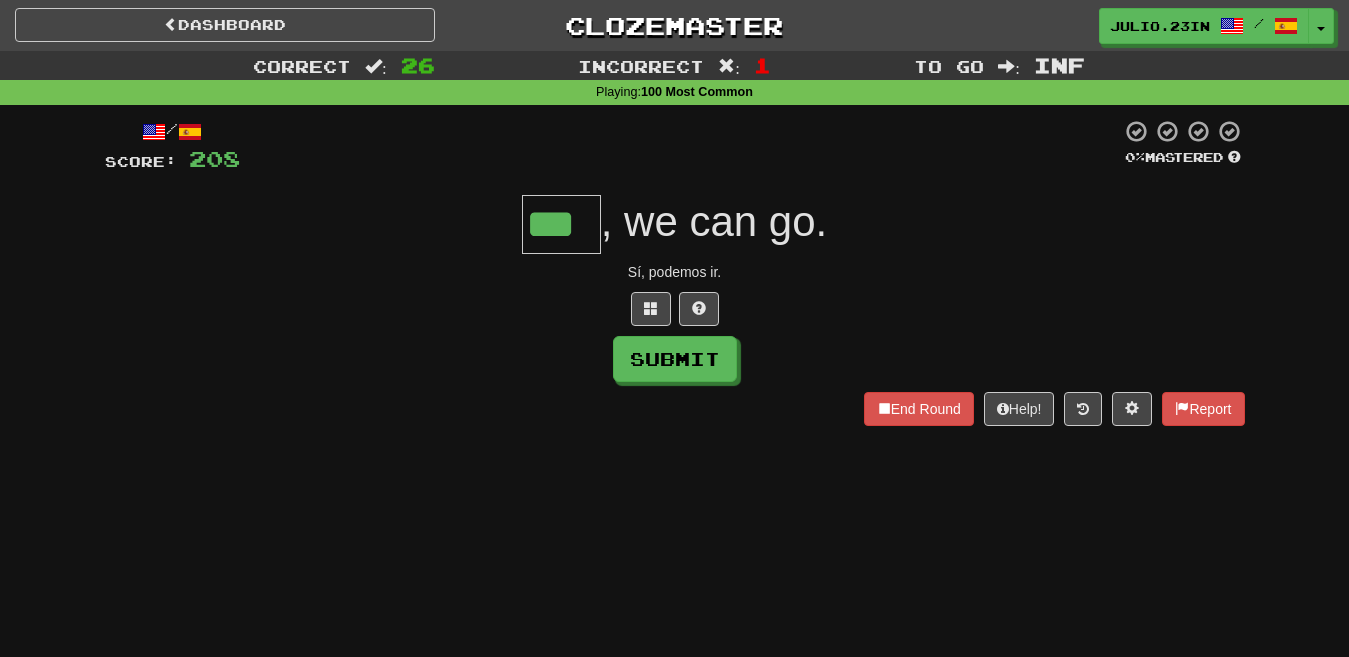 type on "***" 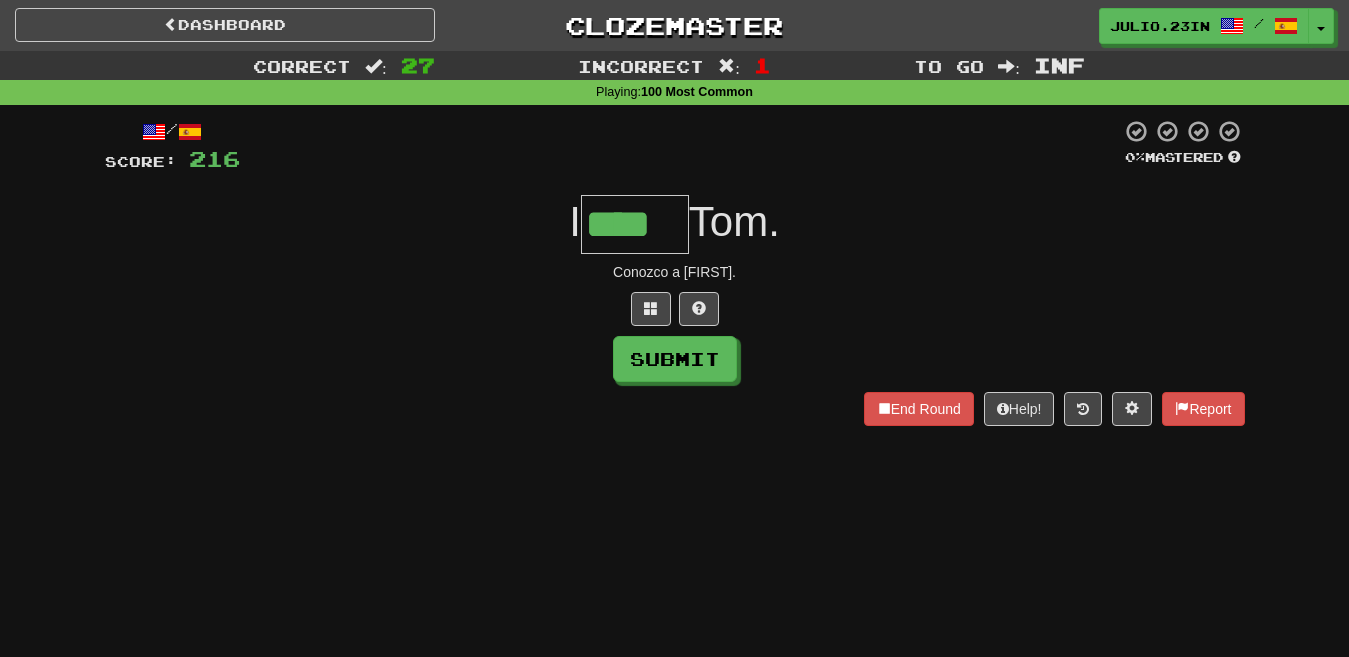 type on "****" 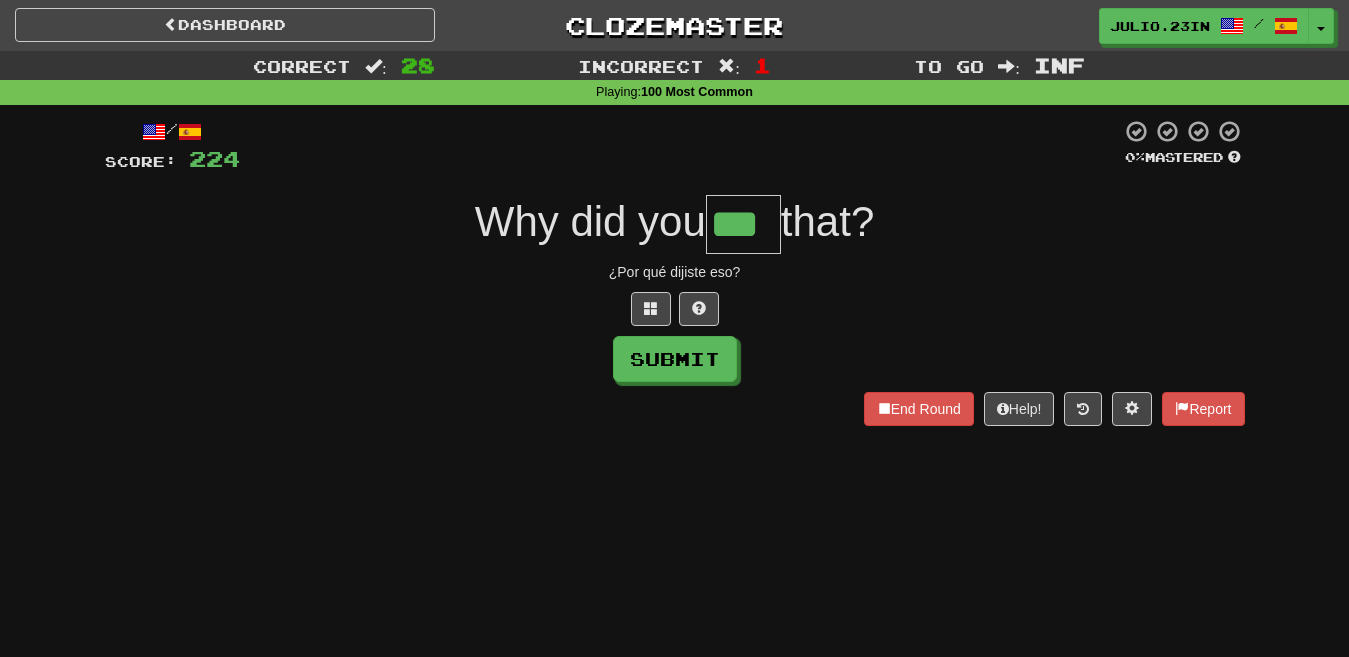 type on "***" 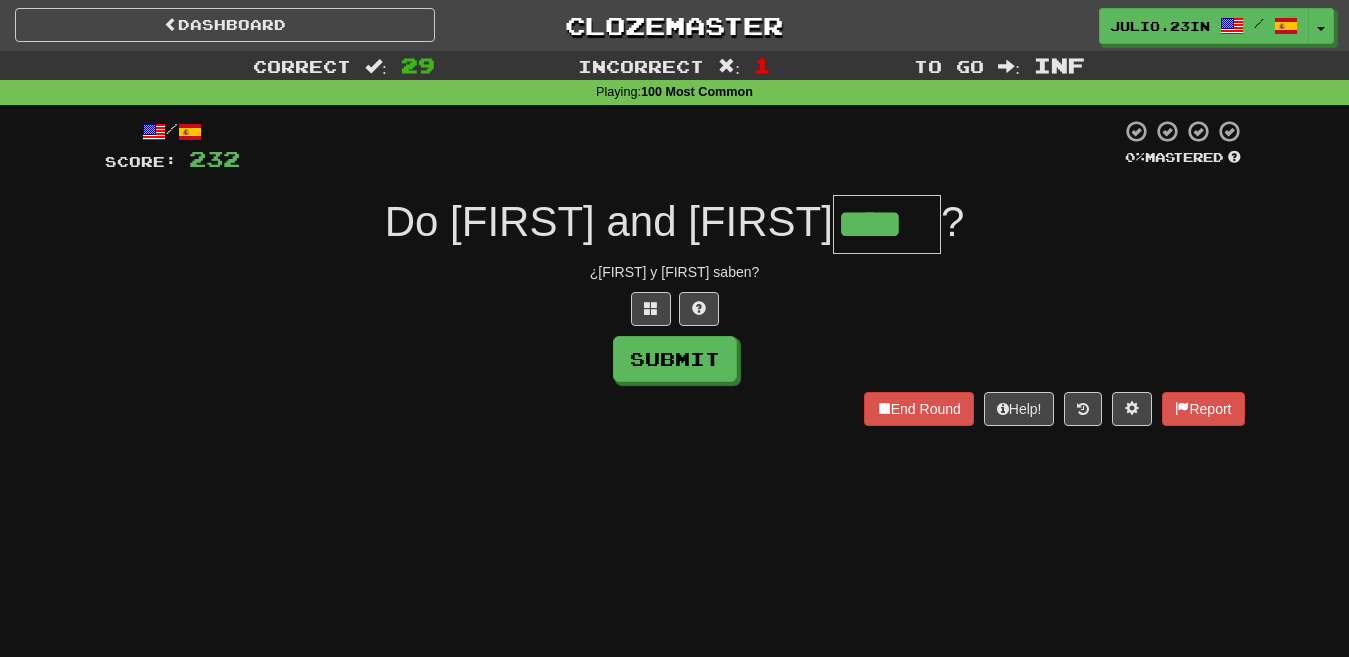 type on "****" 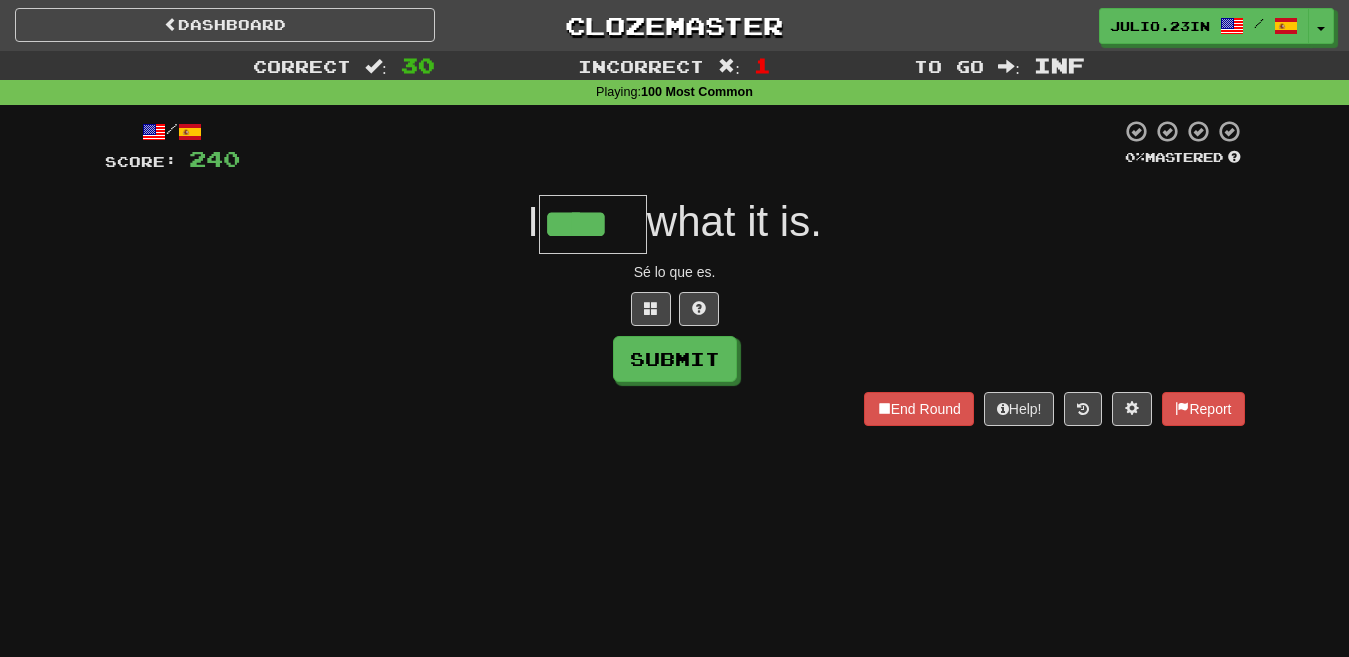 type on "****" 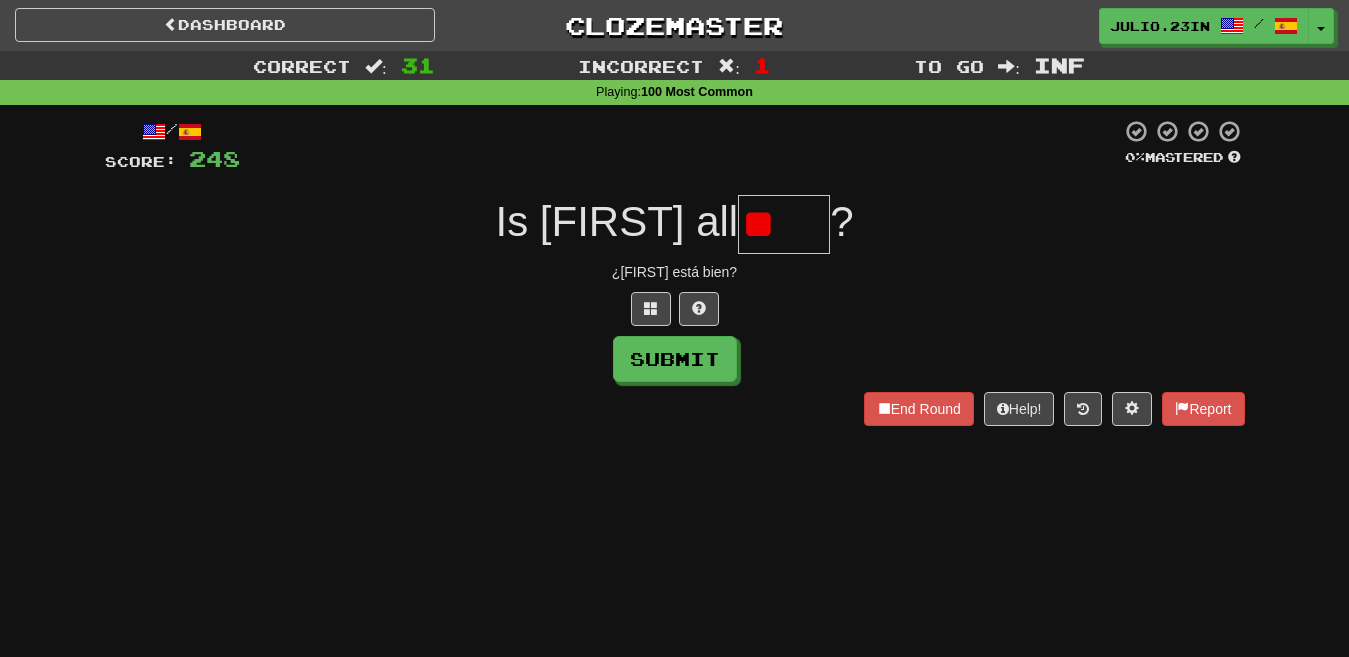type on "*" 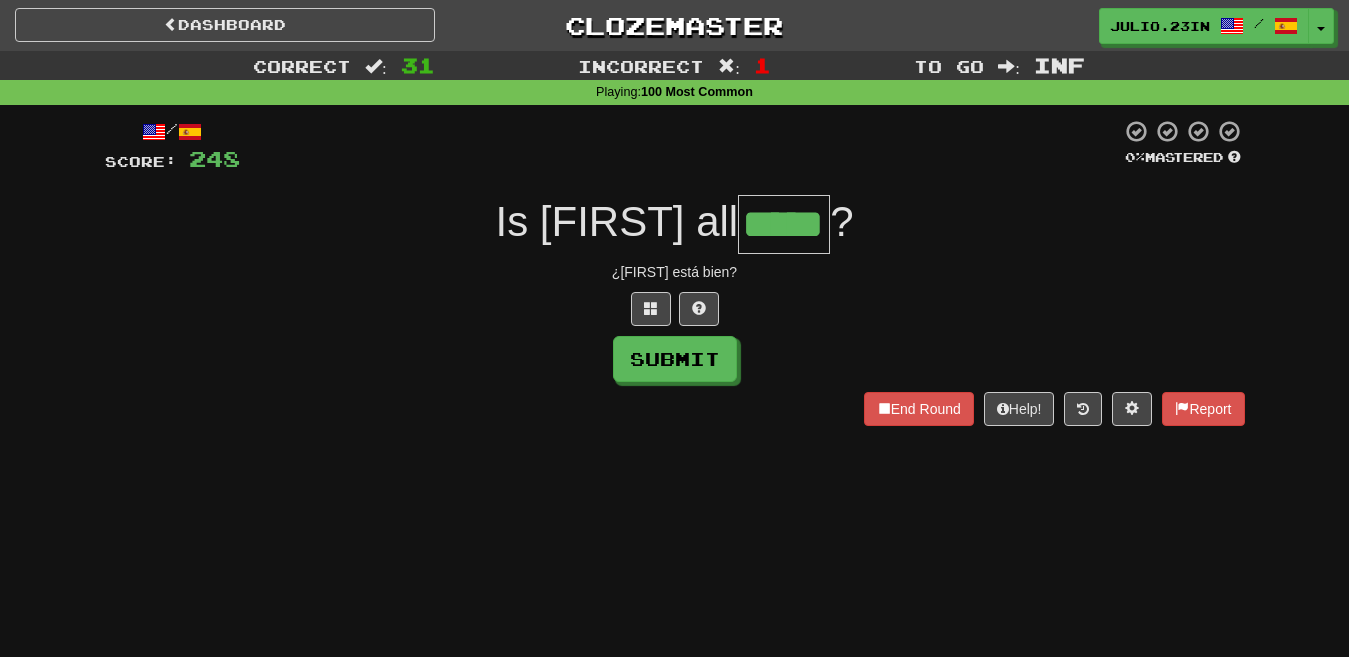 type on "*****" 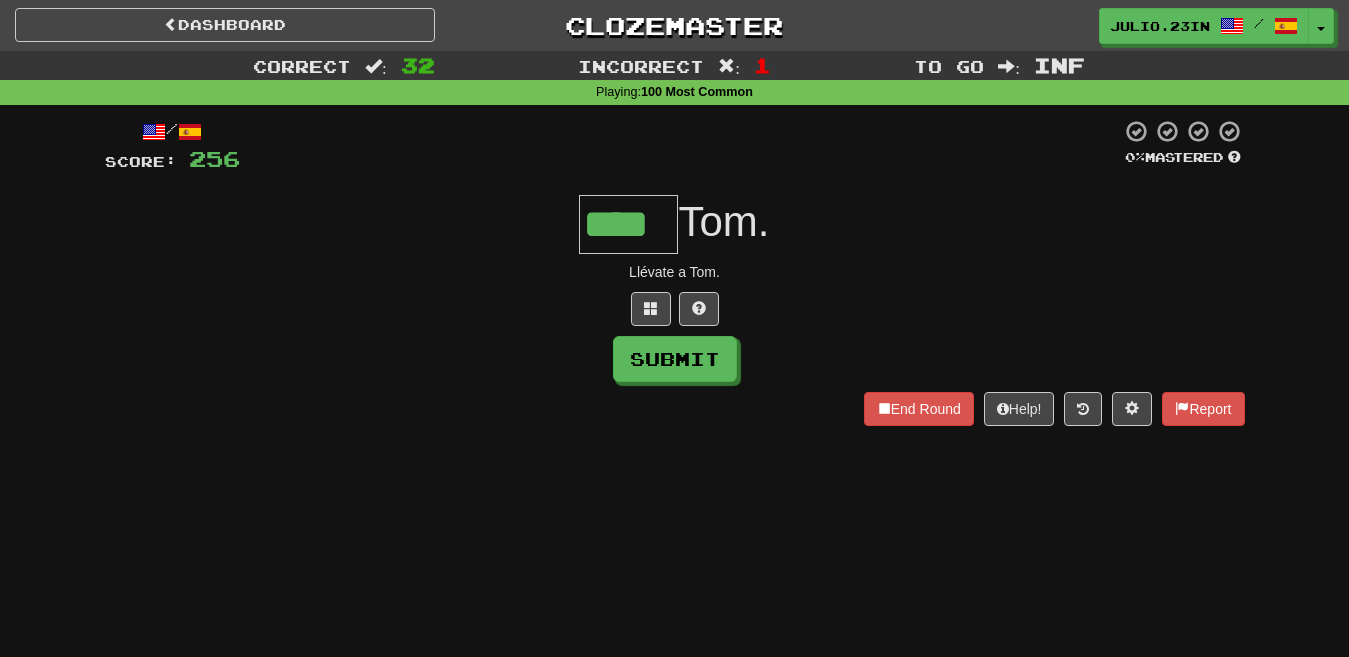 type on "****" 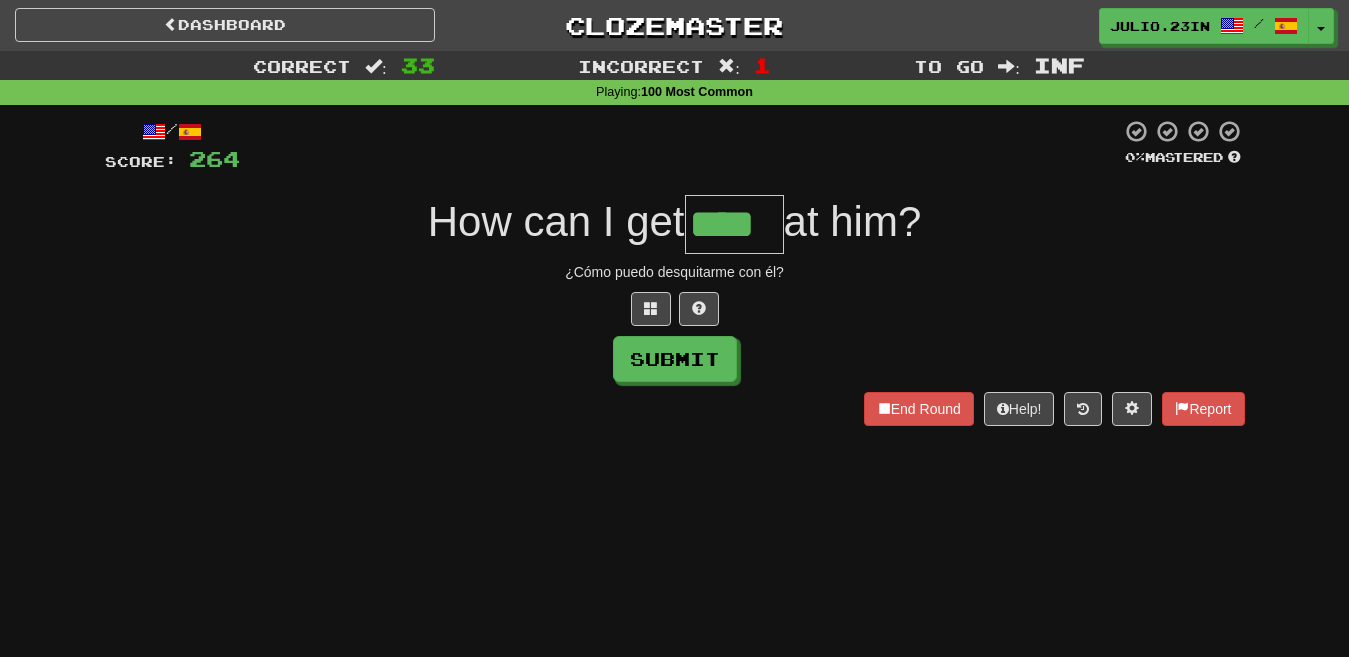 type on "****" 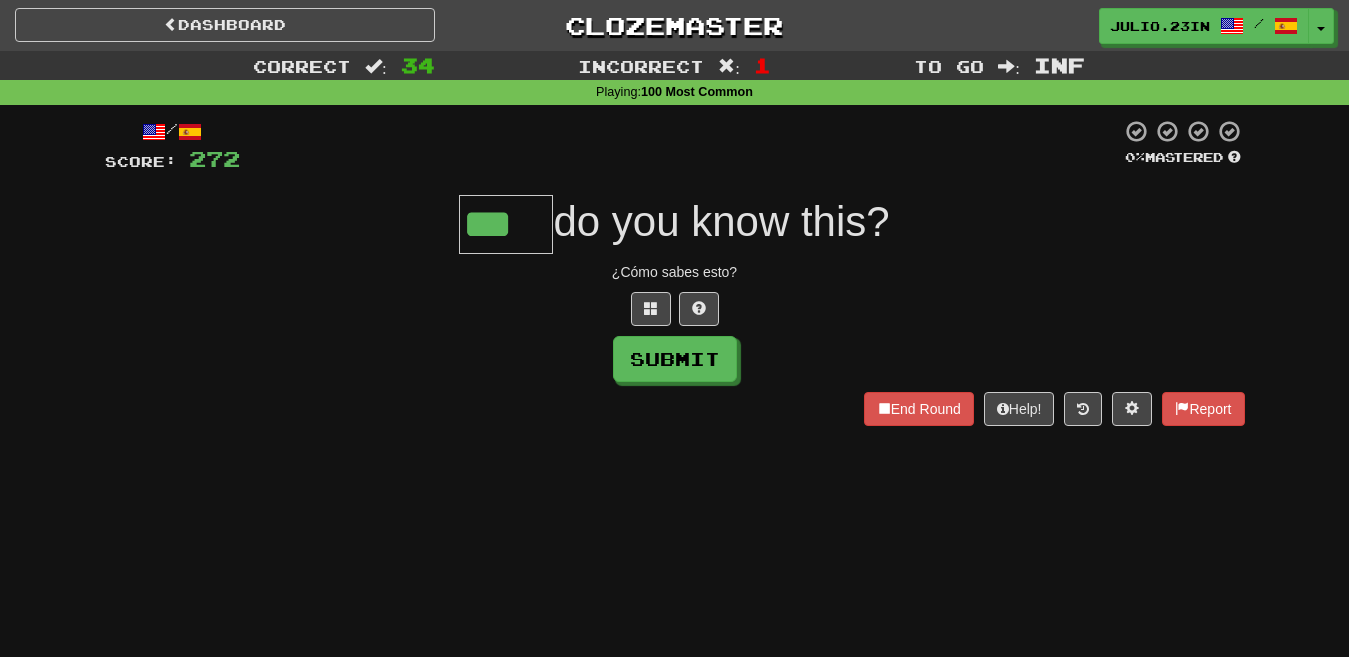 type on "***" 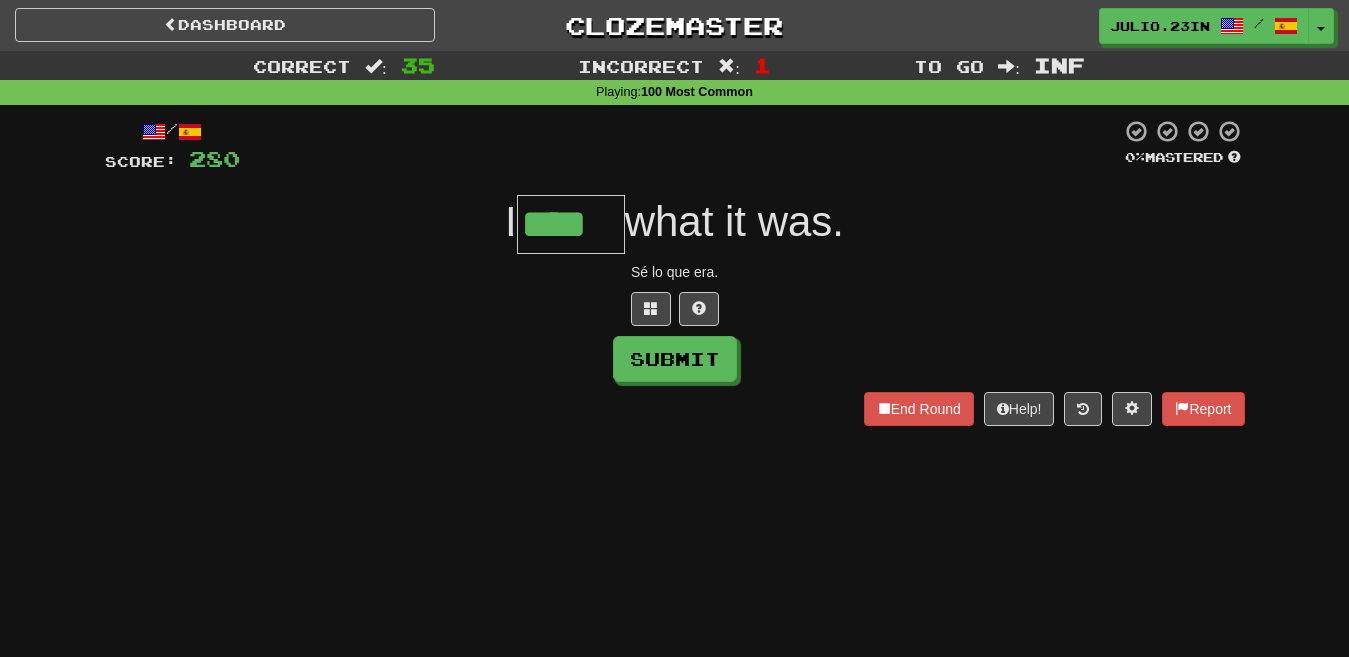 type on "****" 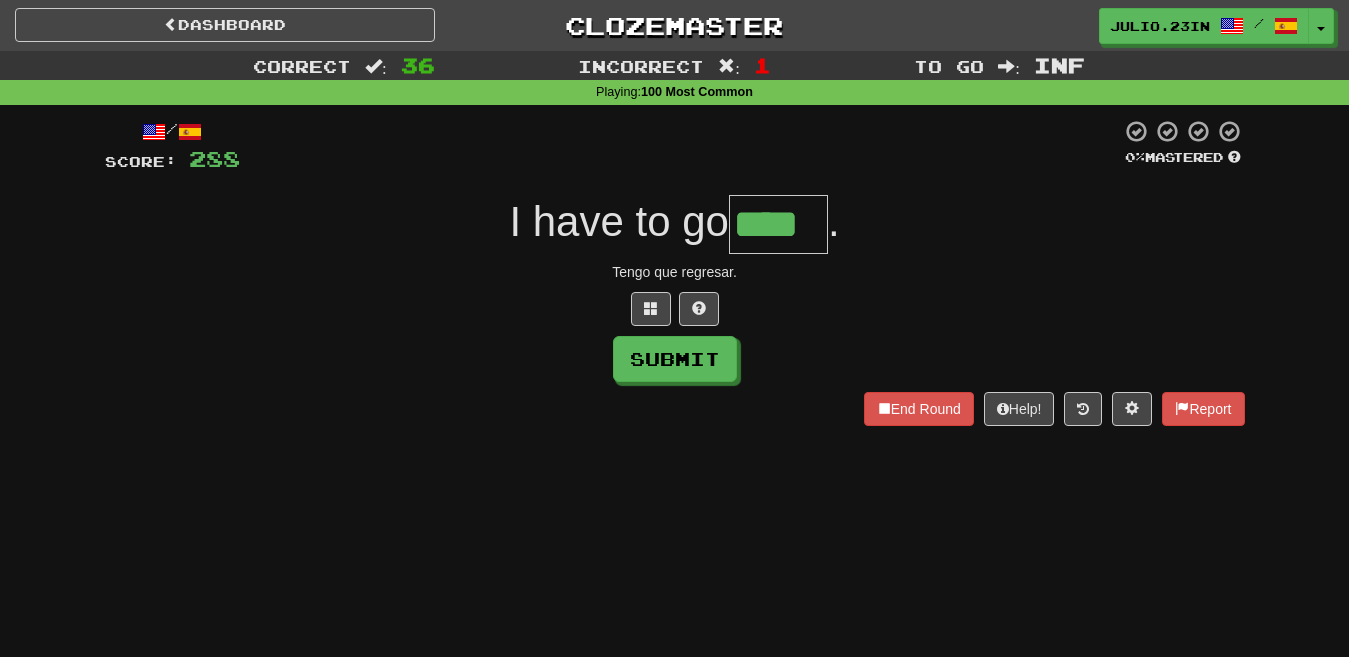 type on "****" 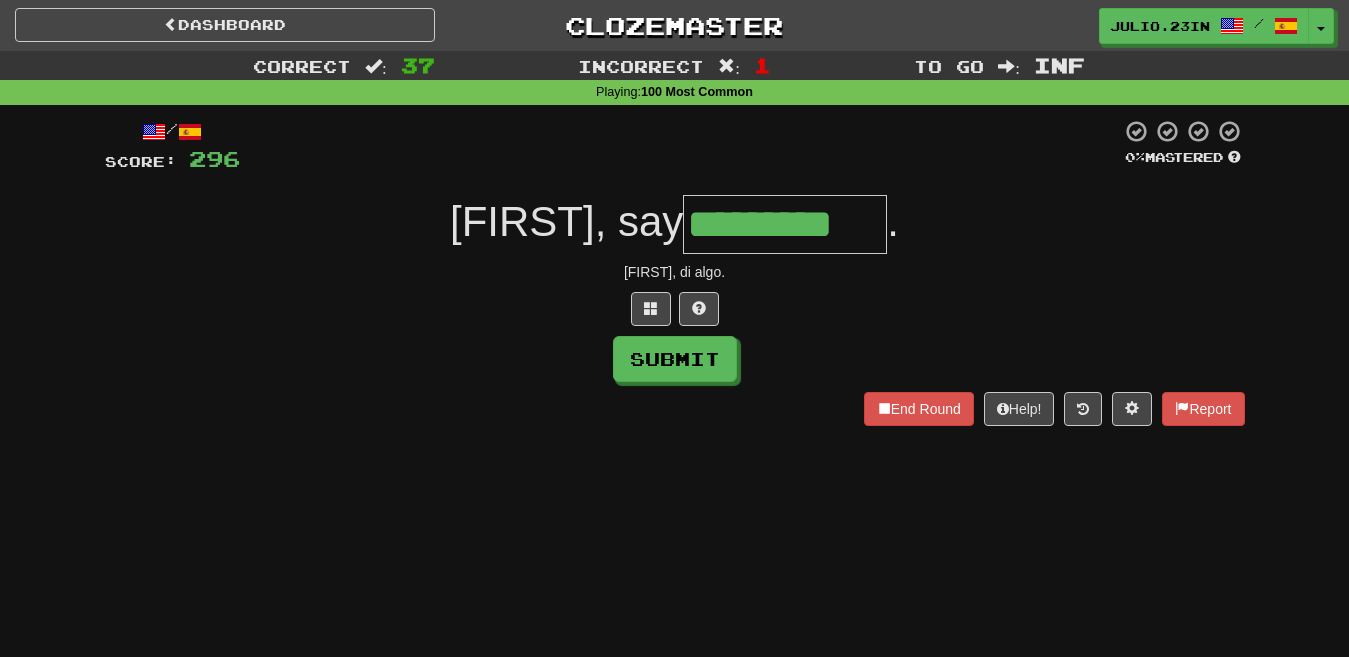 type on "*********" 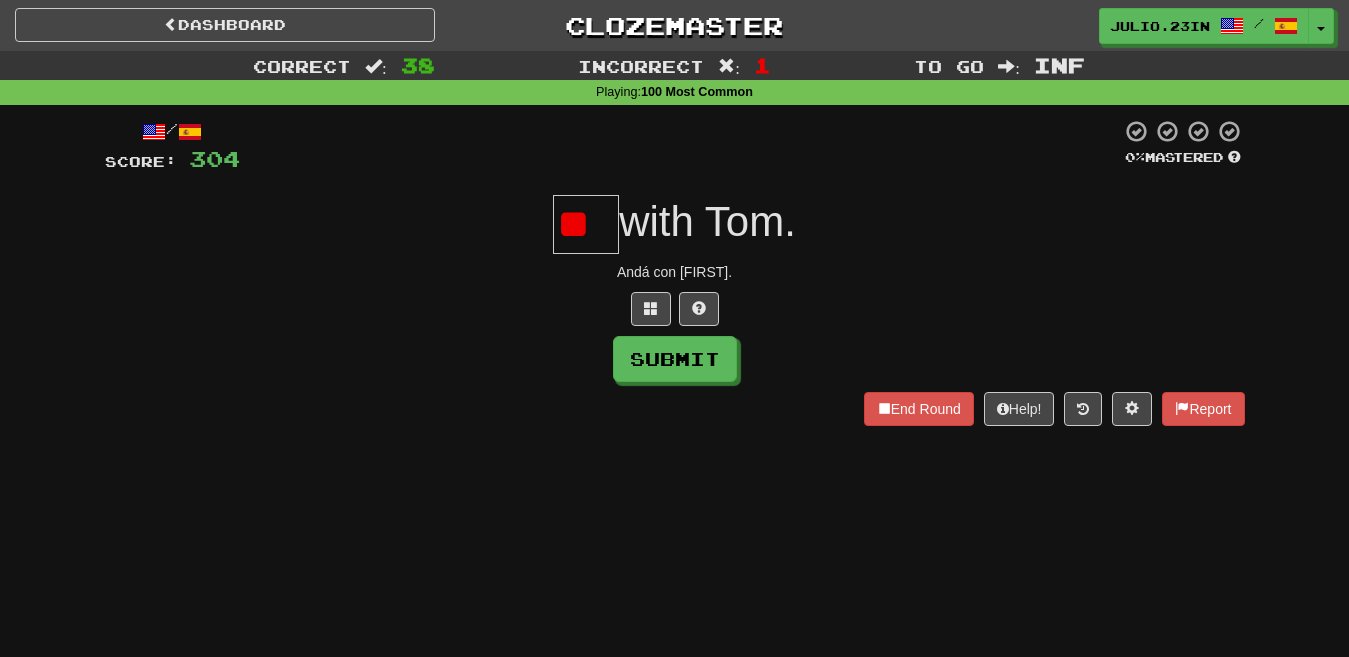 type on "*" 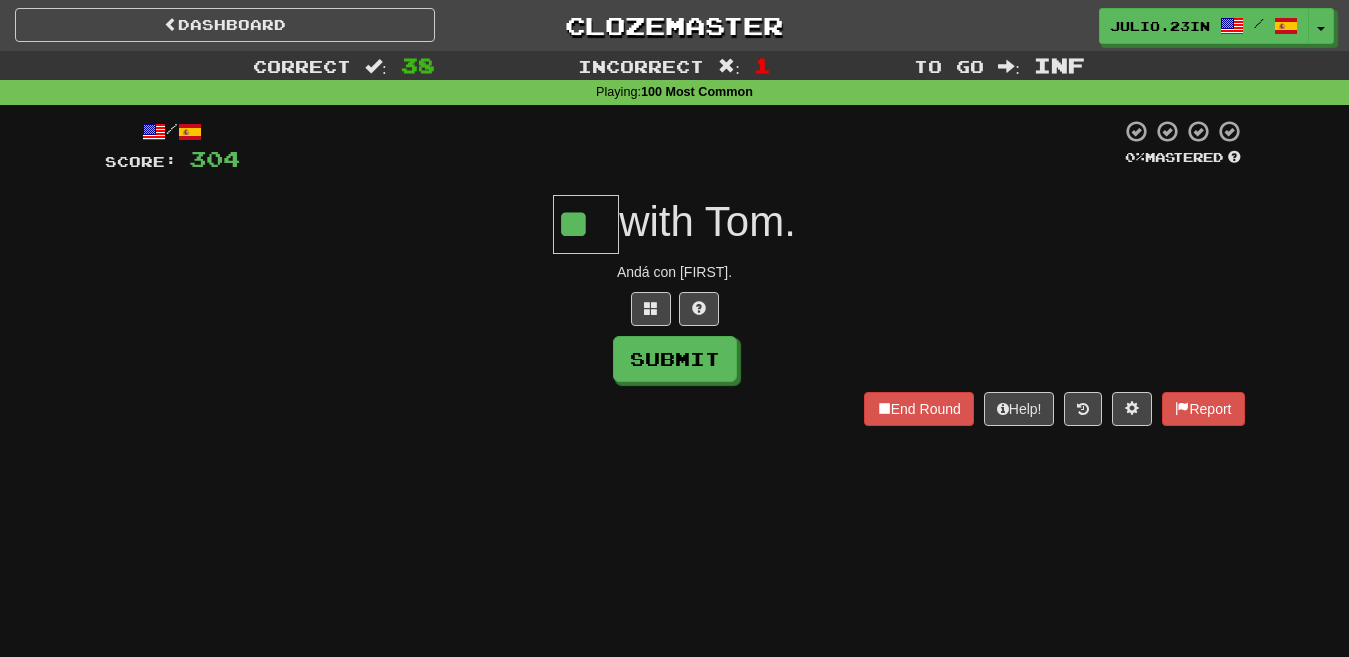 type on "**" 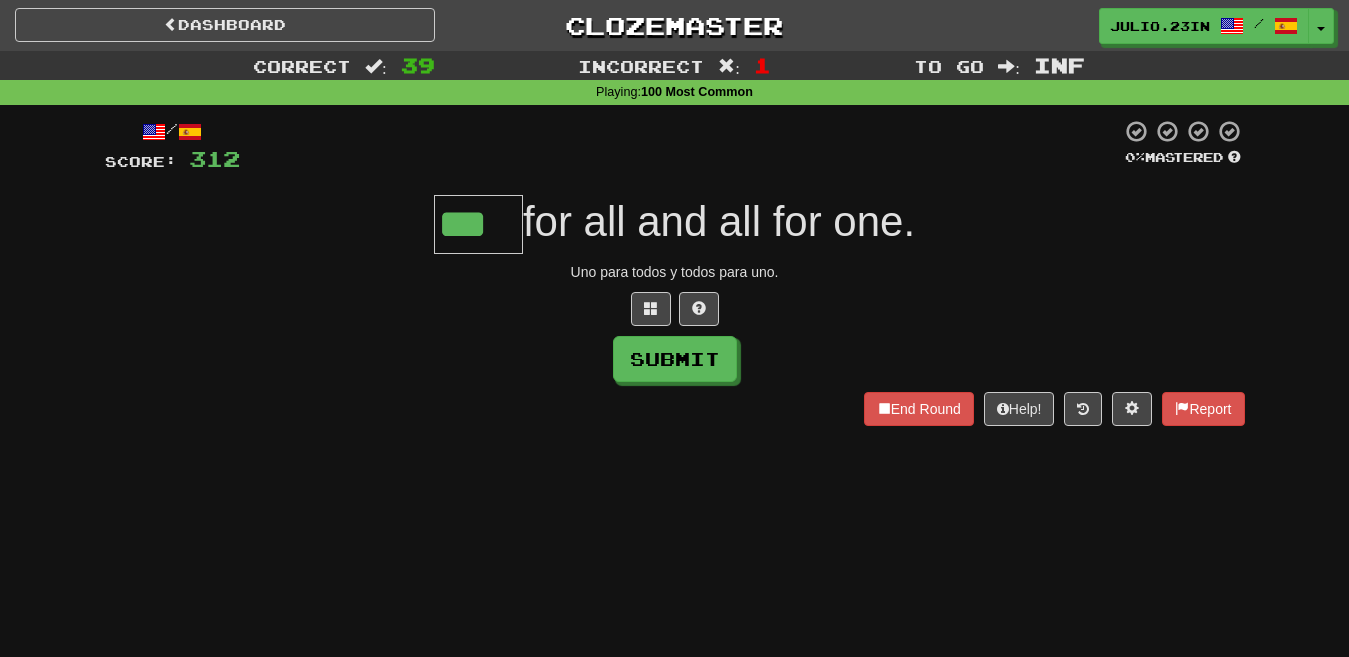 type on "***" 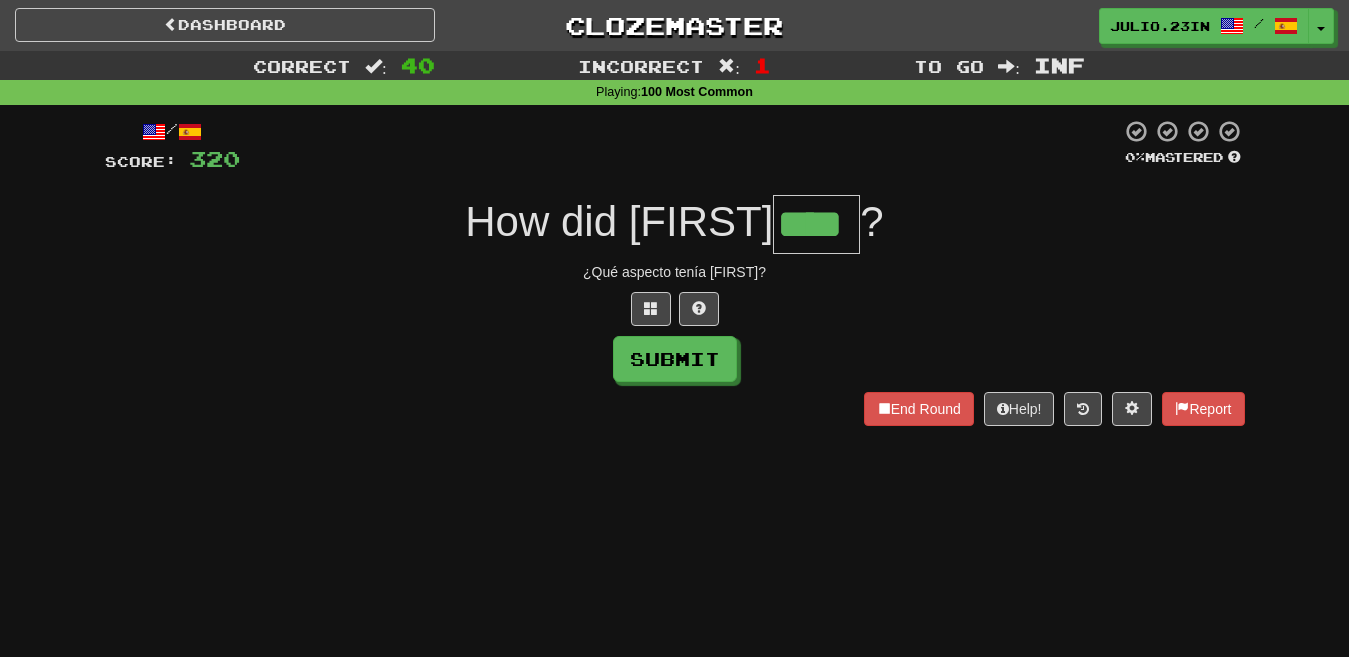 type on "****" 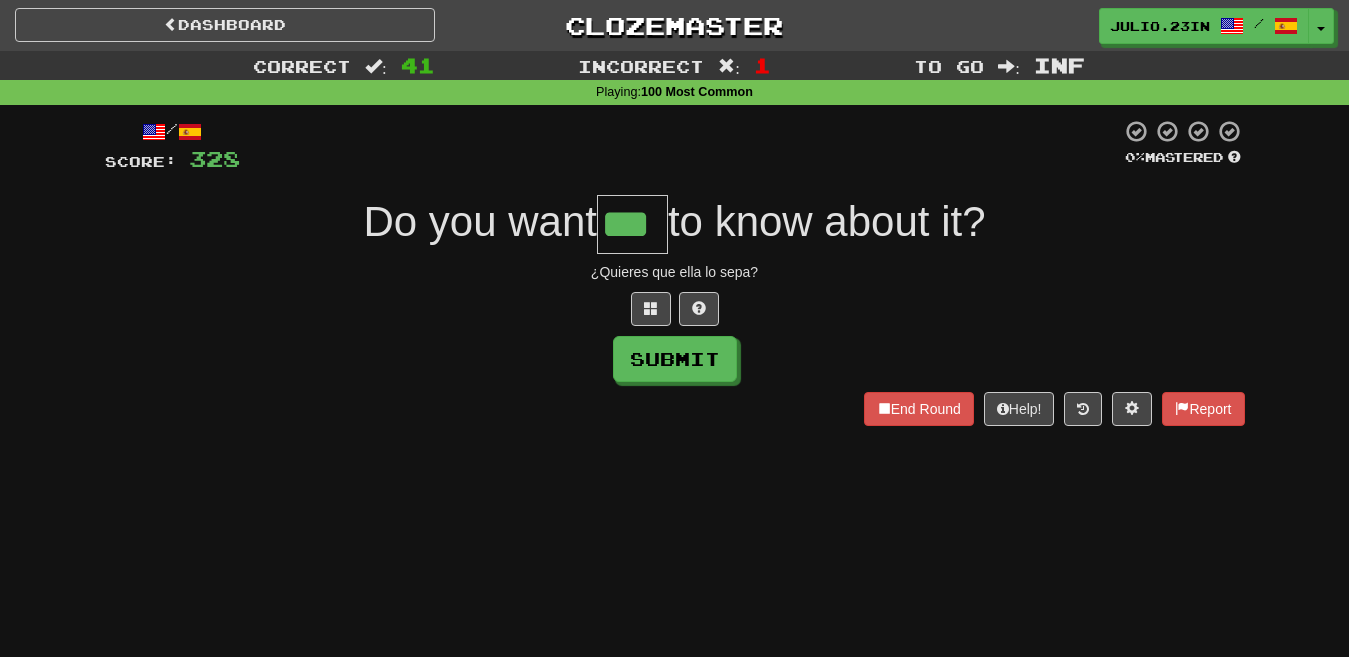 type on "***" 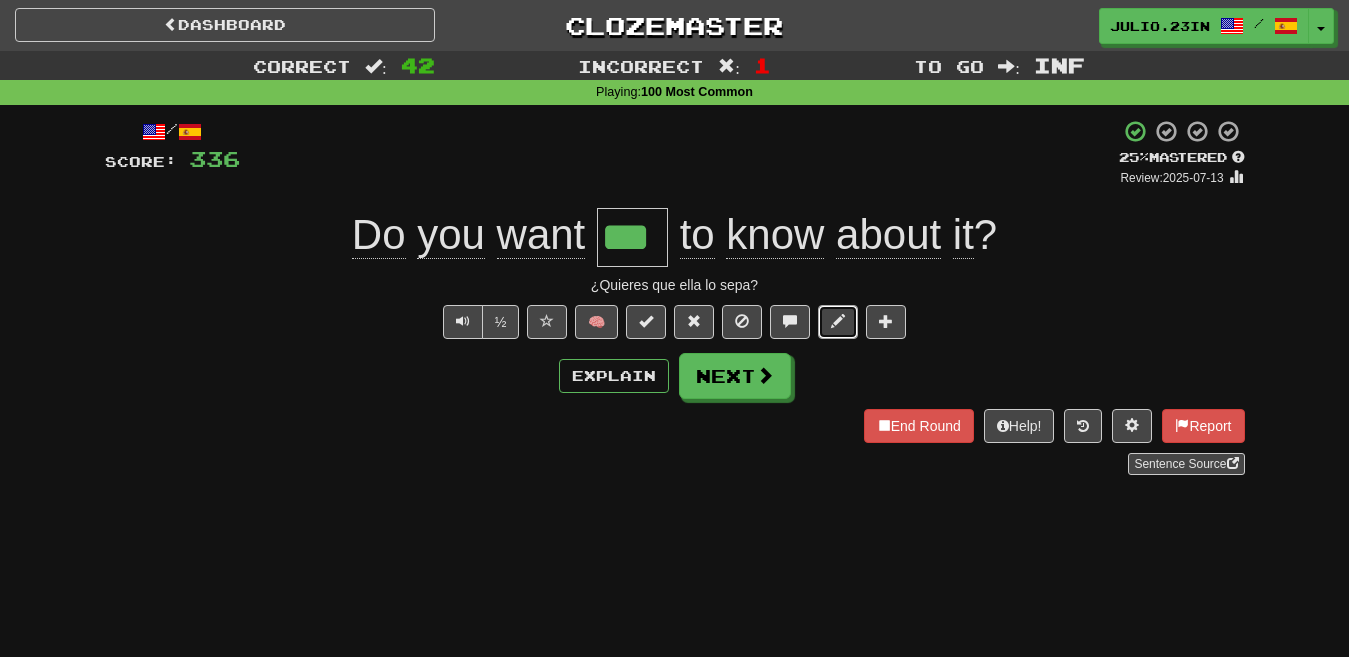 click at bounding box center (838, 321) 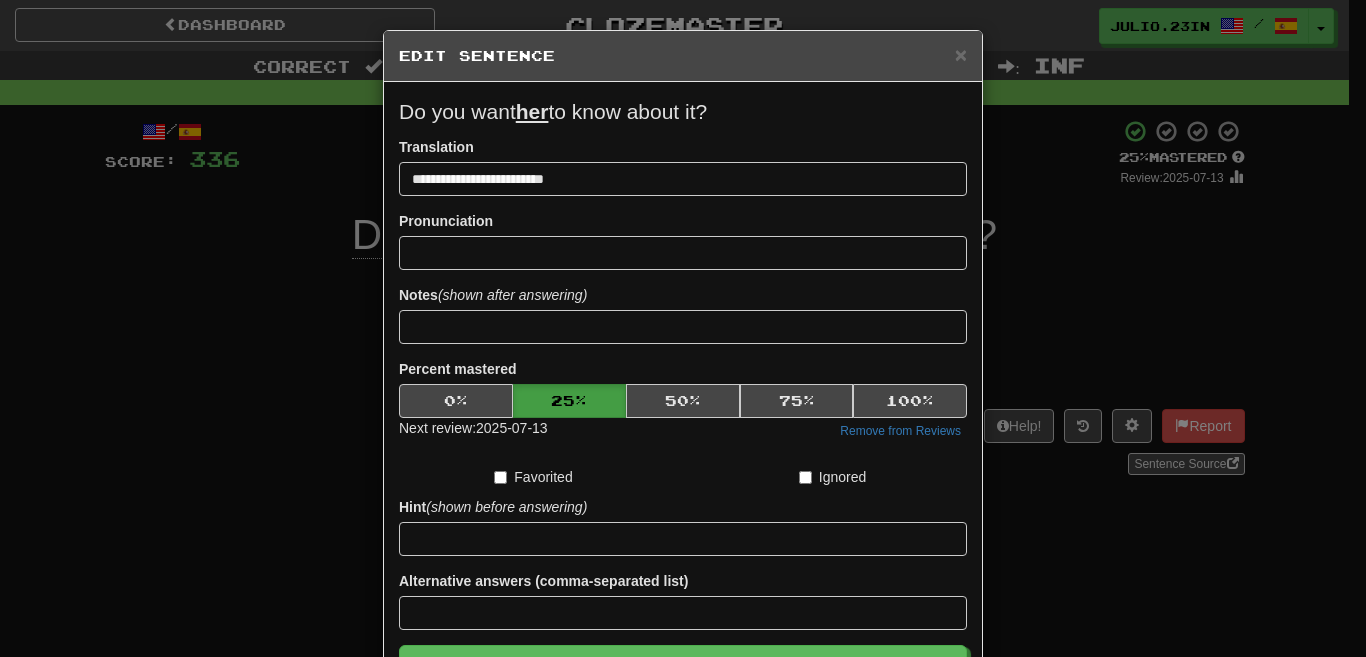 click on "Pronunciation" at bounding box center [683, 240] 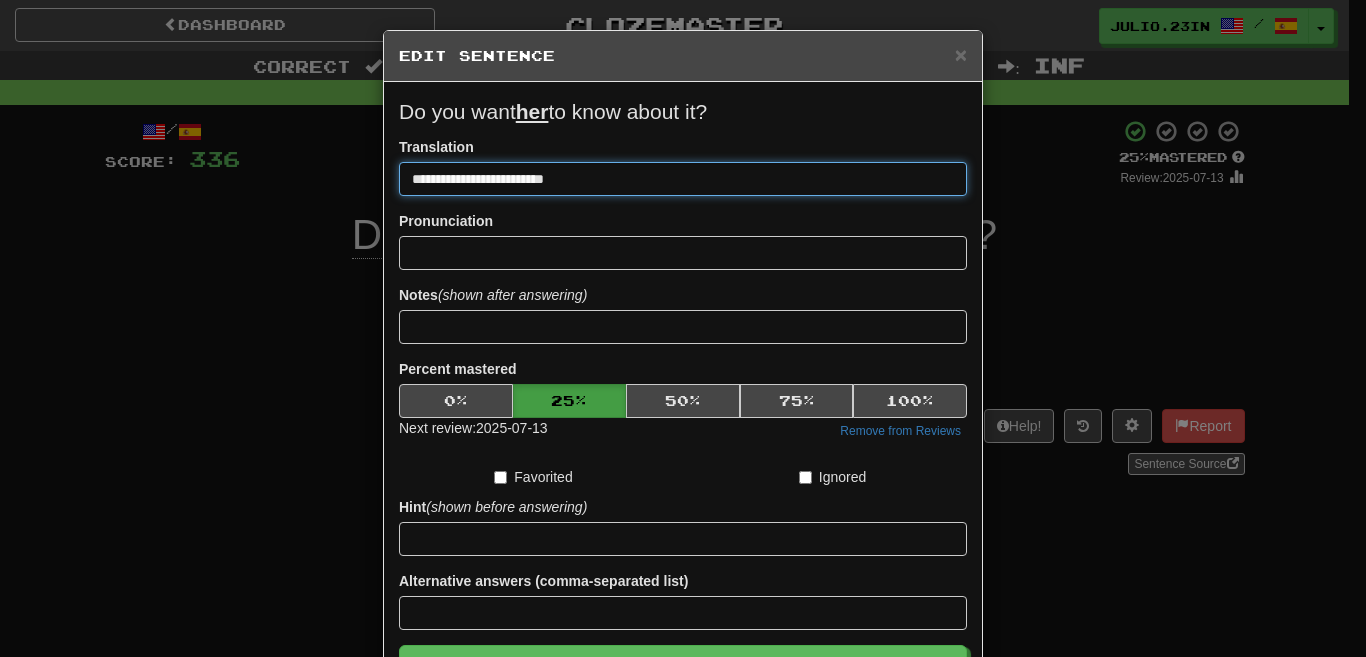 click on "**********" at bounding box center [683, 179] 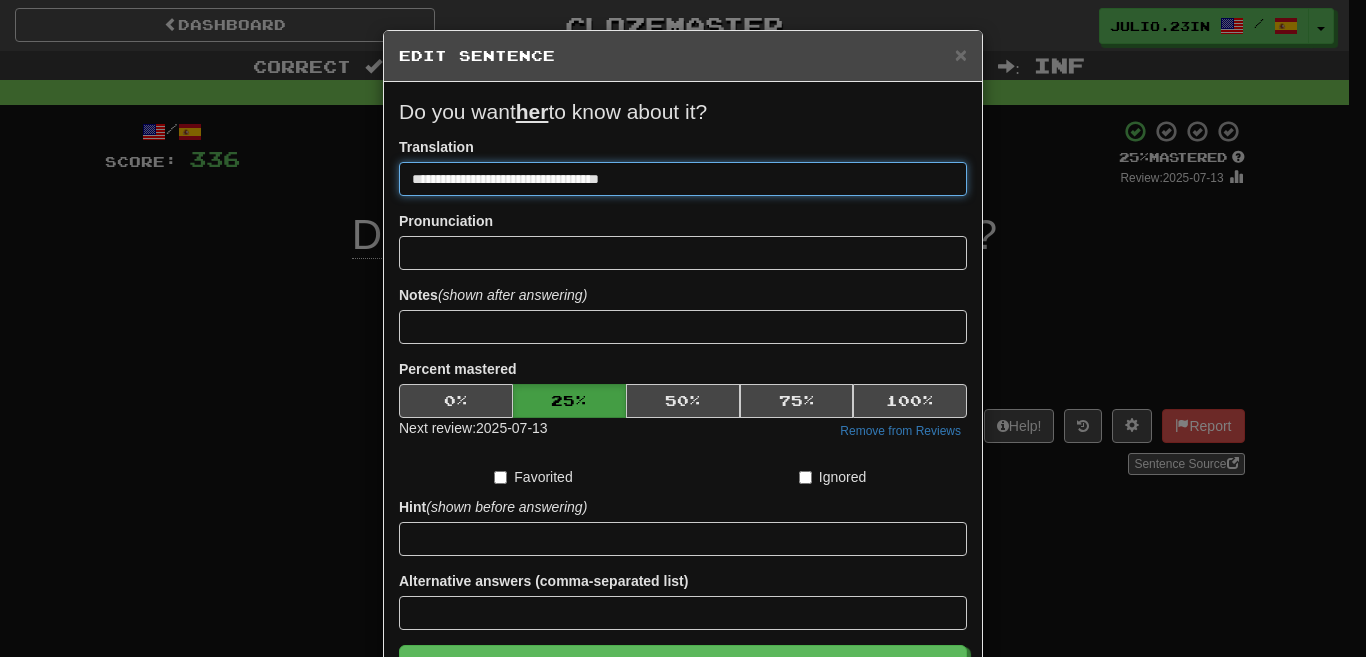 type on "**********" 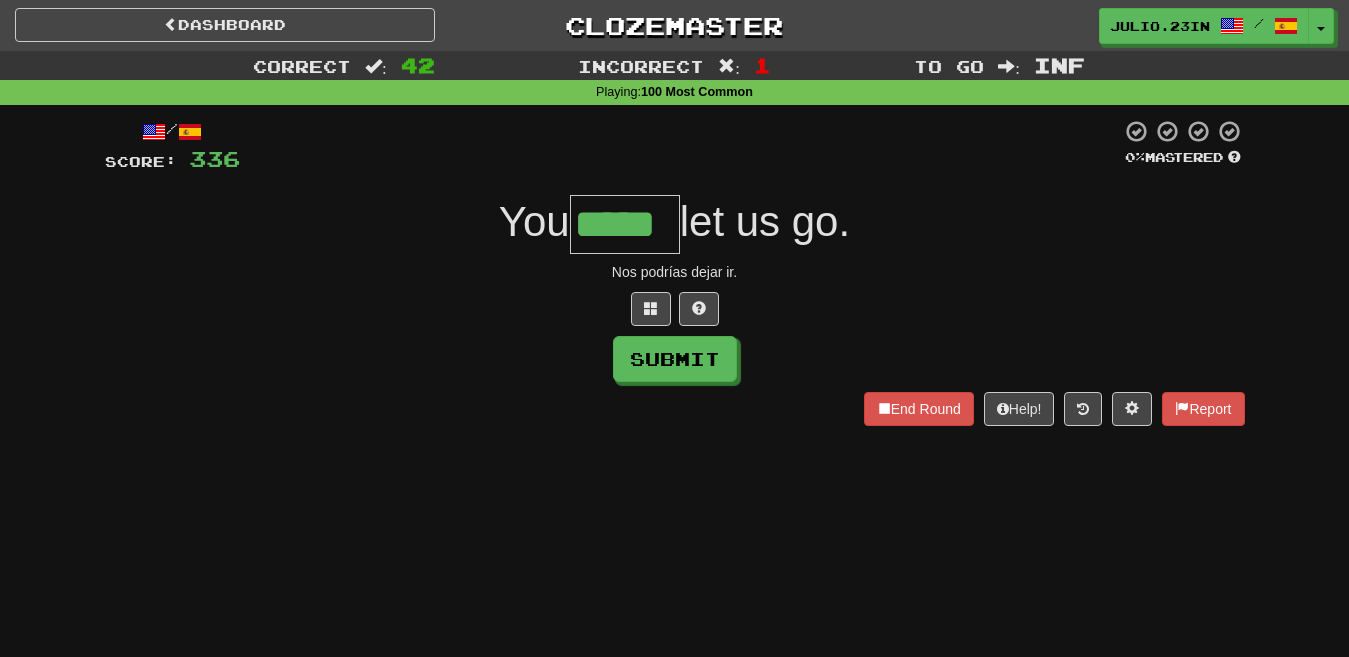 type on "*****" 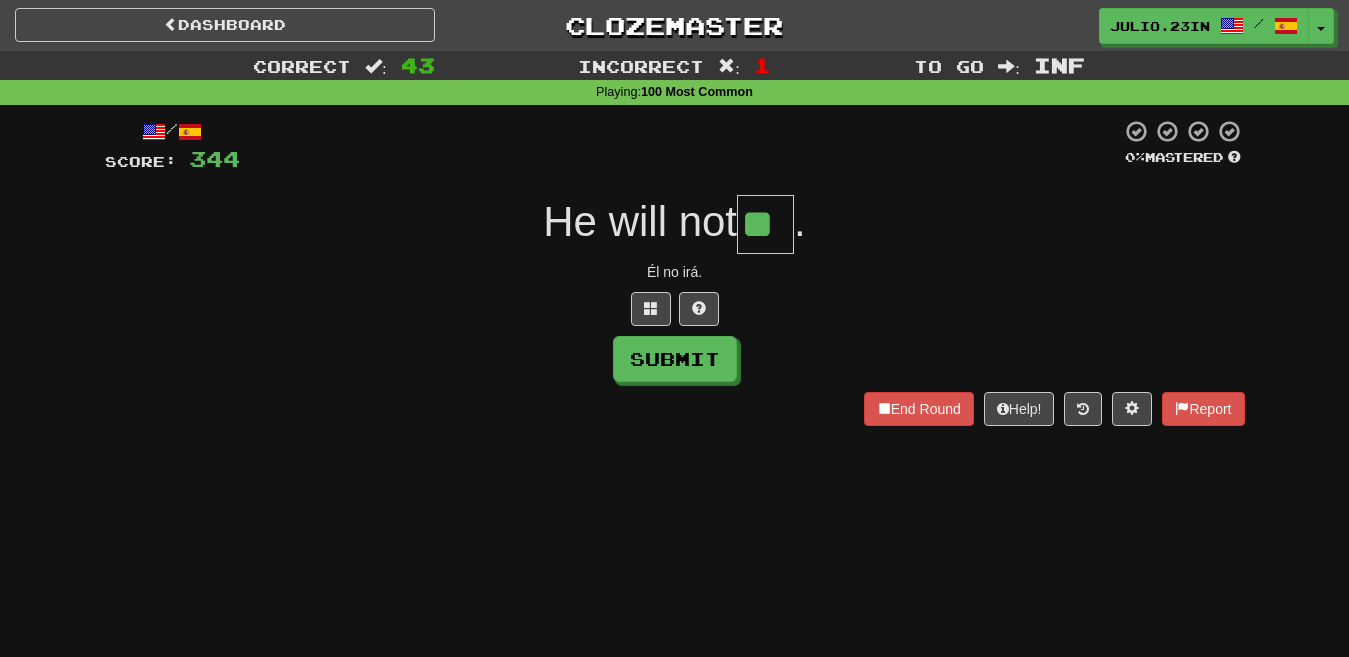 type on "**" 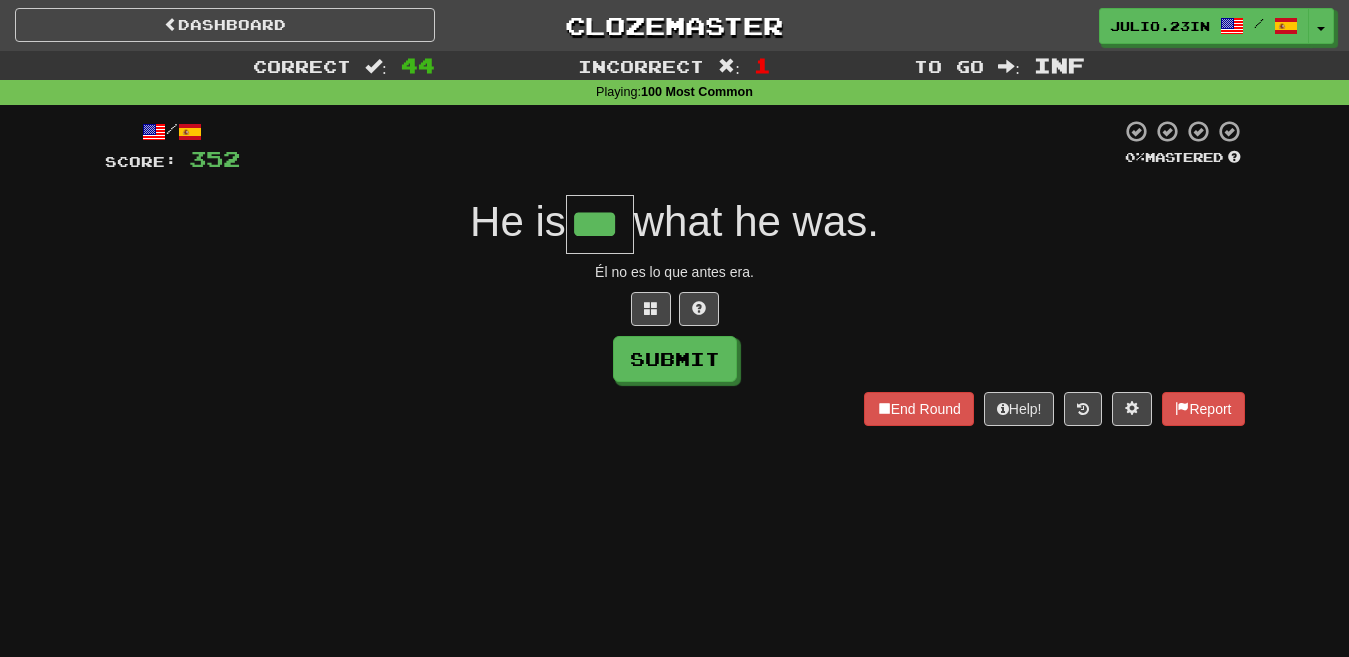 type on "***" 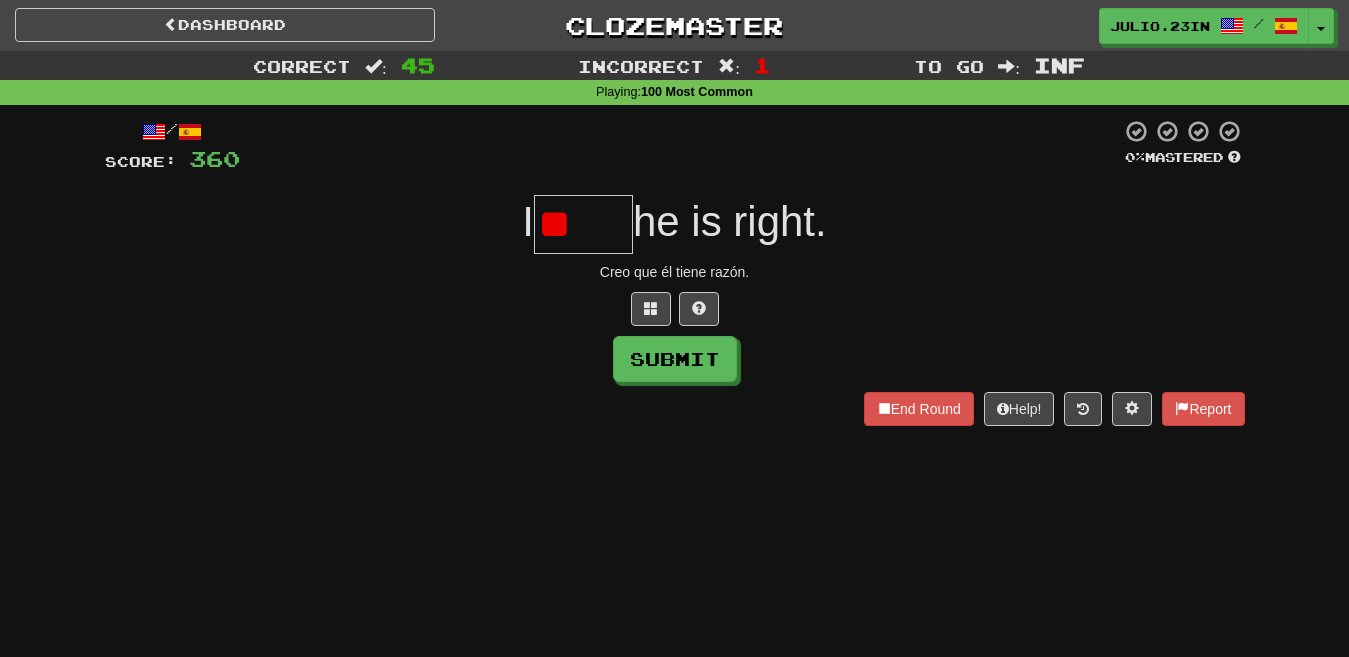 type on "*" 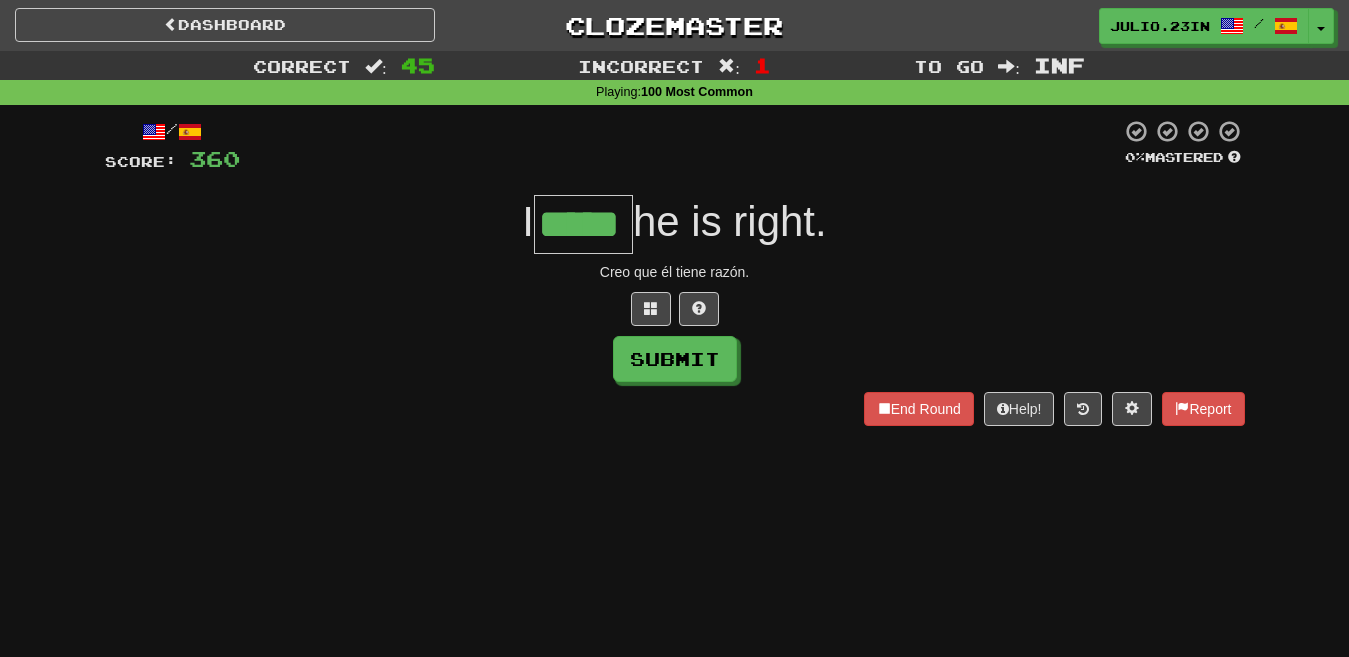 type on "*****" 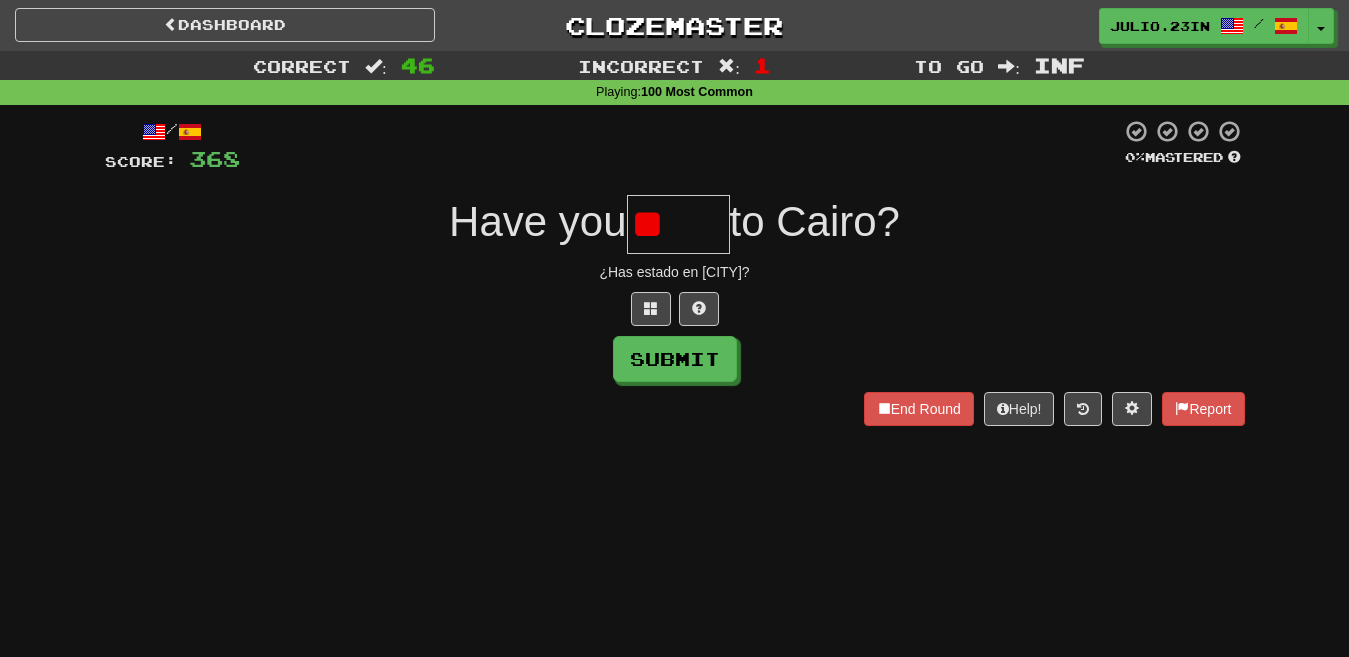 type on "*" 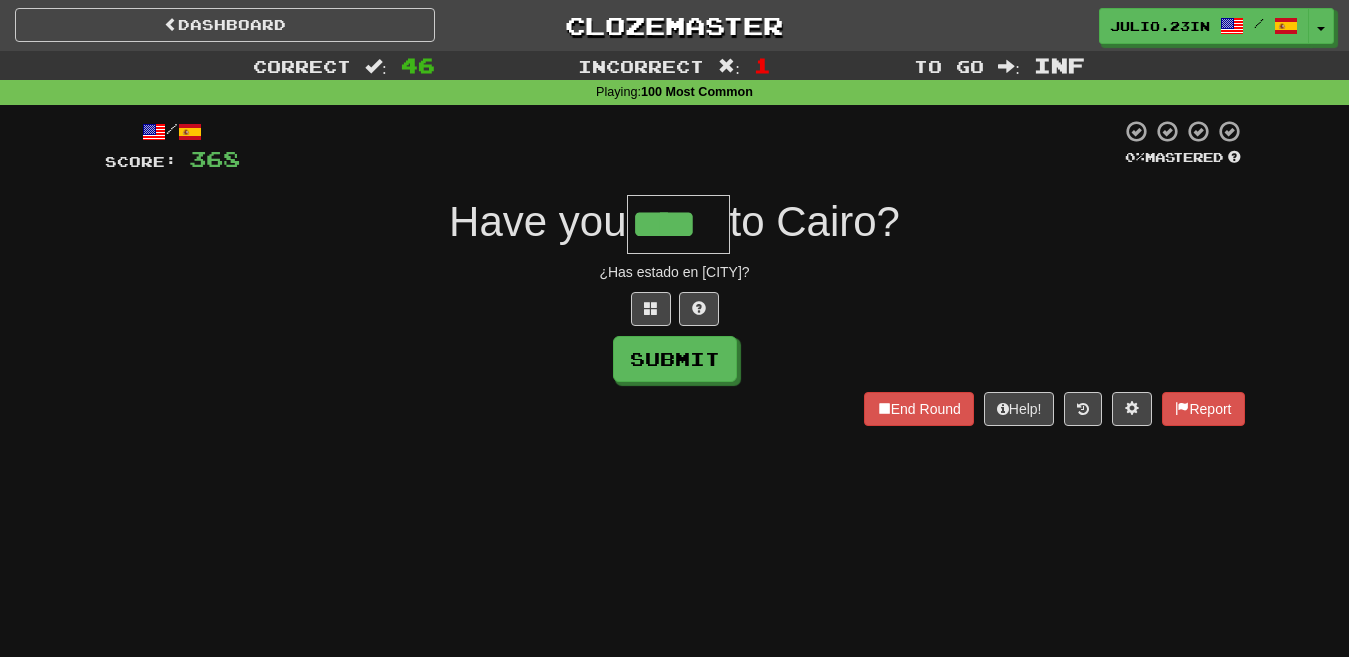 type on "****" 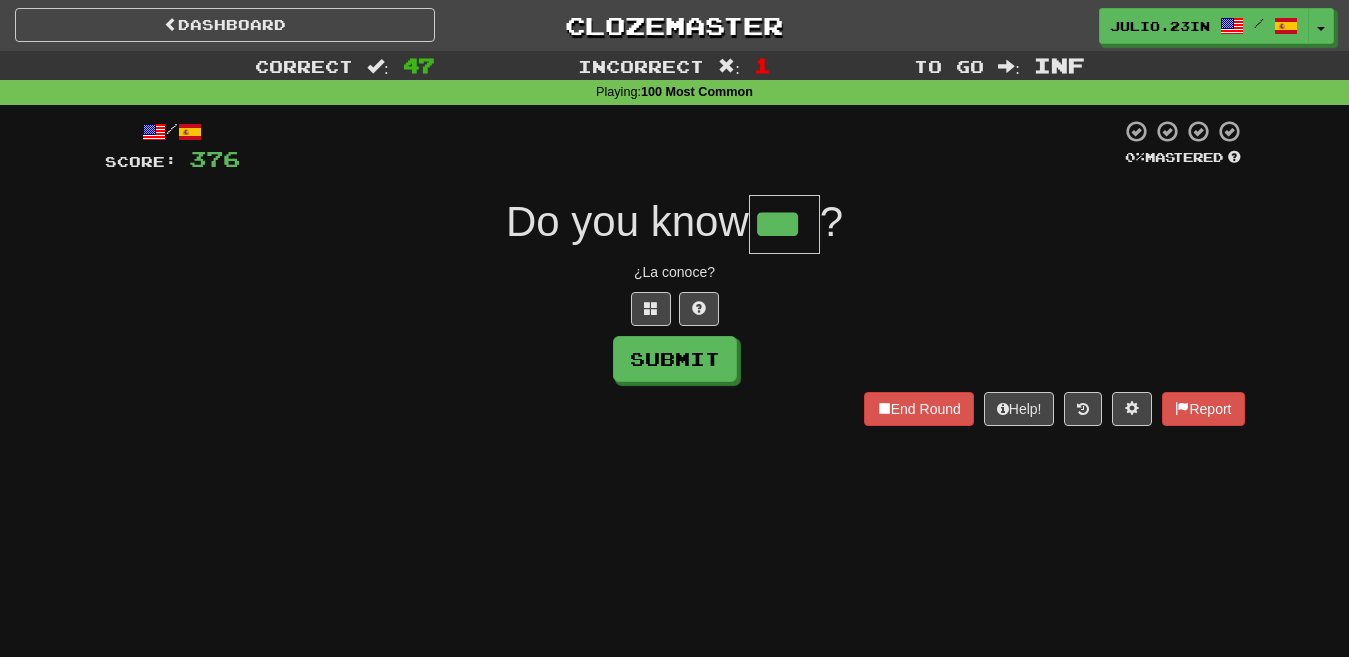 type on "***" 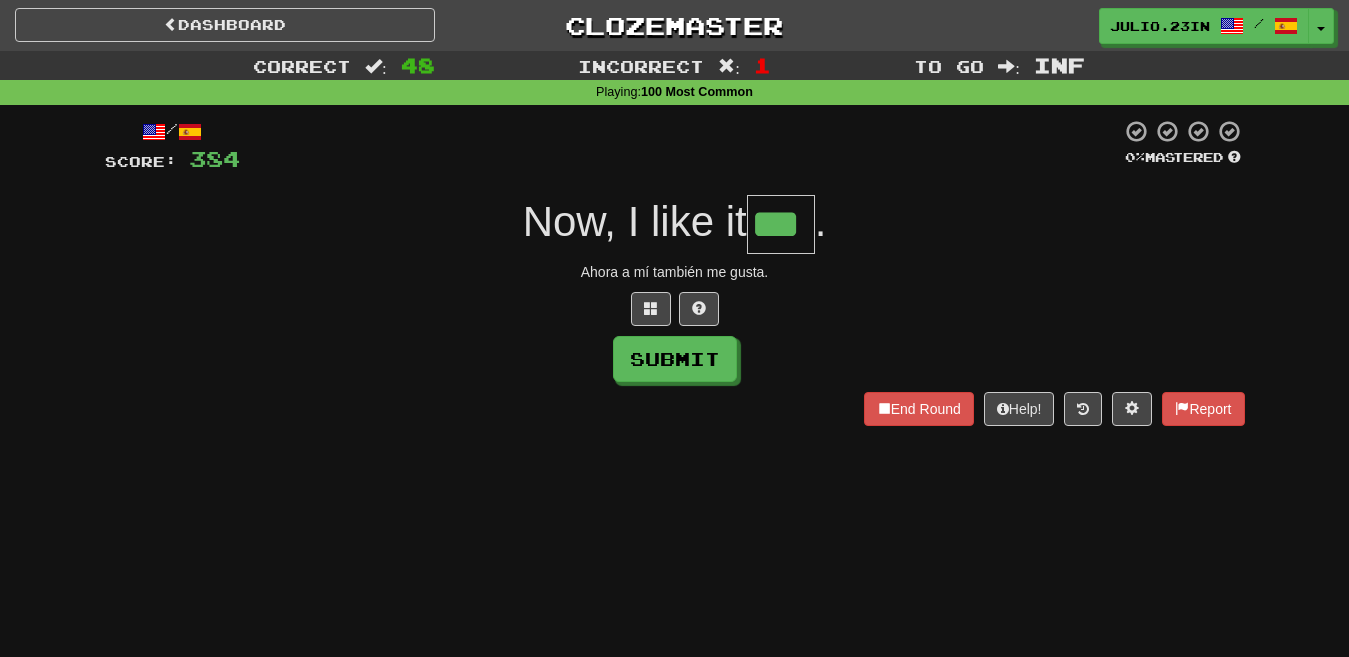 type on "***" 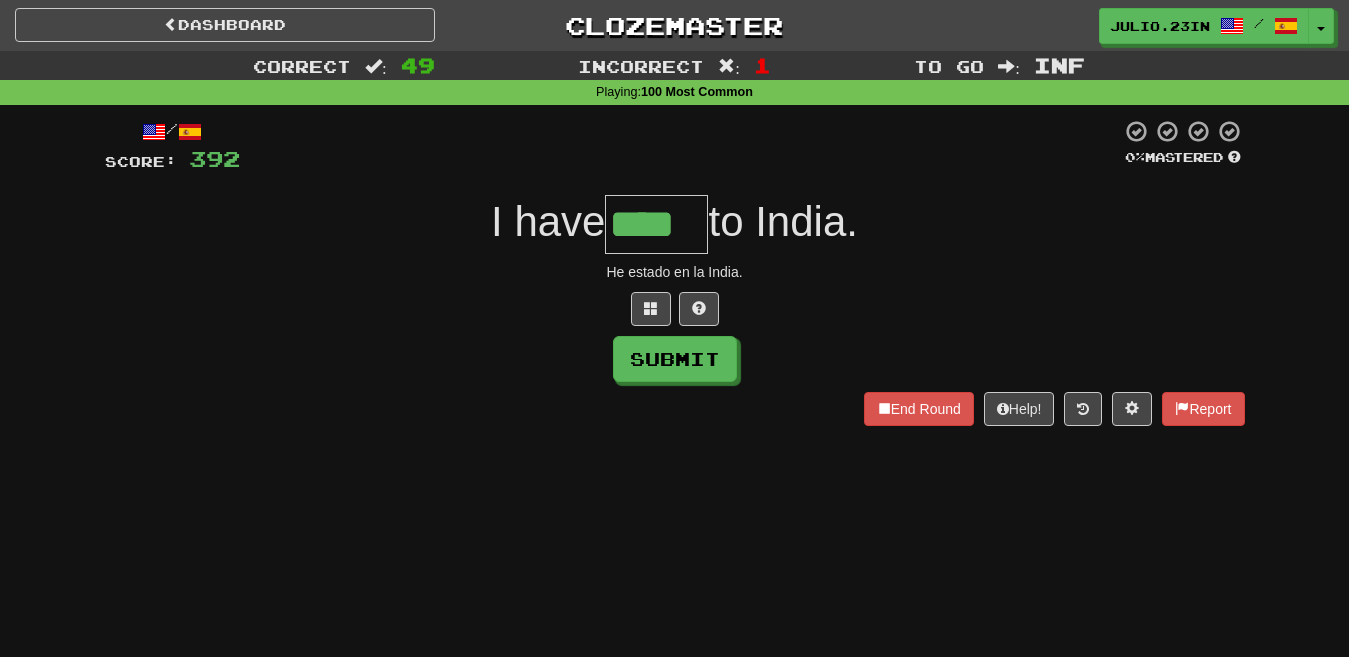 type on "****" 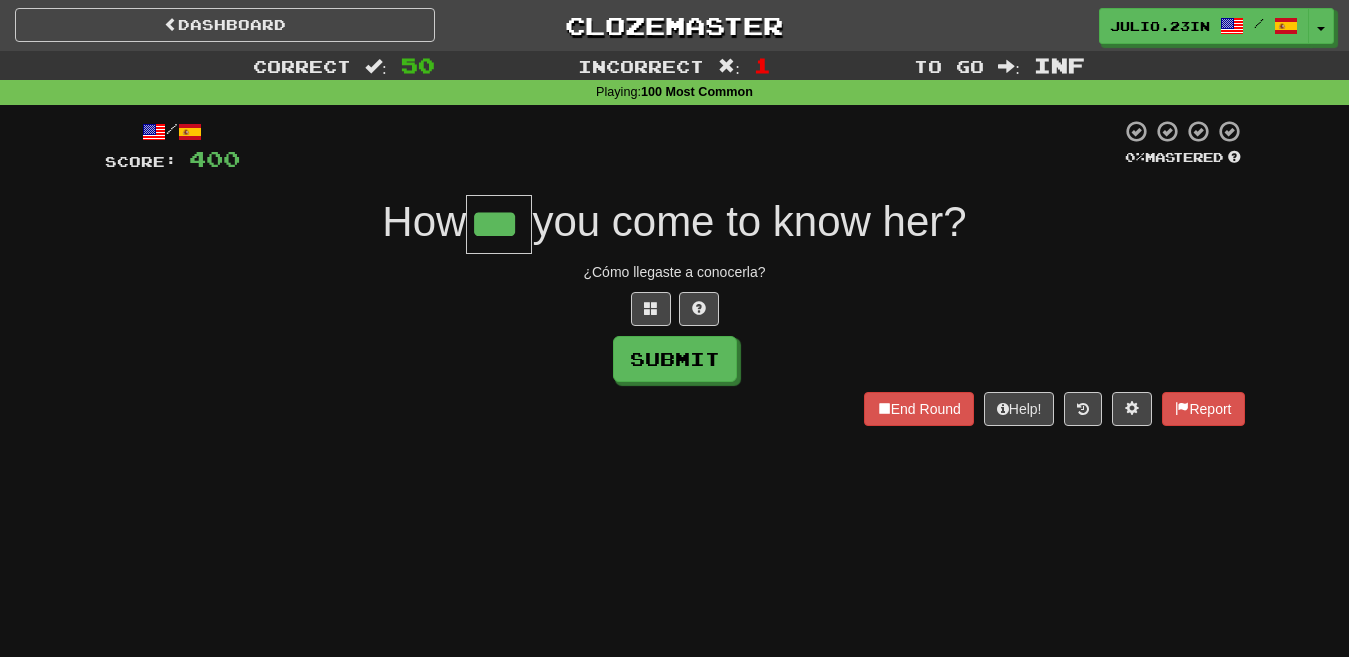 type on "***" 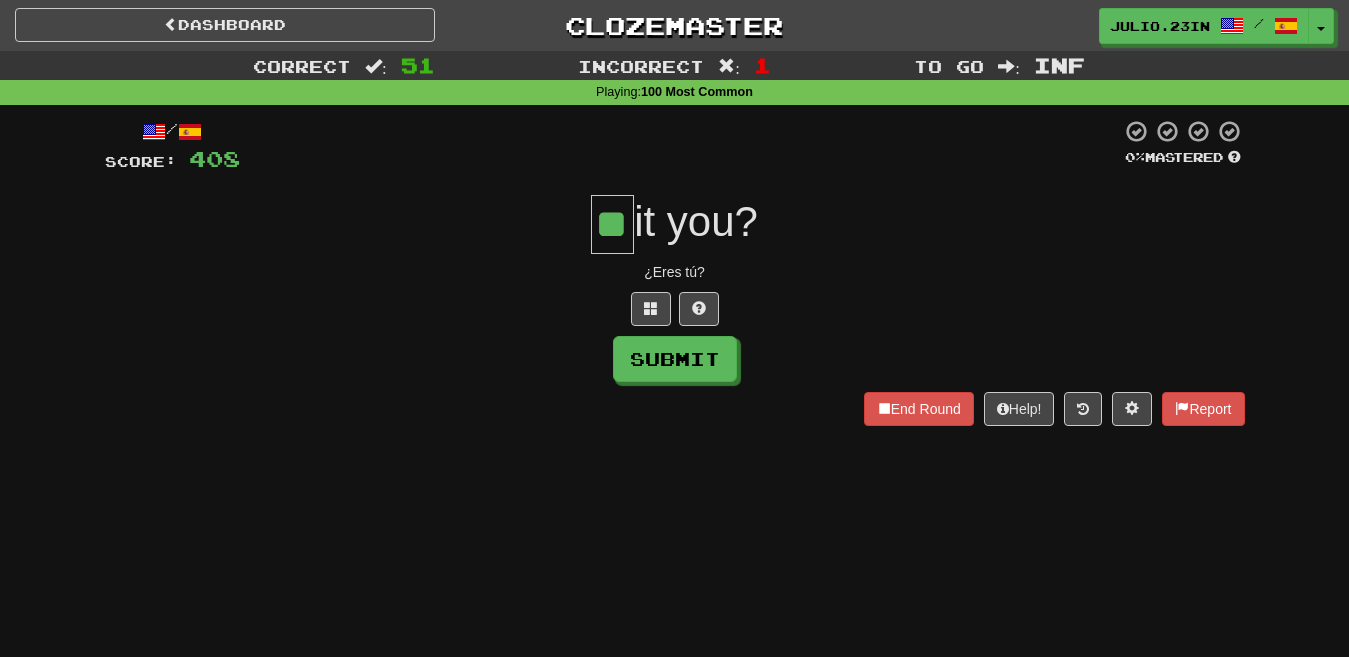 type on "**" 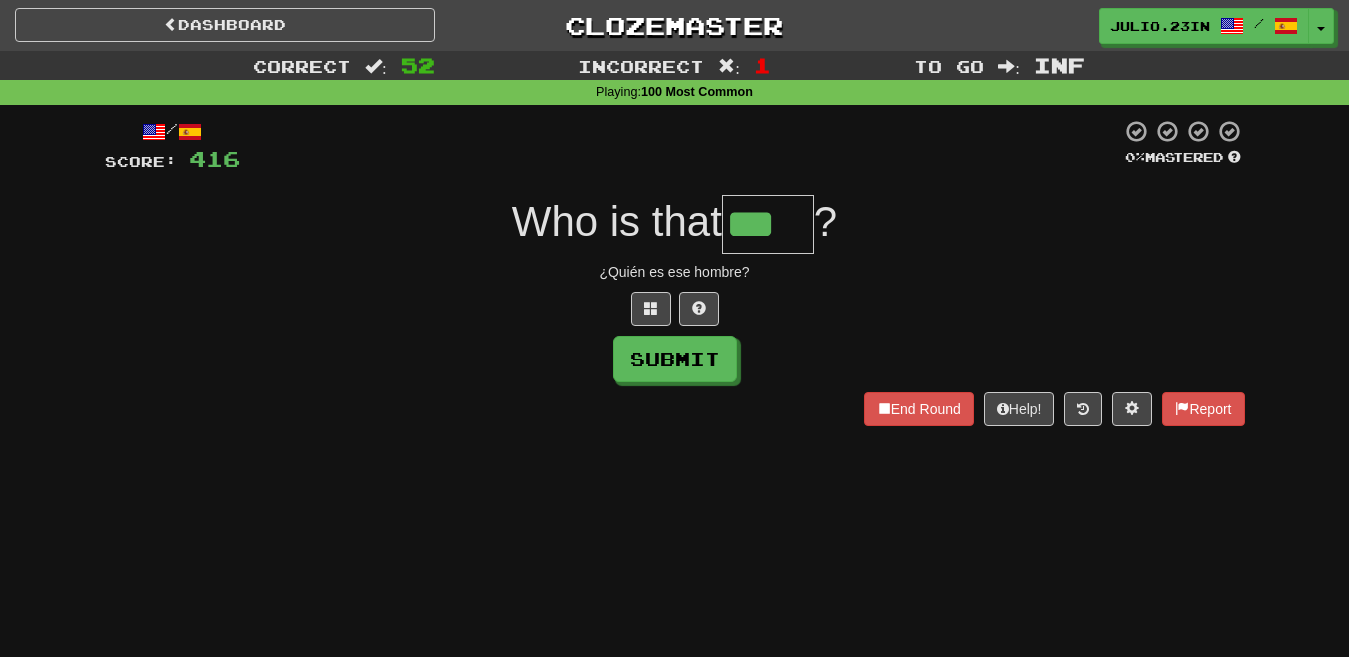 type on "***" 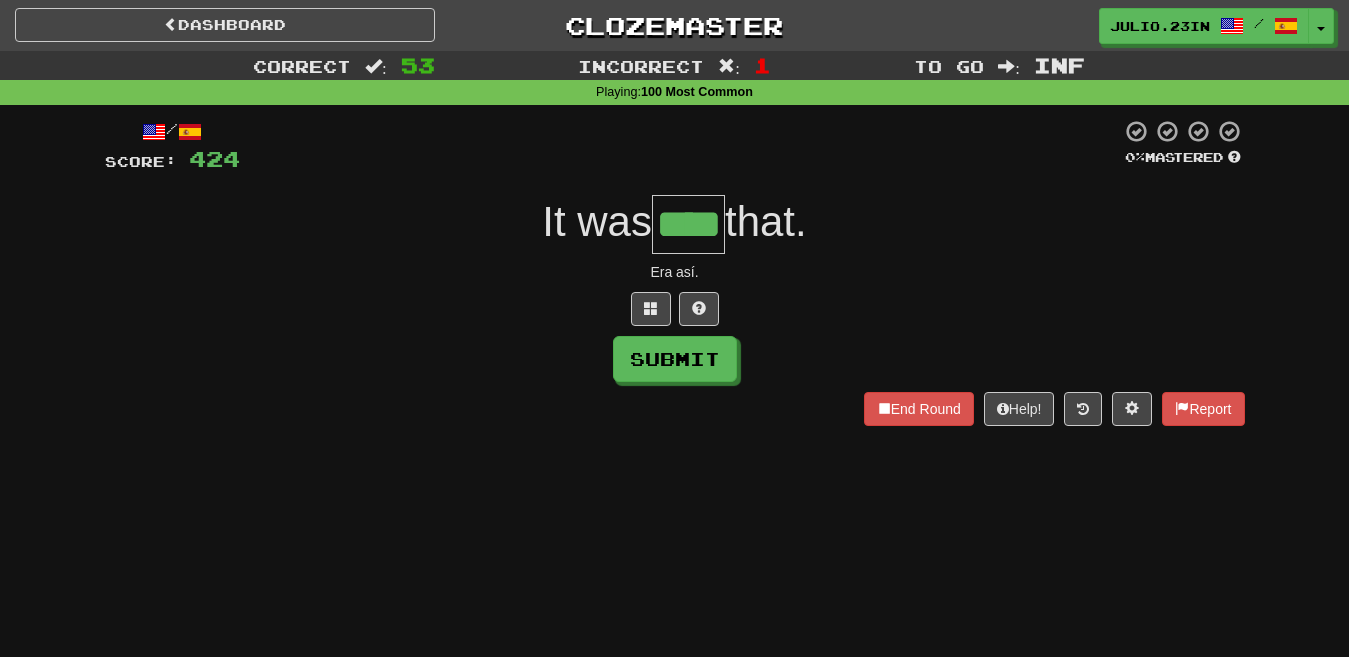 type on "****" 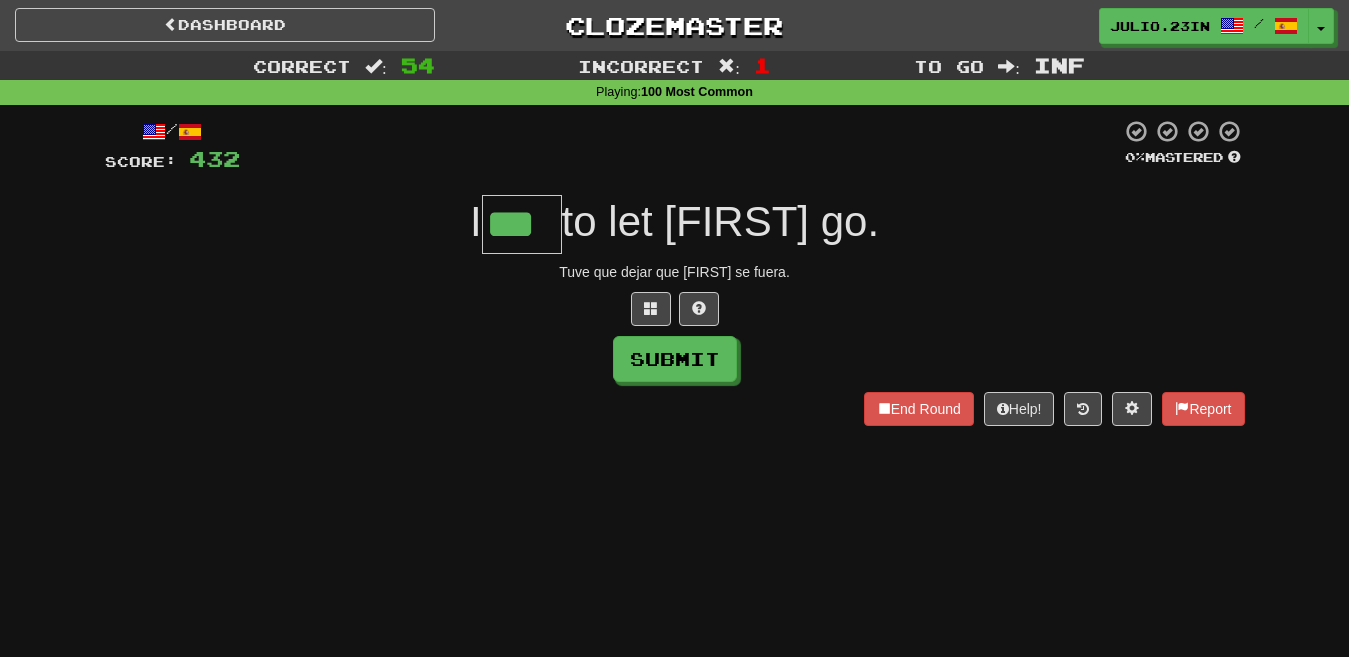 type on "***" 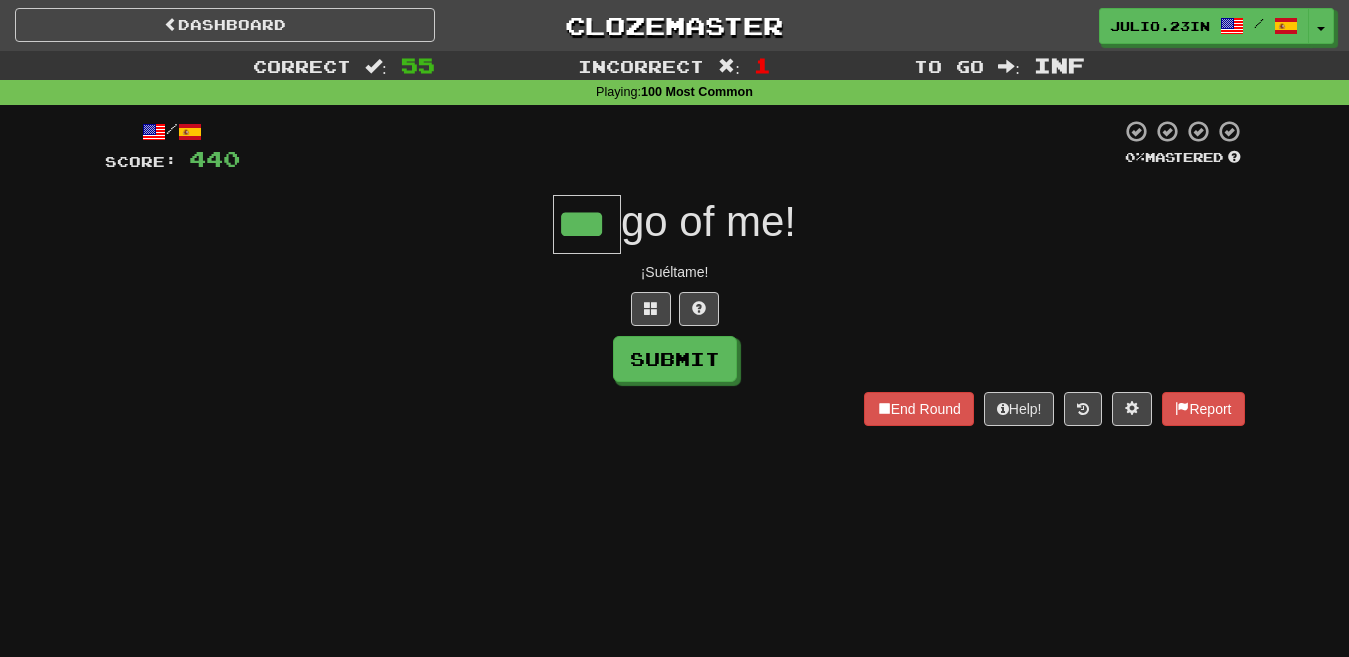 type on "***" 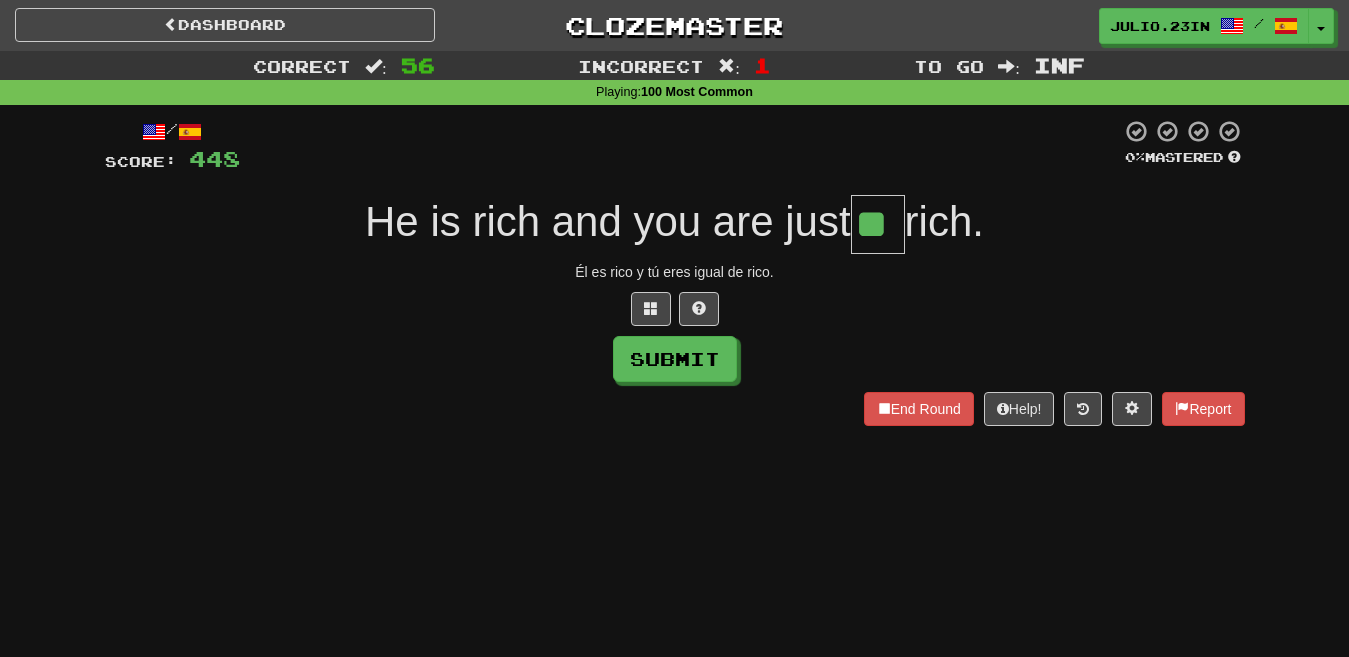 type on "**" 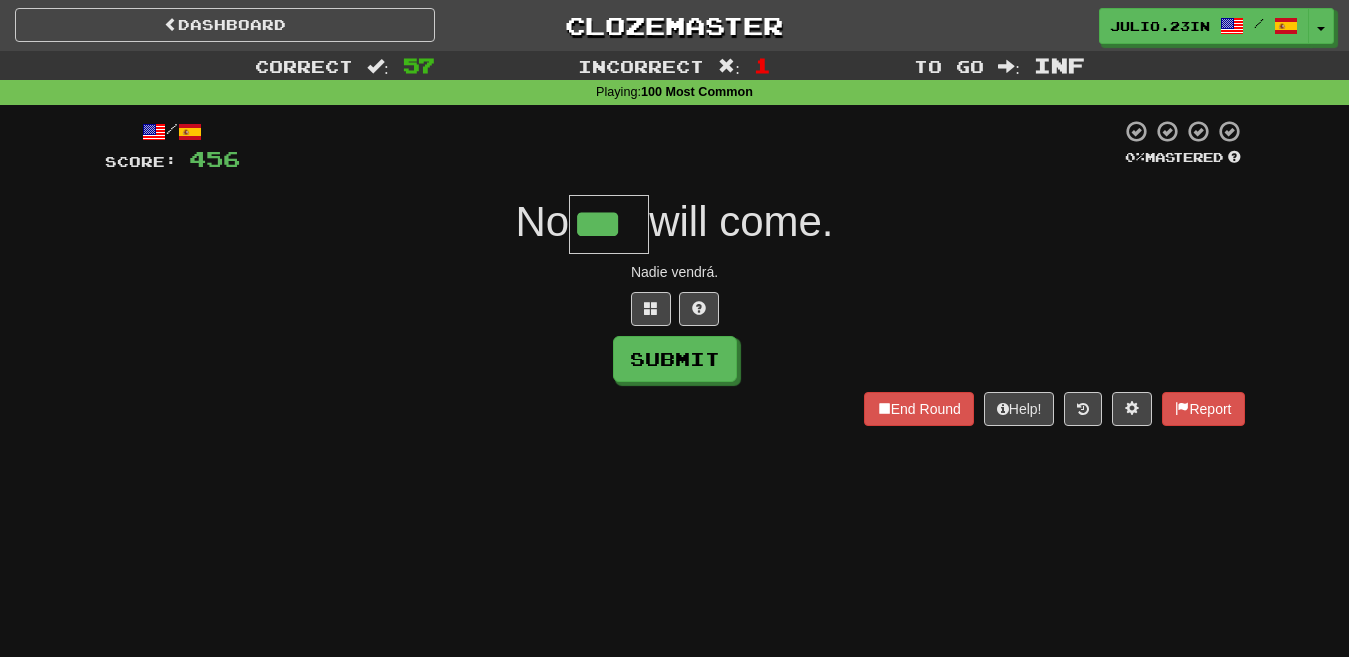 type on "***" 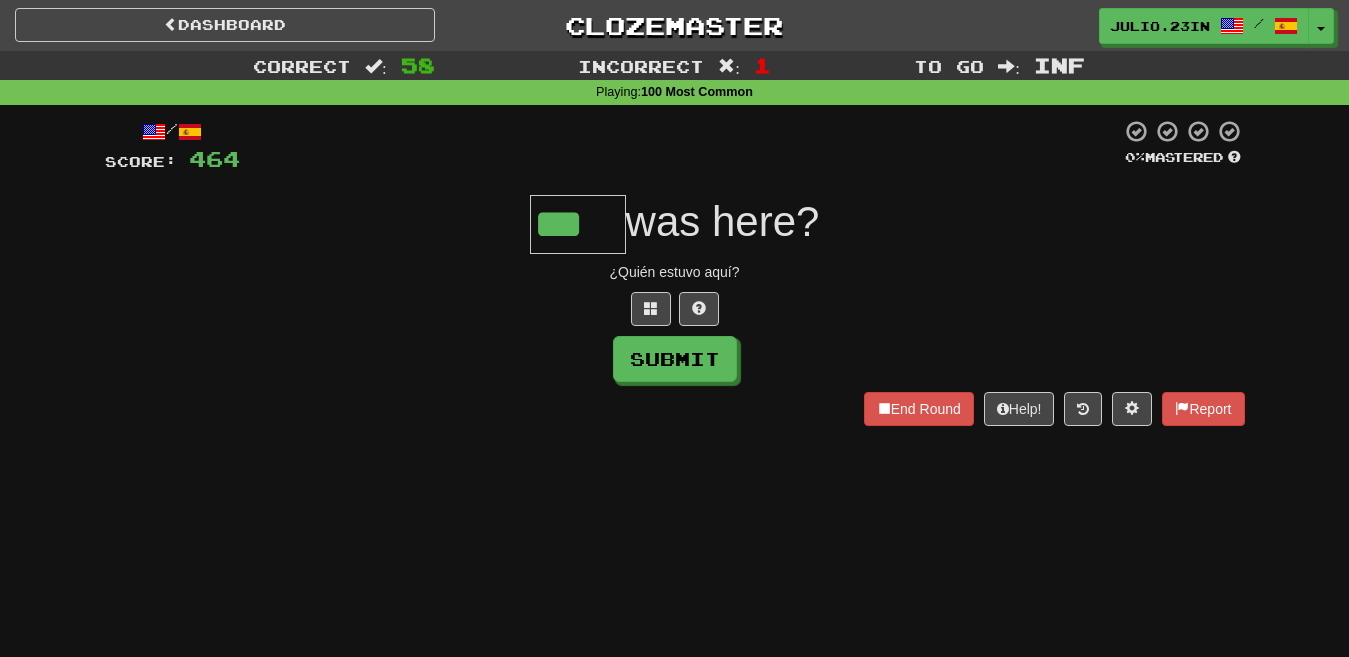 type on "***" 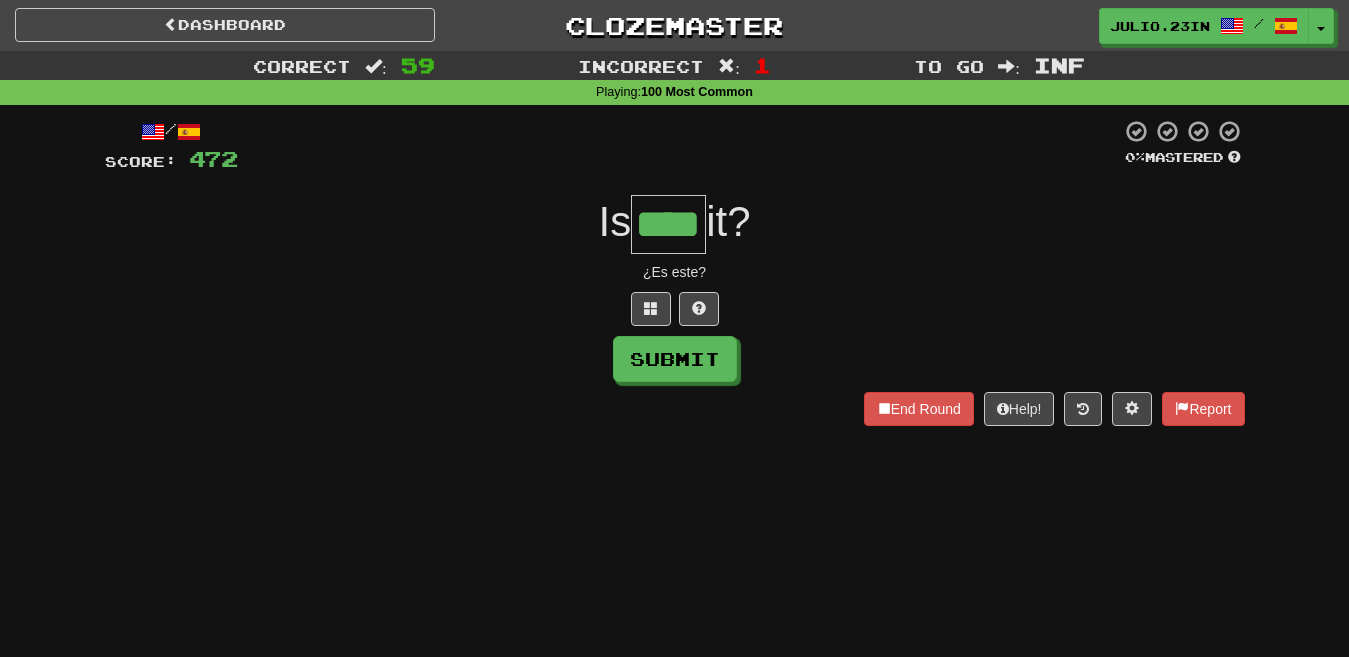 type on "****" 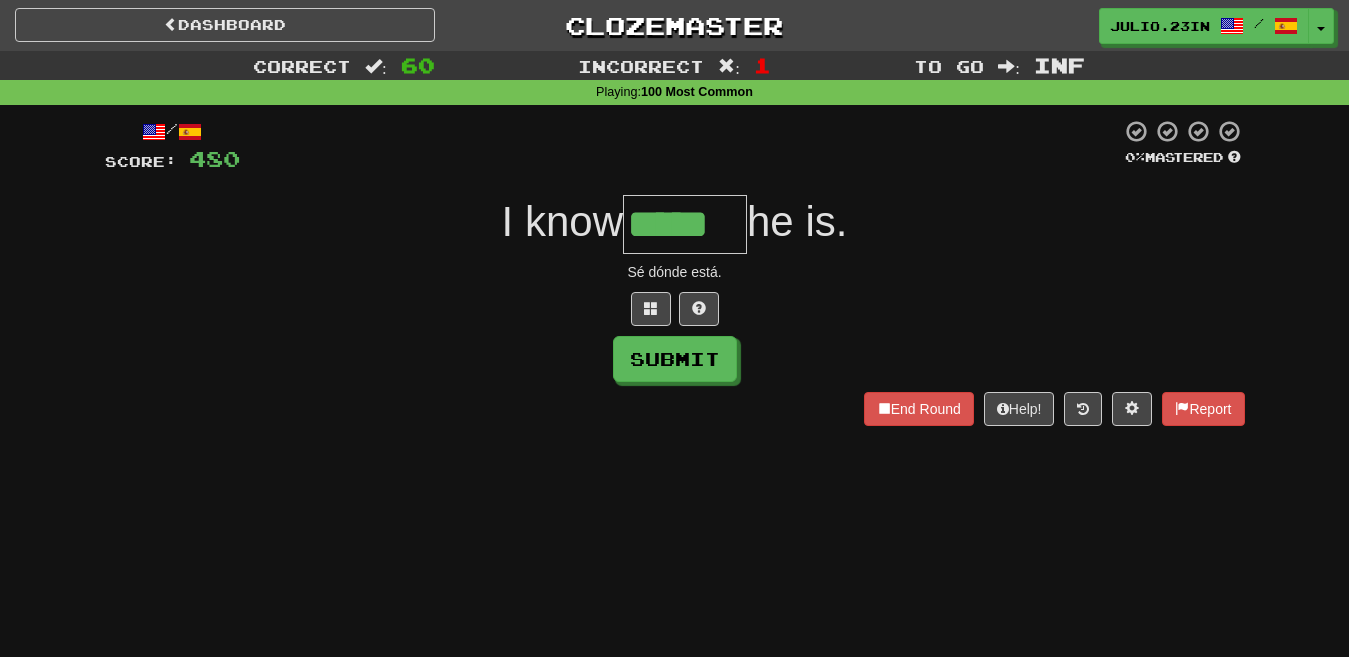 type on "*****" 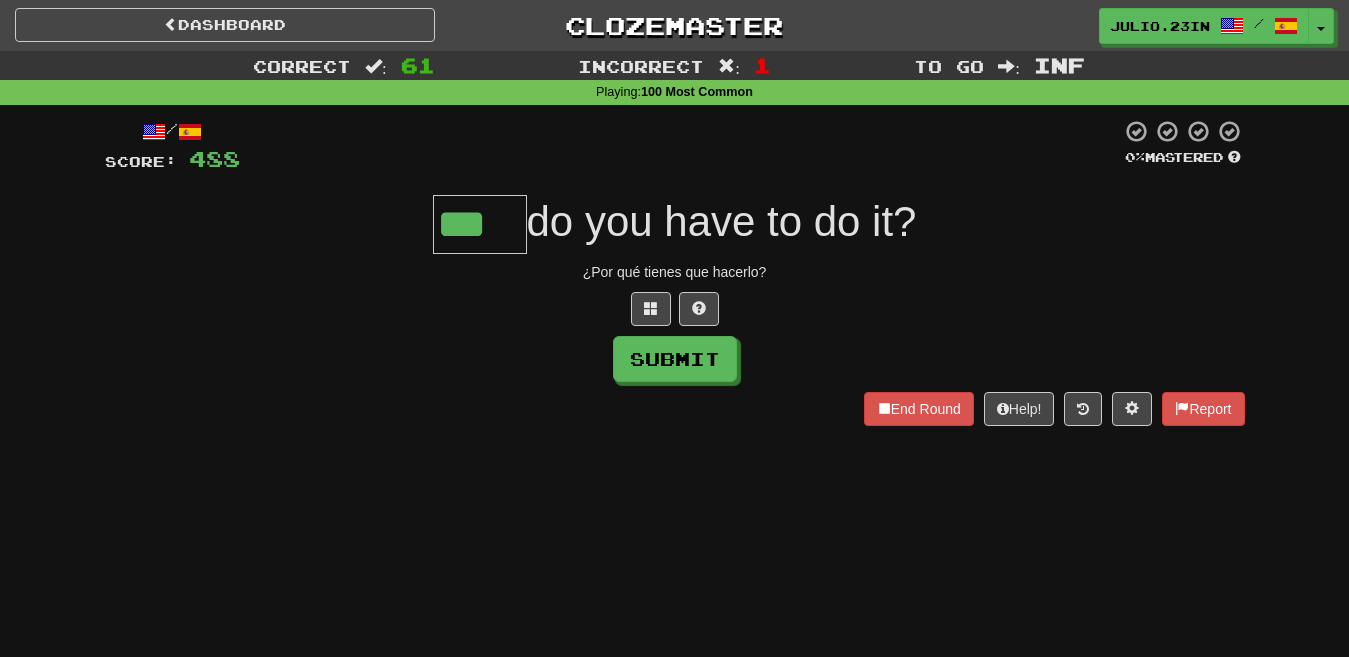 type on "***" 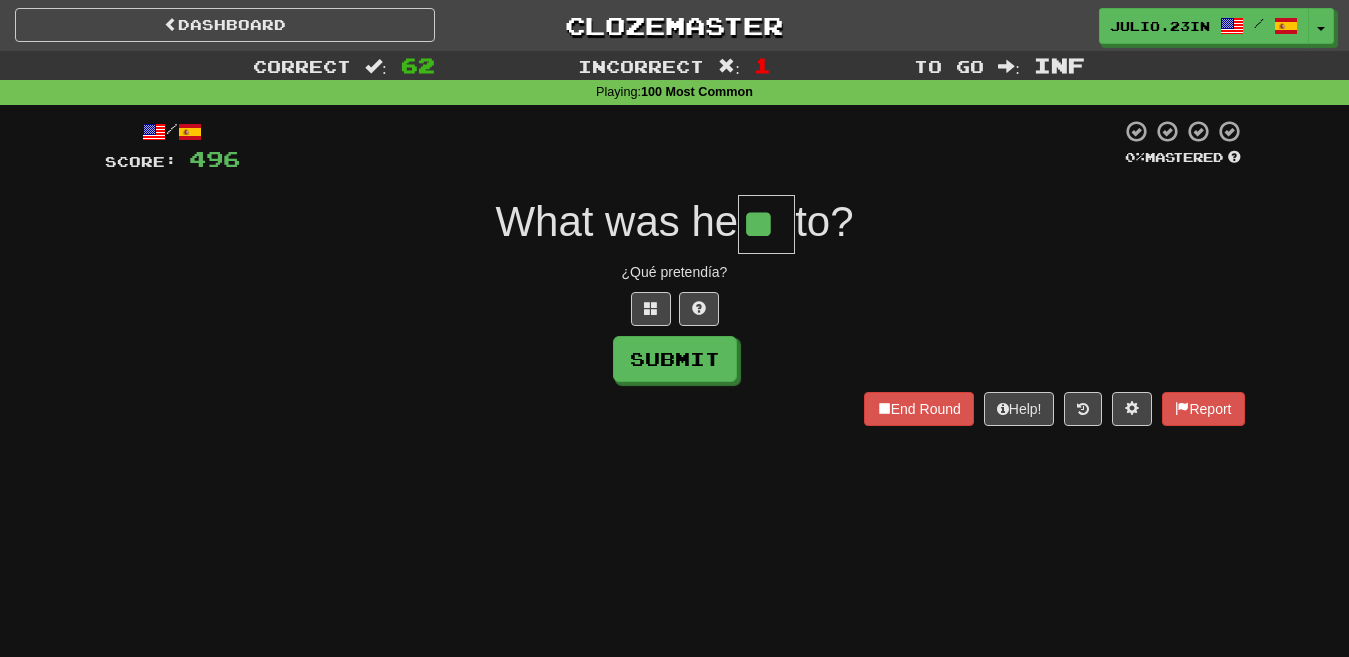type on "**" 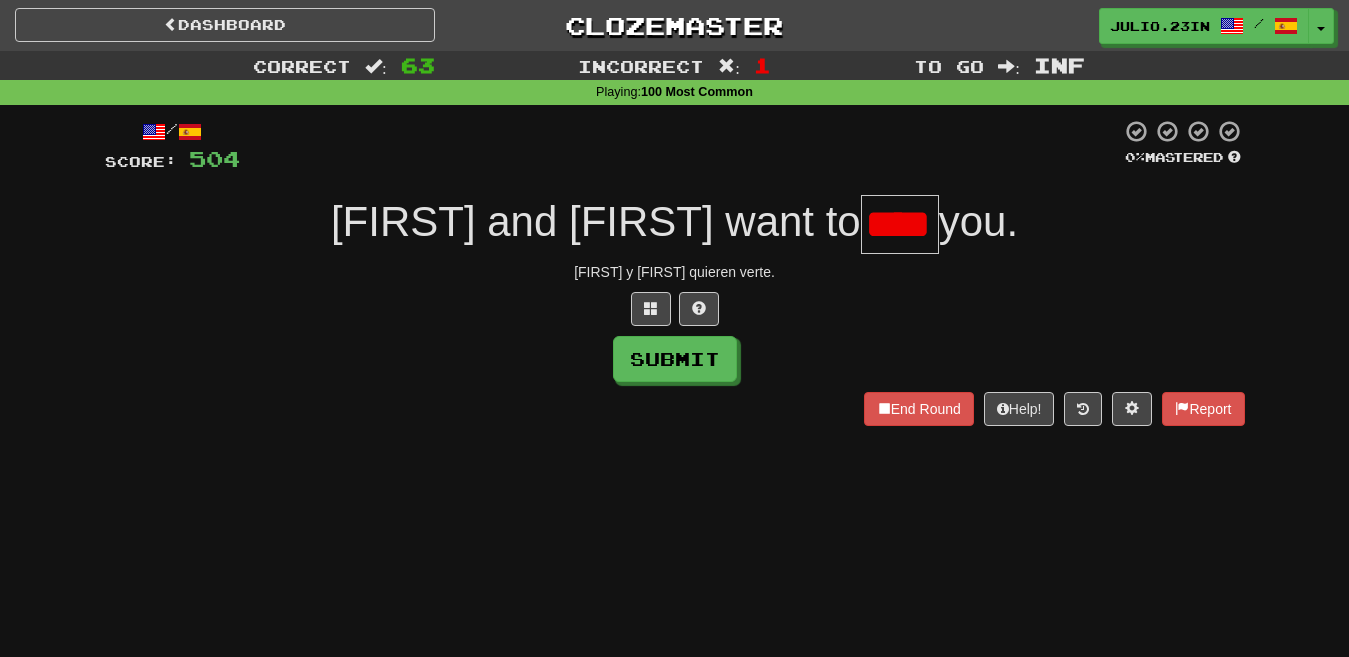scroll, scrollTop: 0, scrollLeft: 19, axis: horizontal 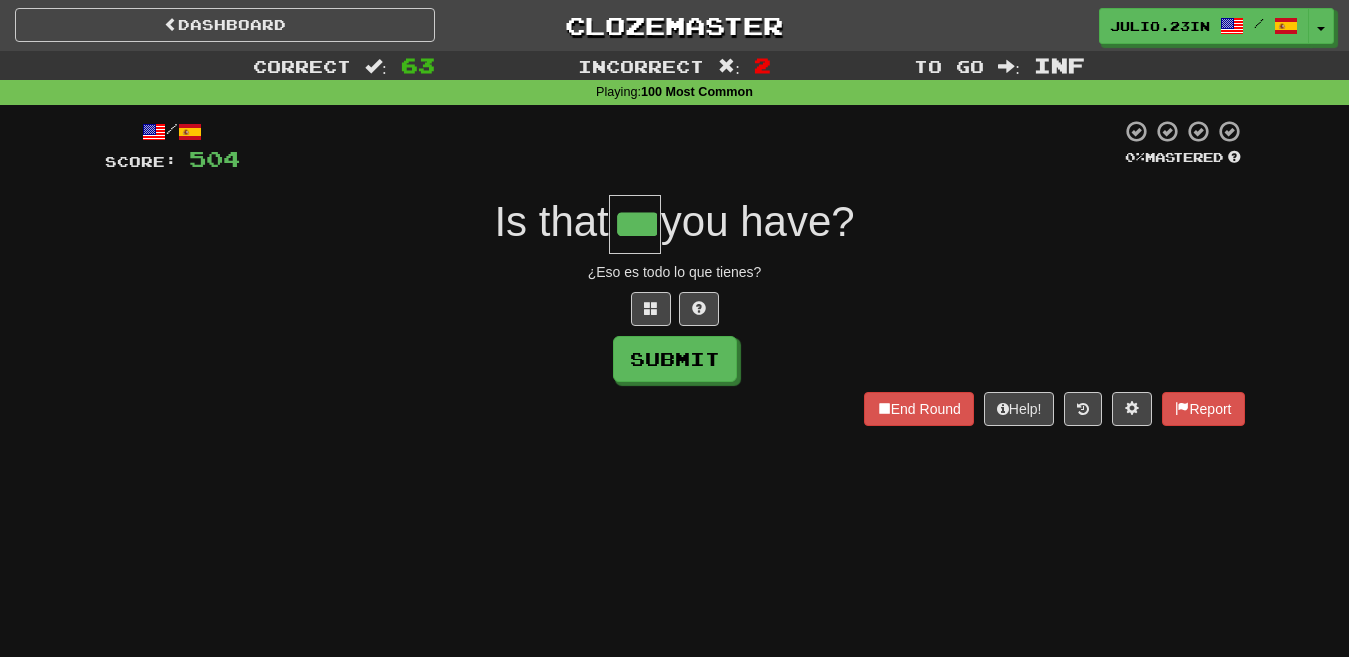type on "***" 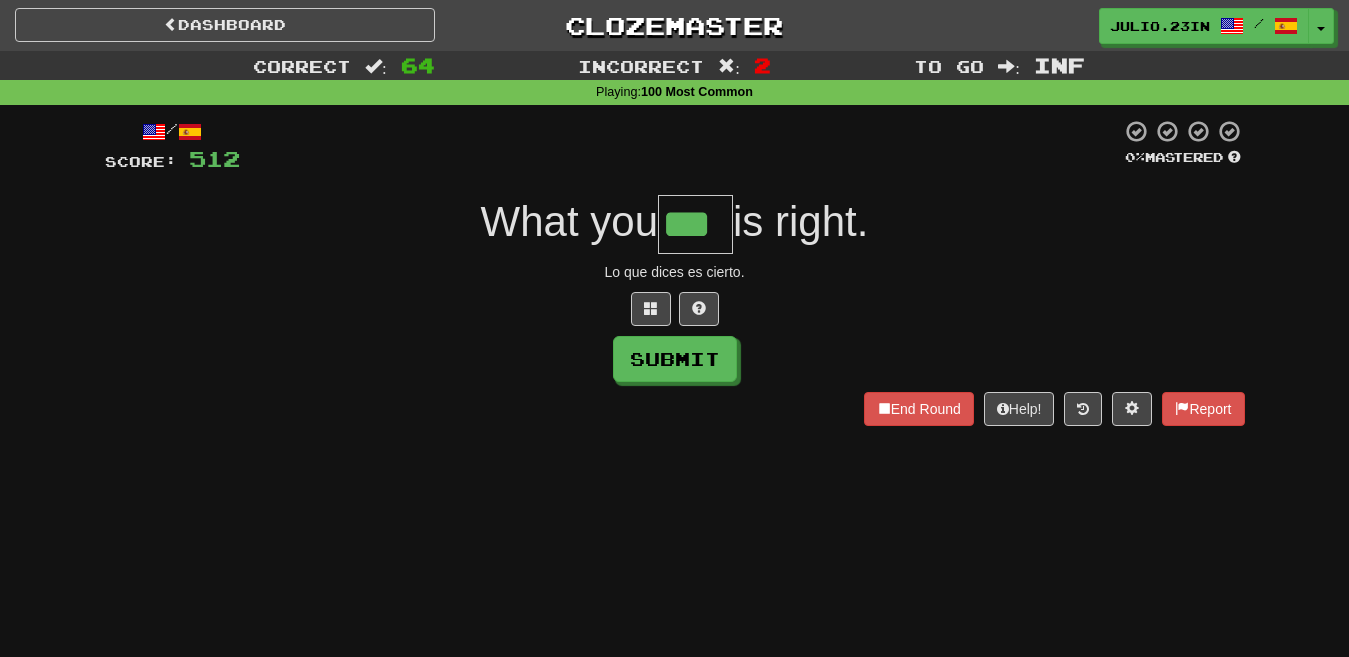 type on "***" 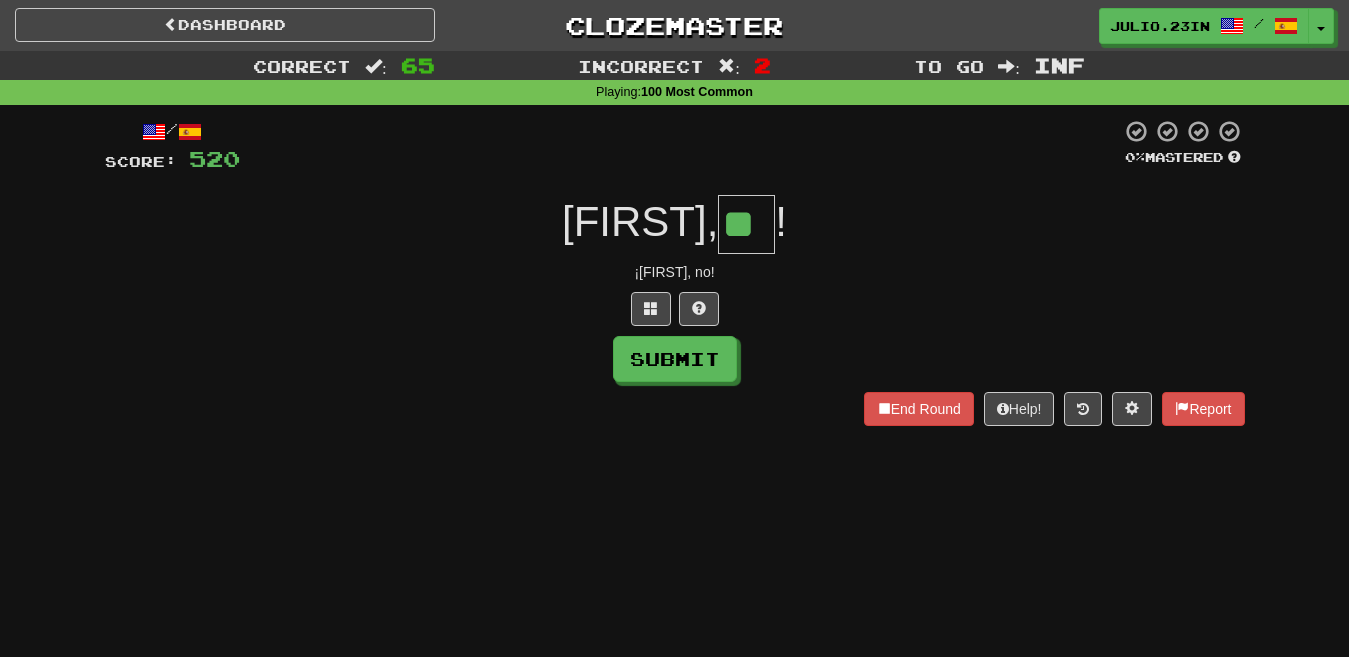 type on "**" 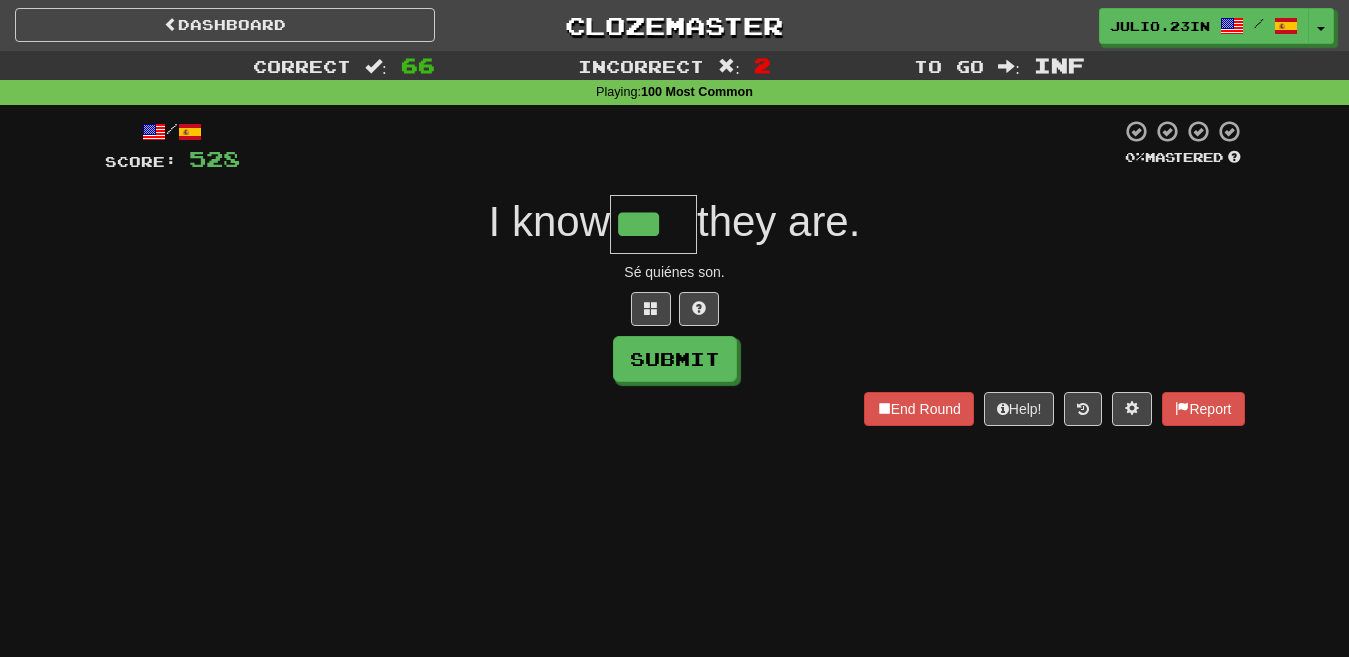 type on "***" 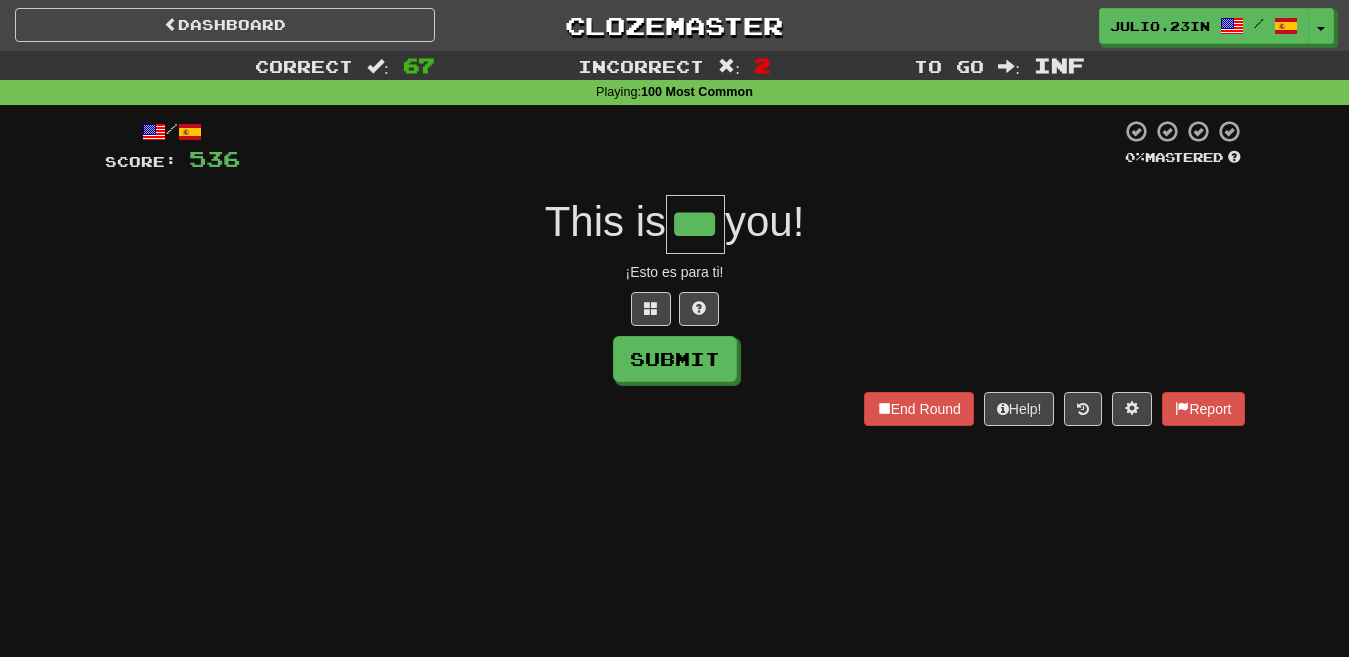 type on "***" 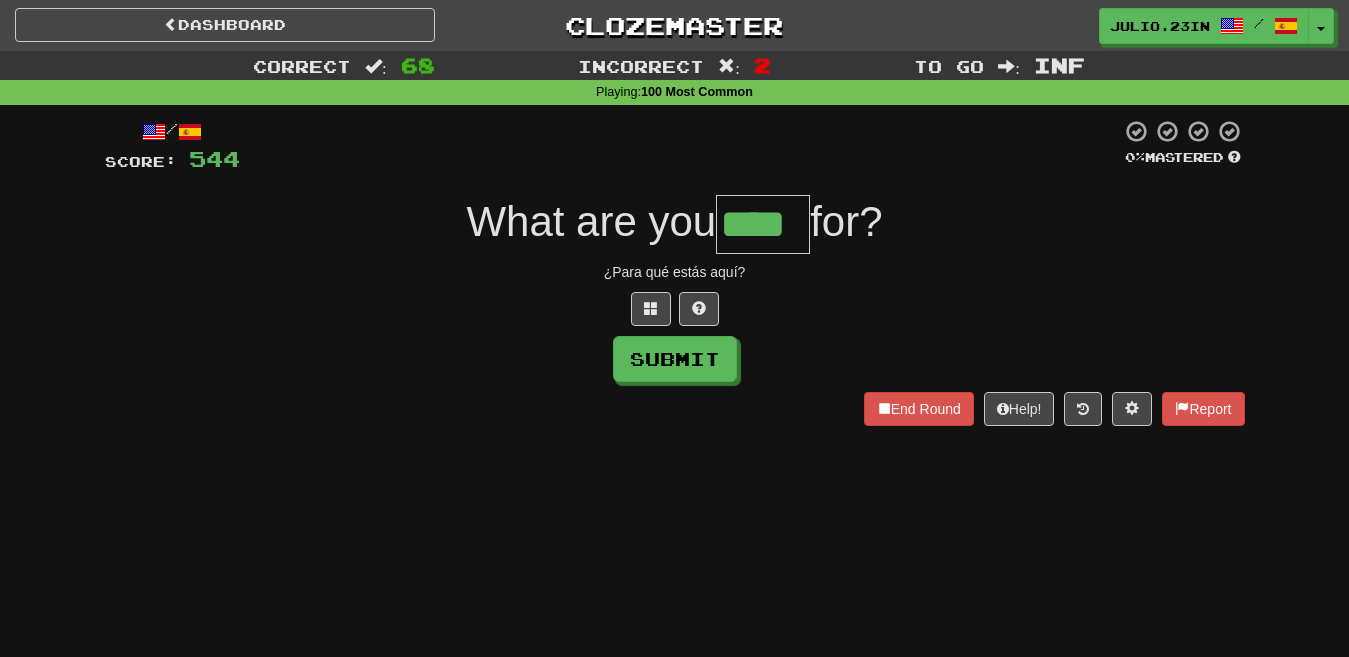 type on "****" 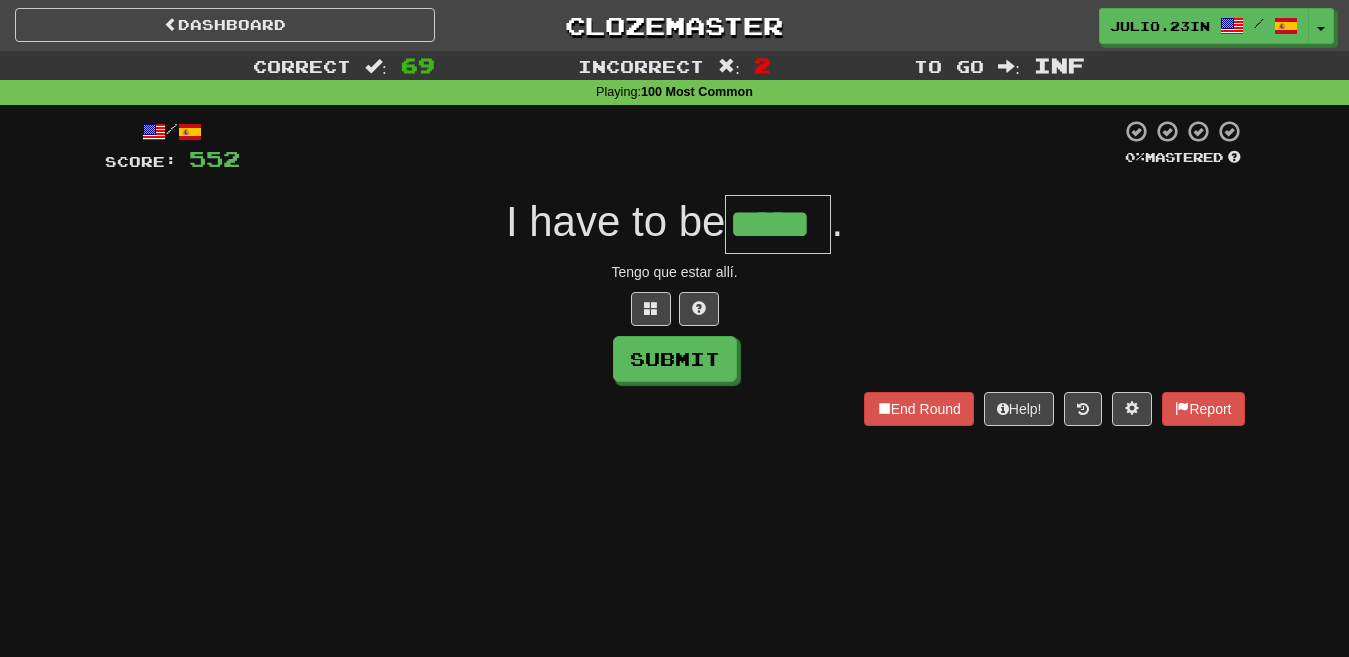 type on "*****" 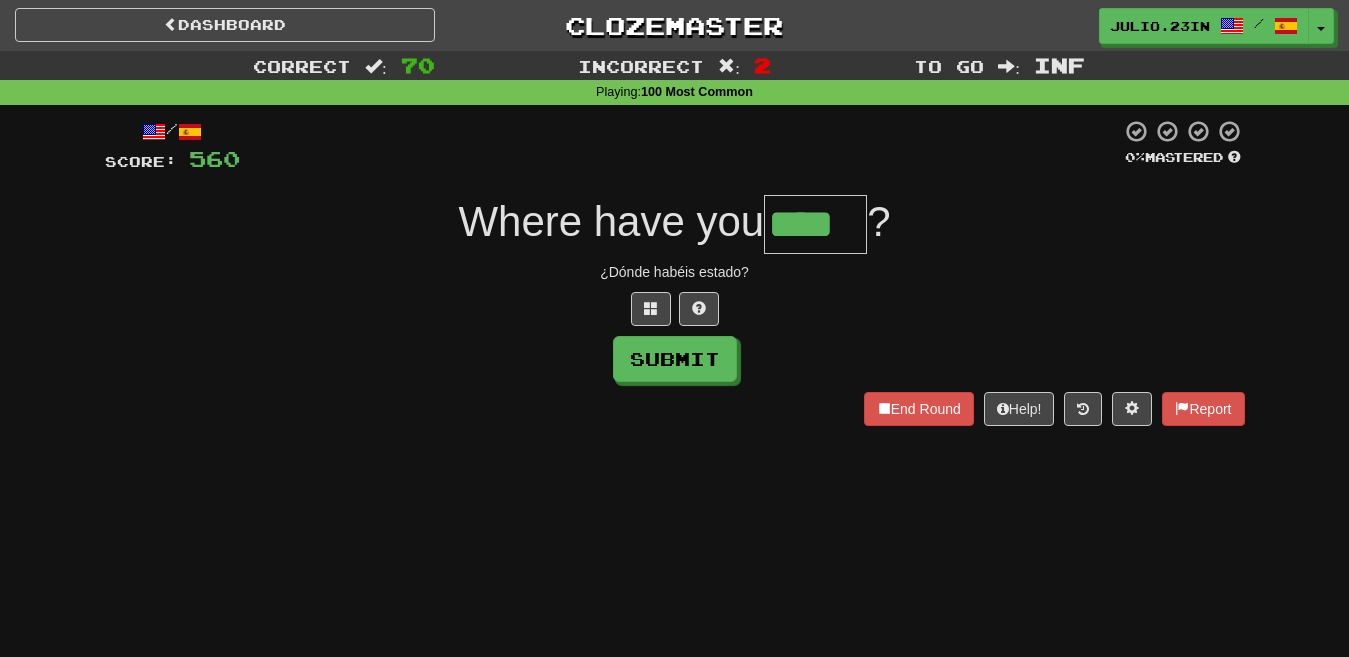 type on "****" 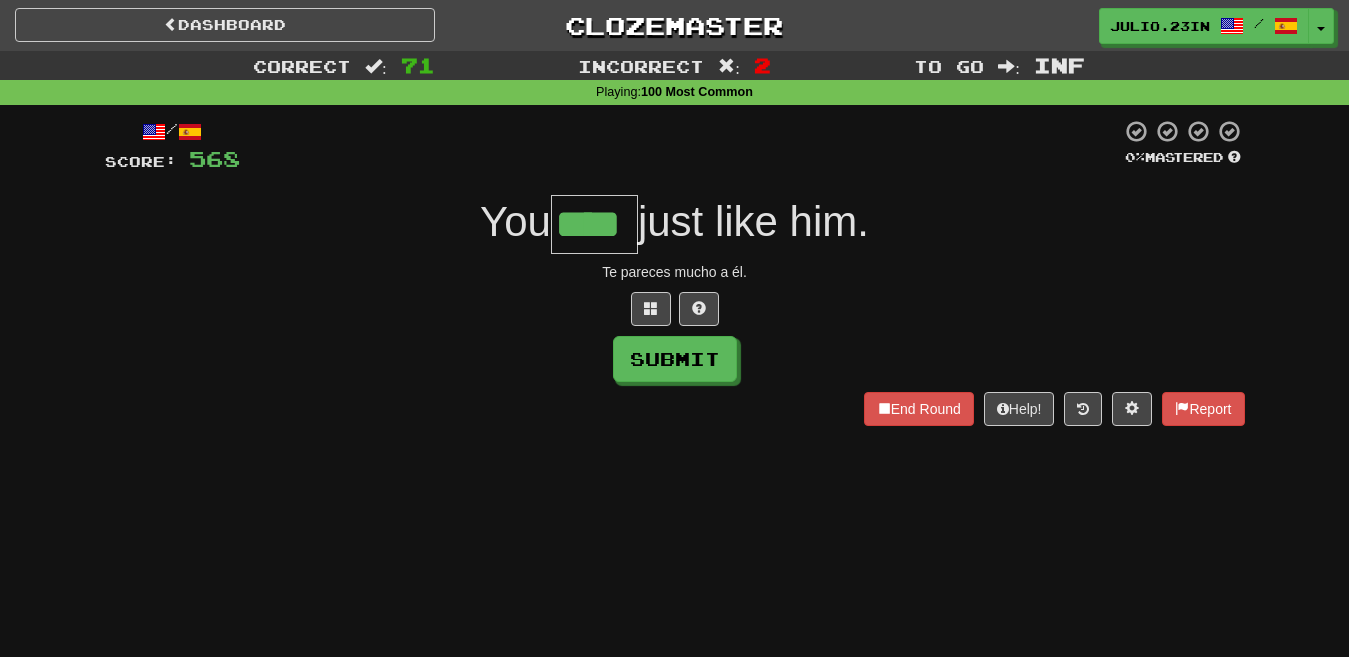 type on "****" 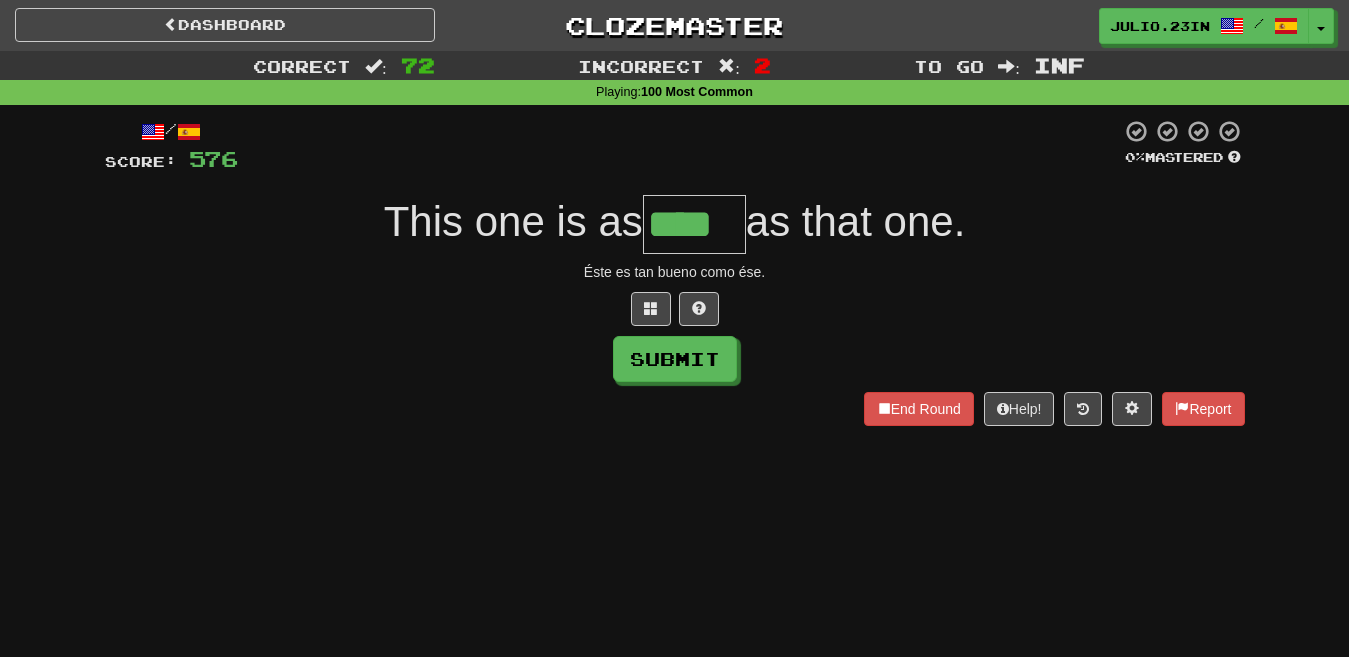 type on "****" 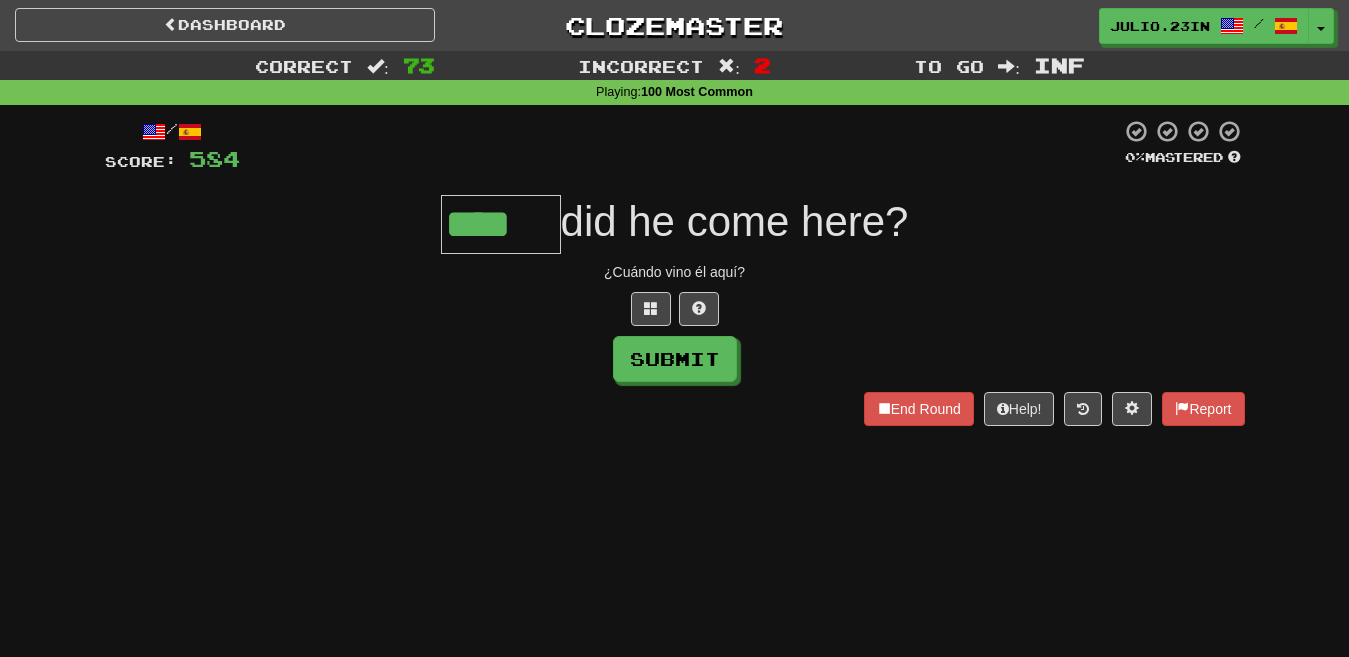type on "****" 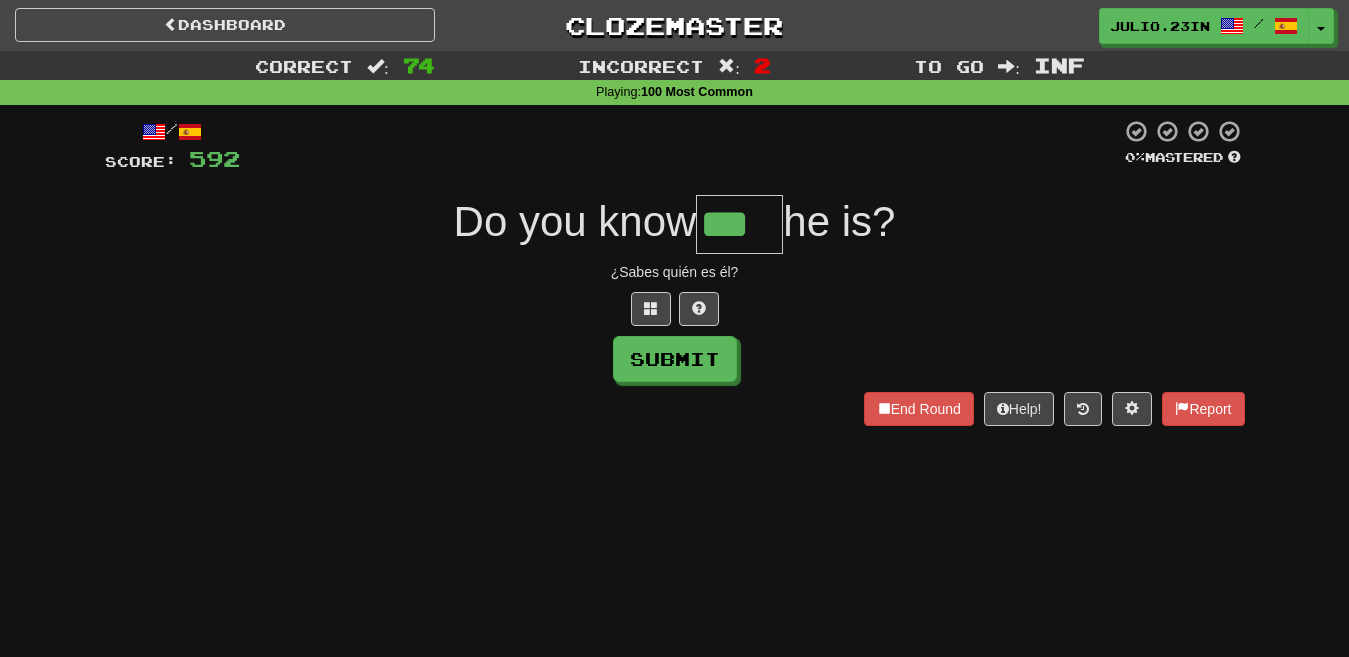 type on "***" 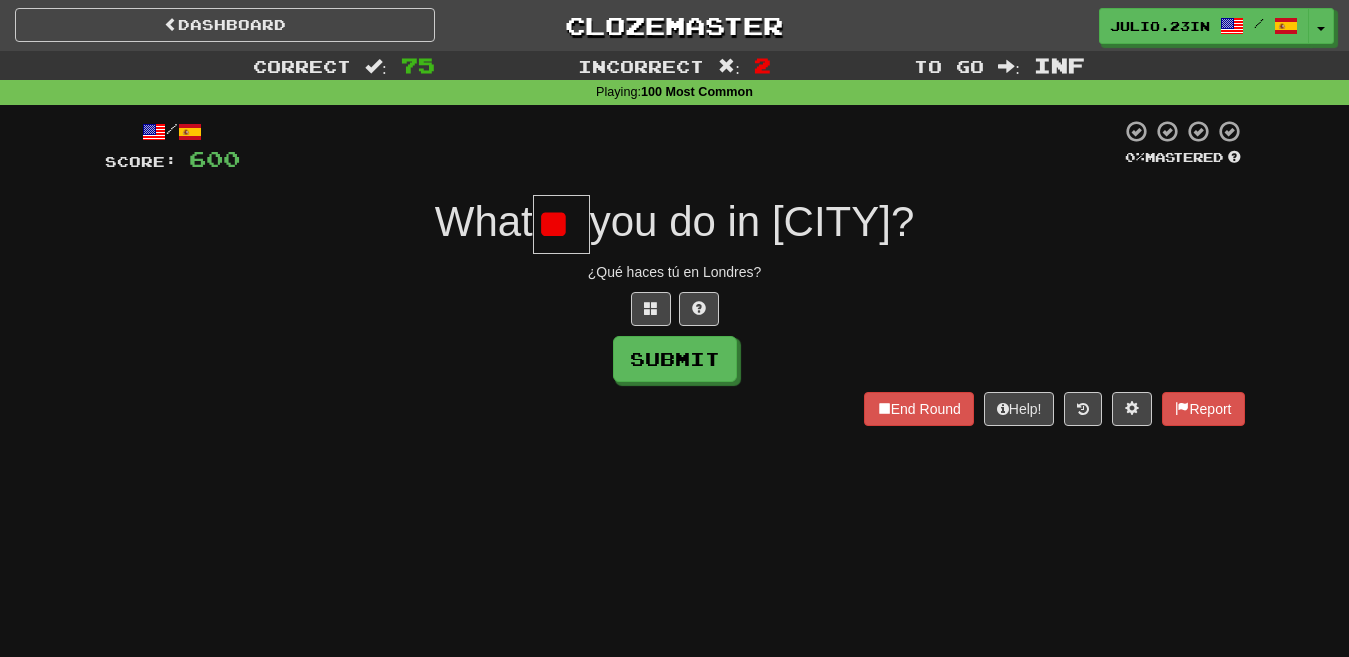 scroll, scrollTop: 0, scrollLeft: 0, axis: both 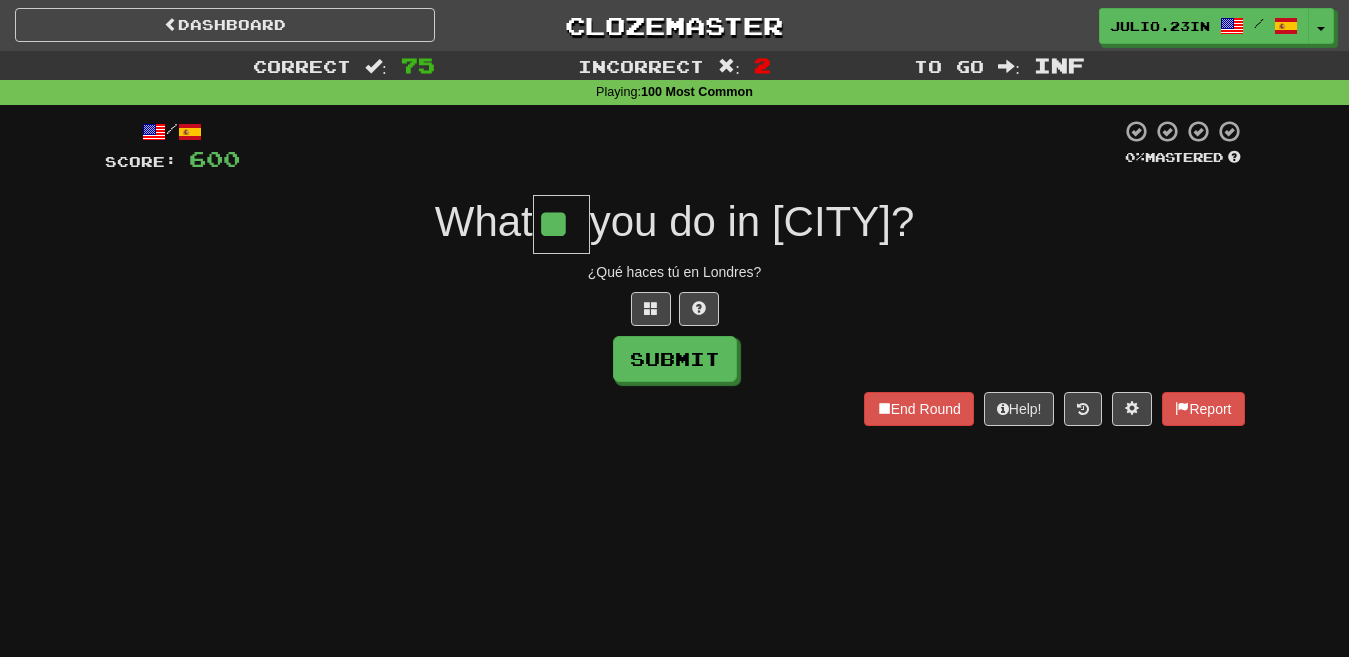 type on "**" 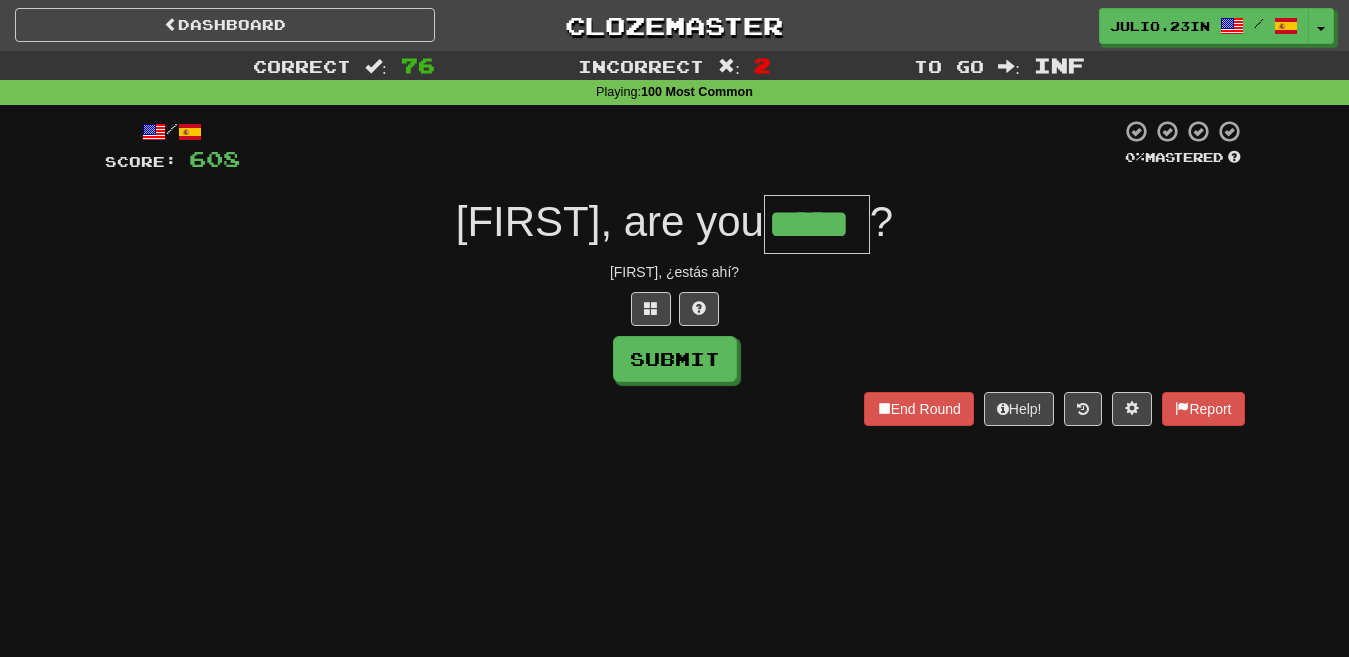type on "*****" 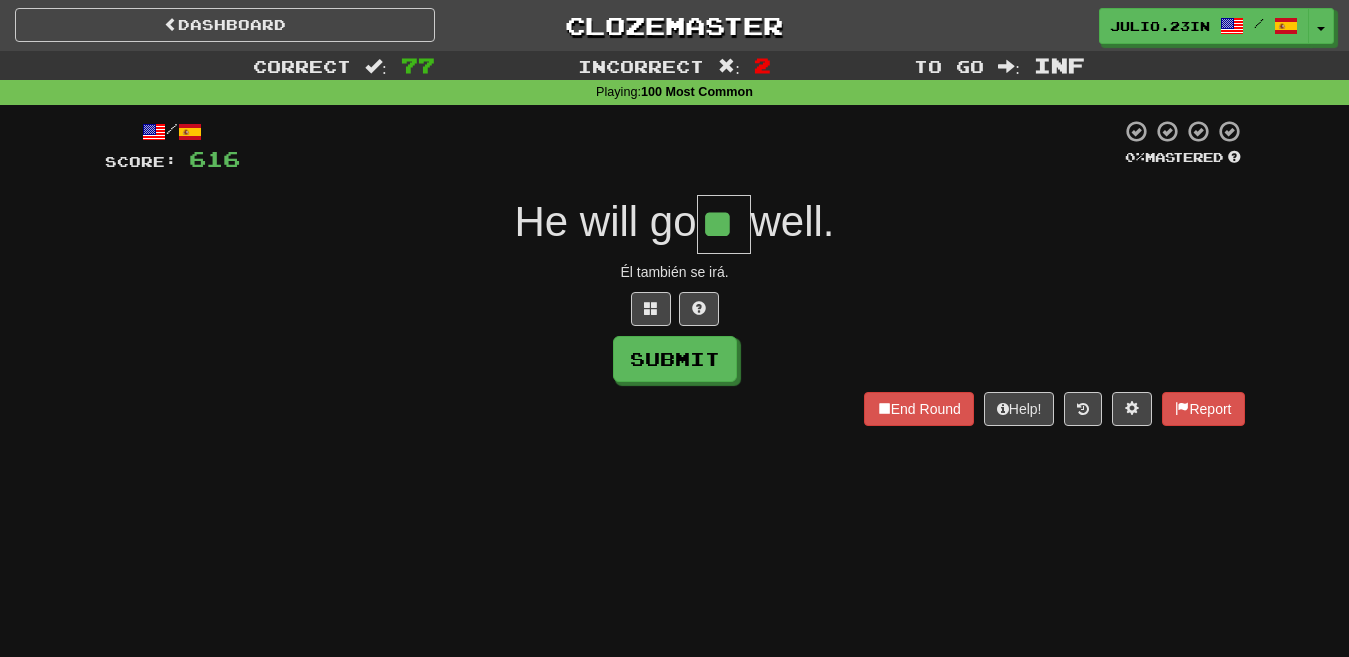 type on "**" 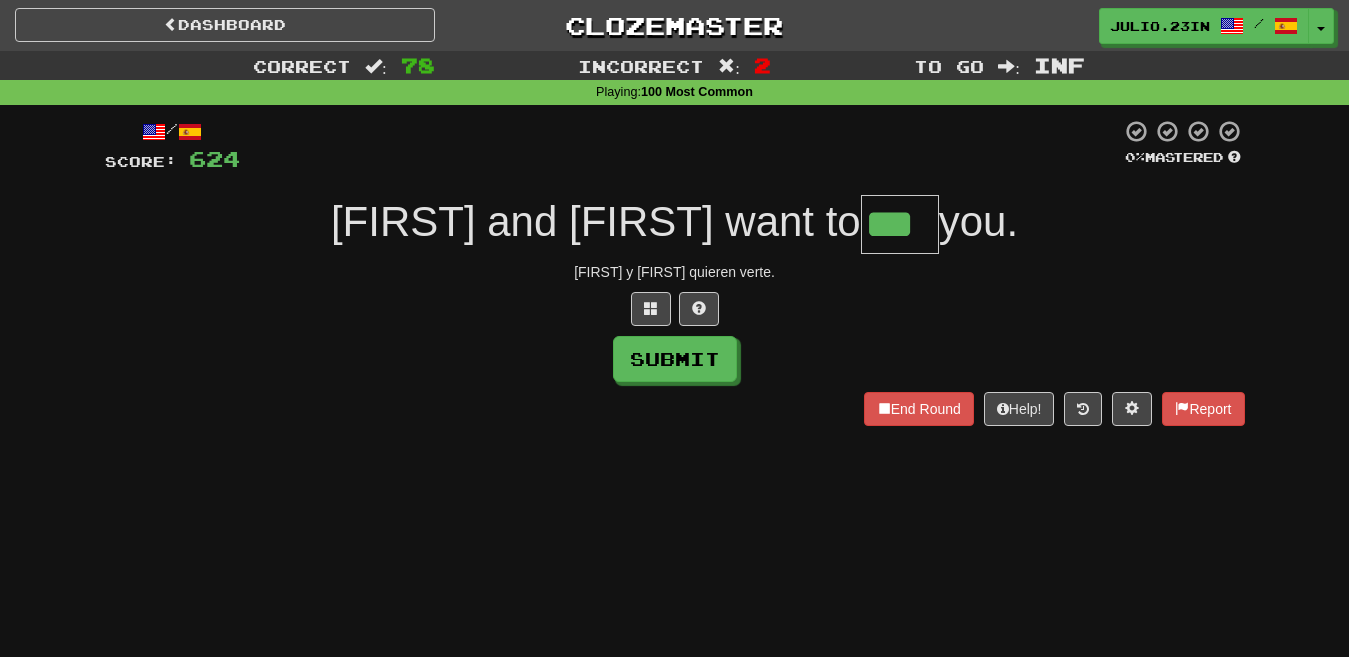 type on "***" 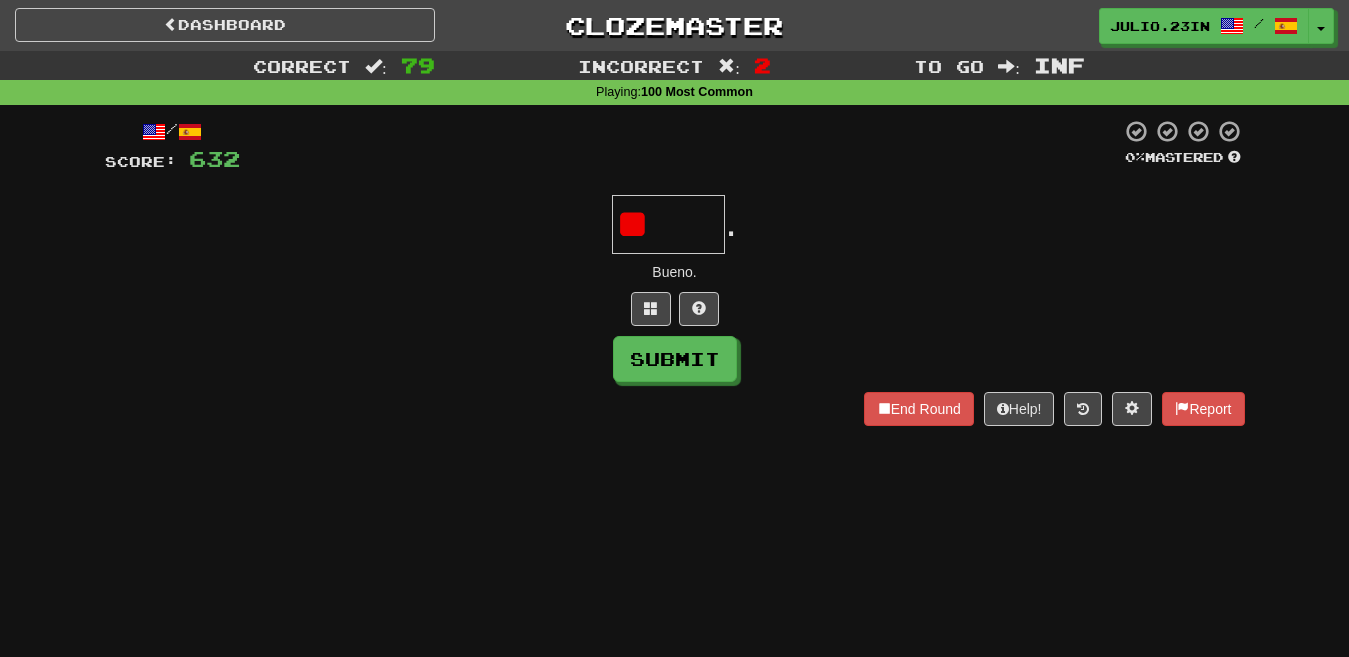 type on "*" 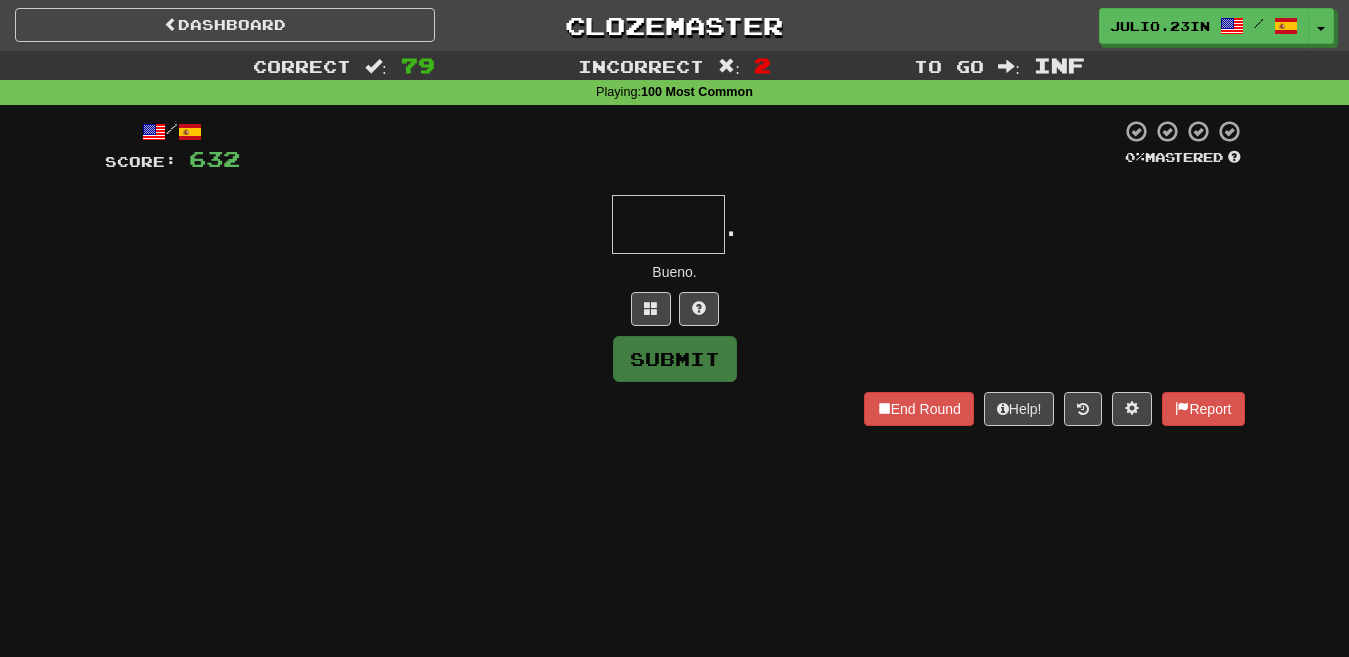 type on "*" 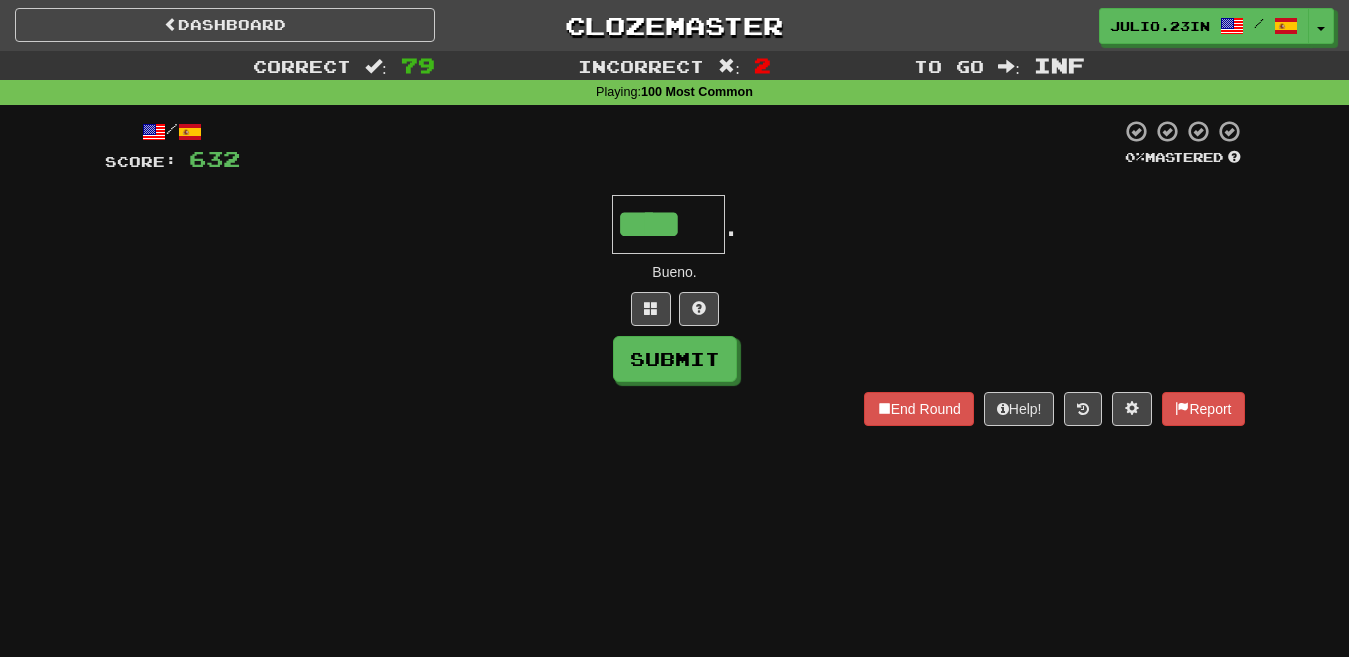 type on "****" 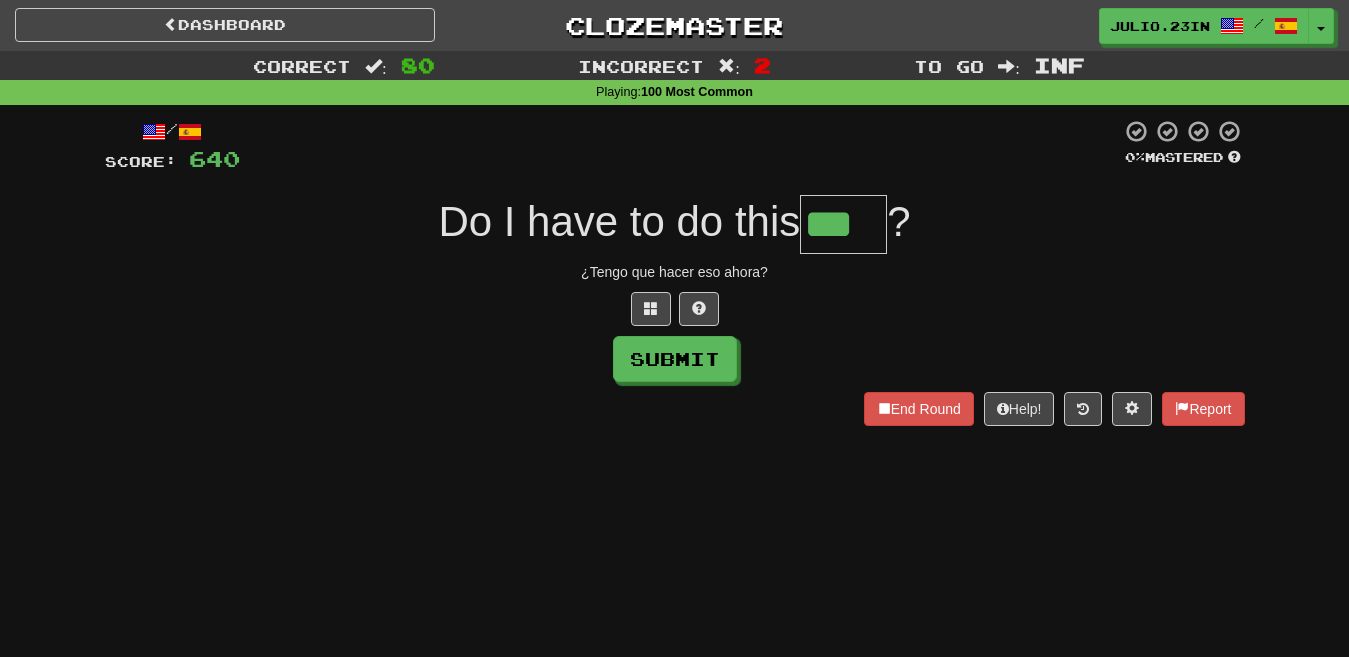 type on "***" 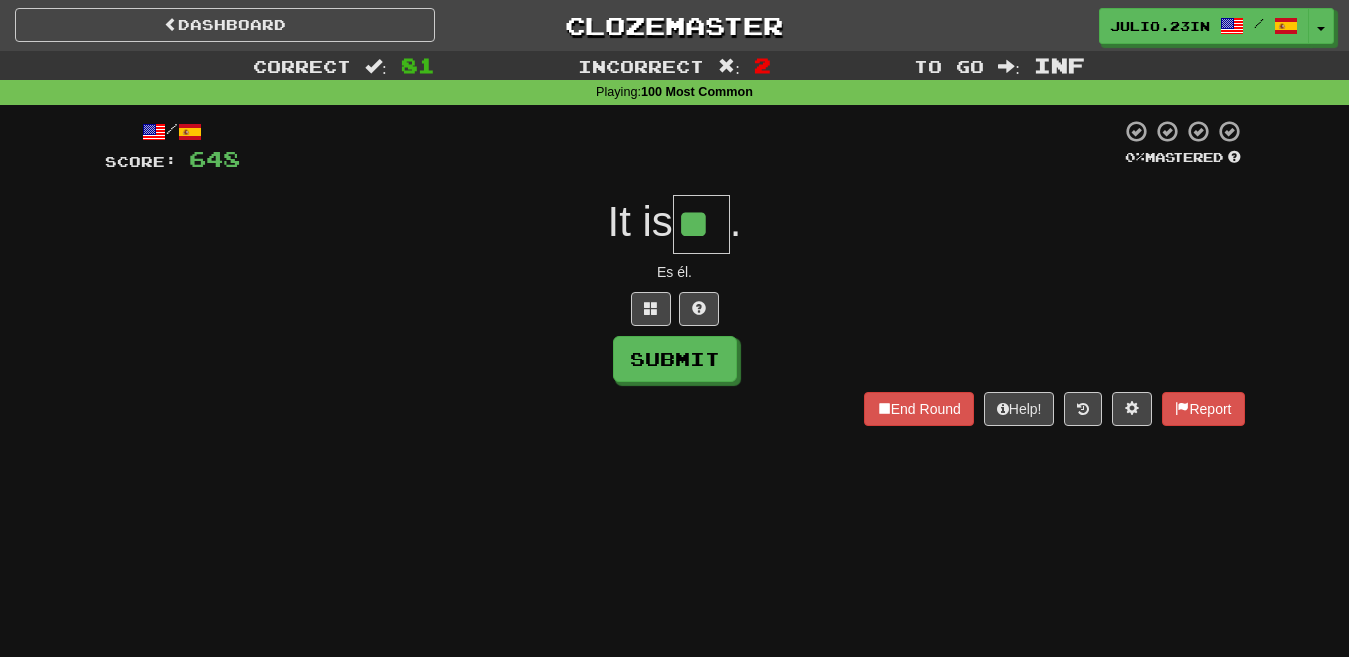 type on "**" 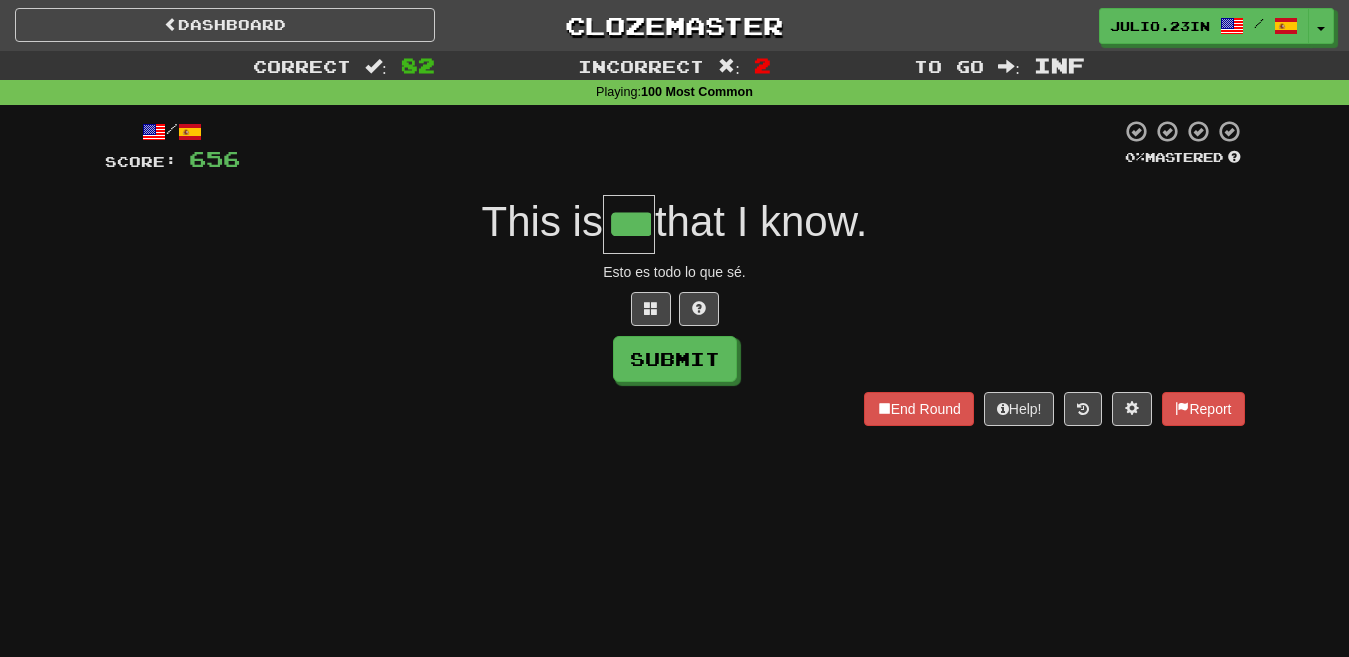 type on "***" 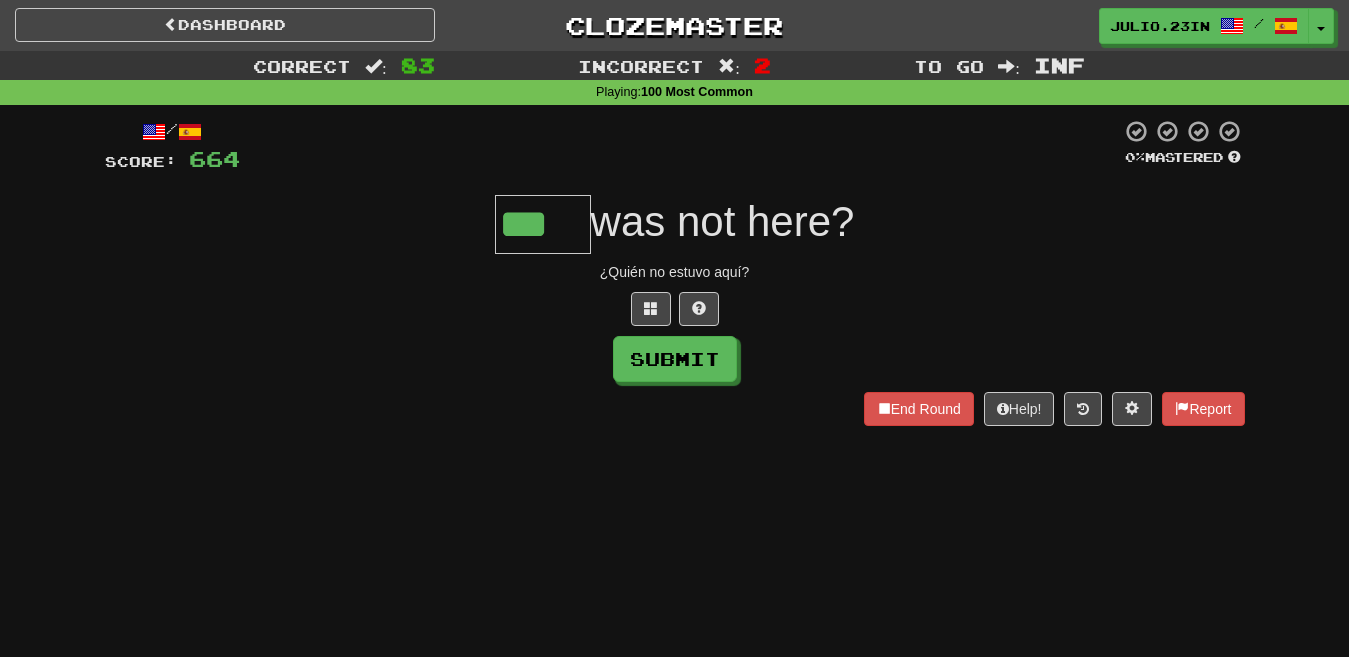 type on "***" 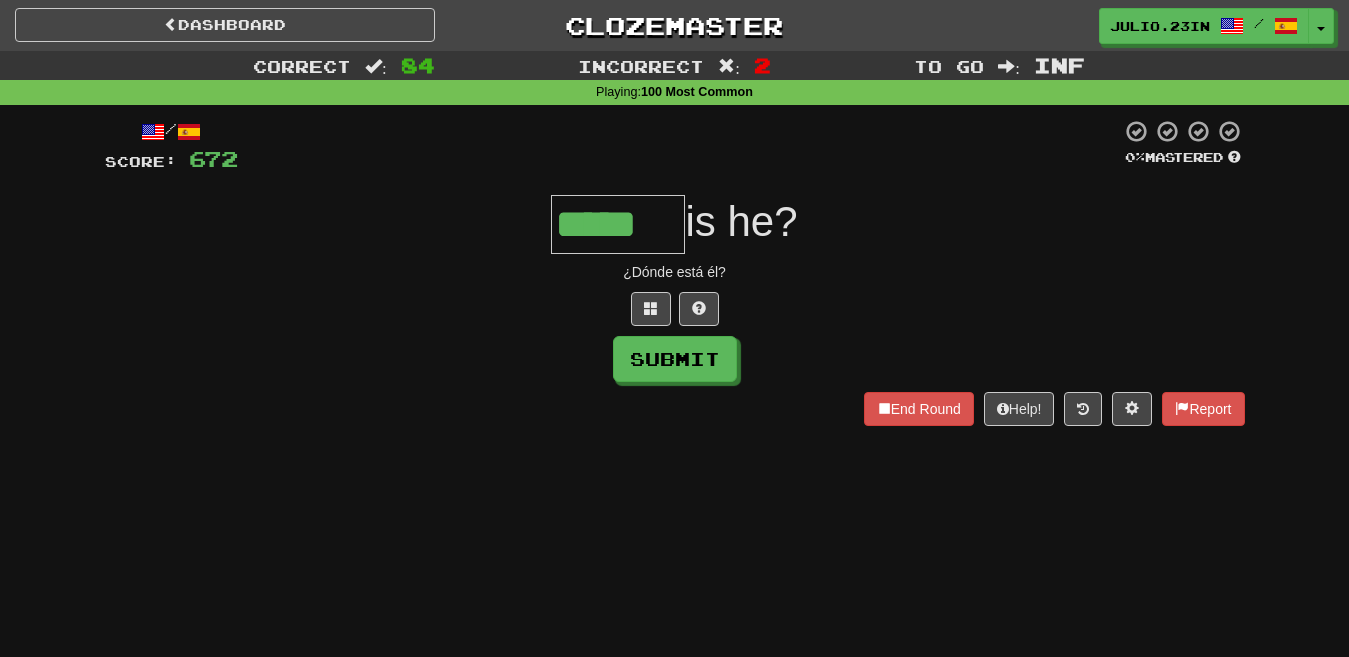 type on "*****" 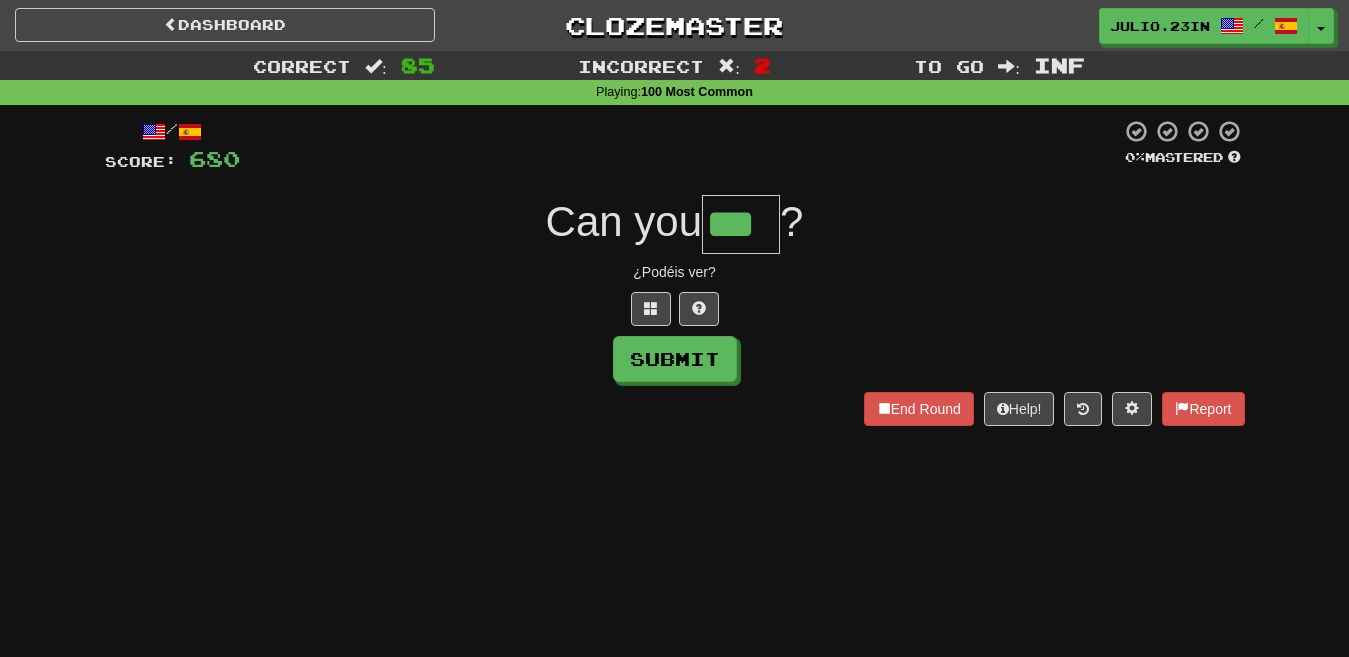 type on "***" 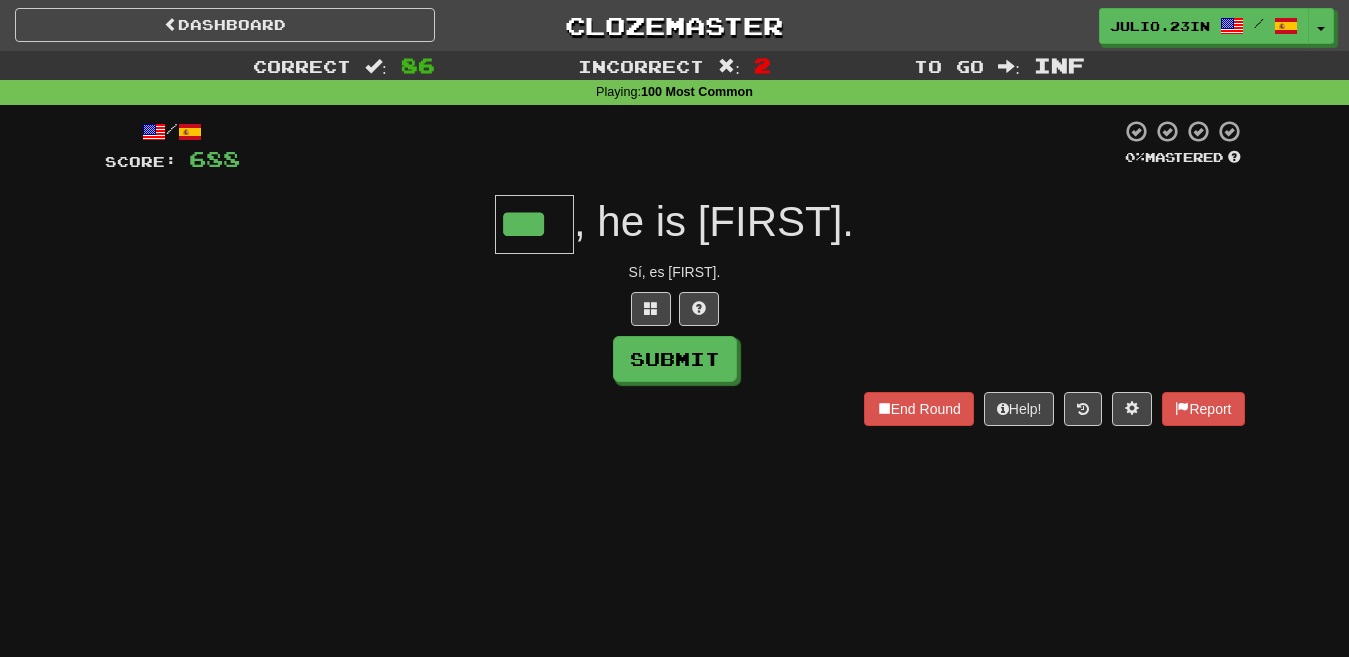 type on "***" 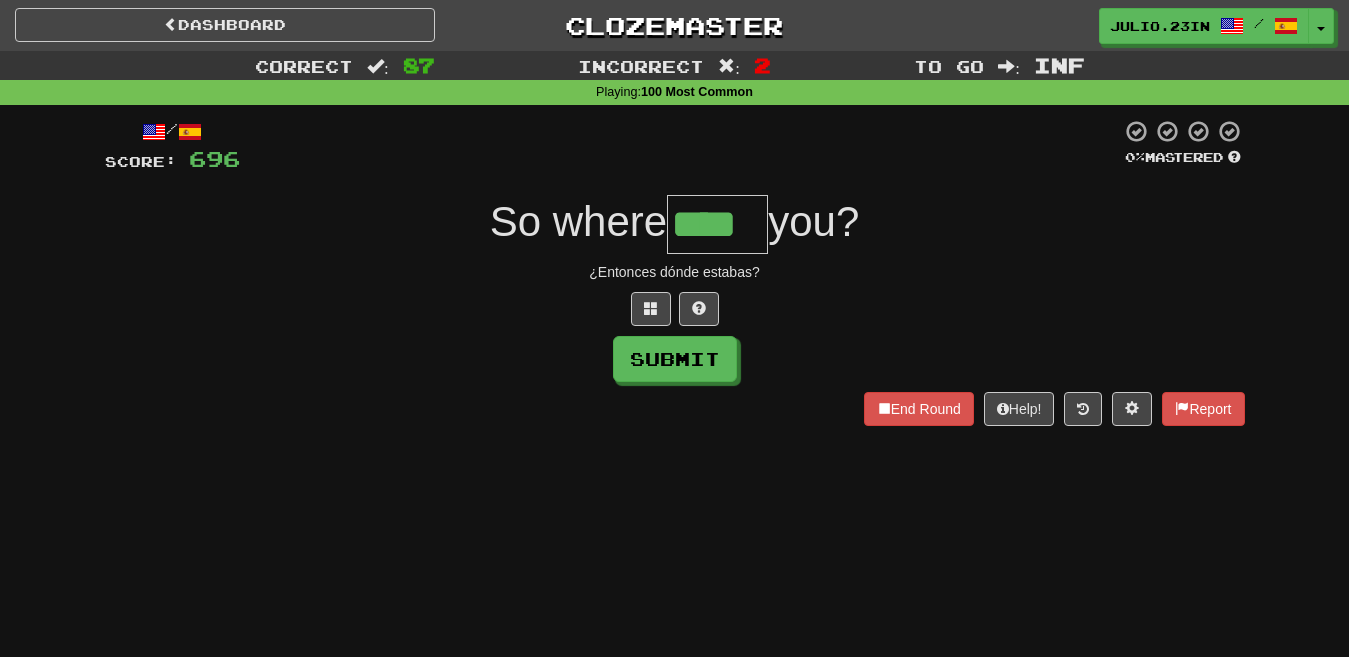 type on "****" 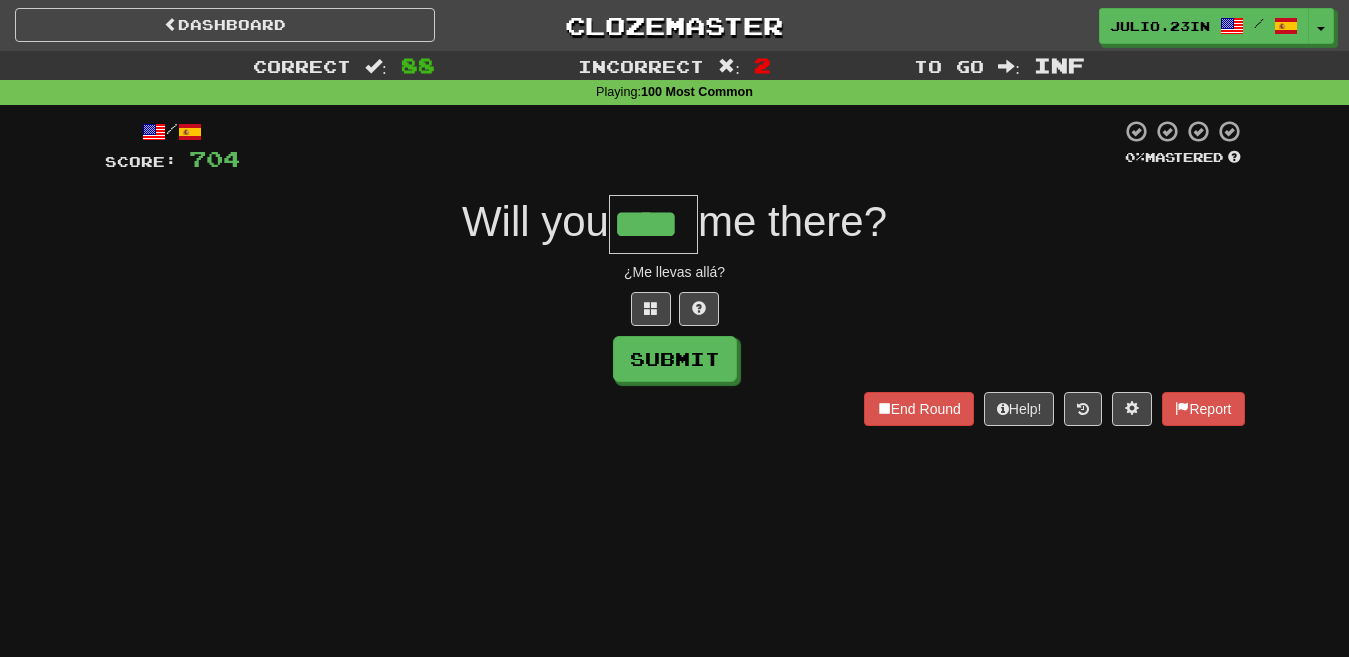 type on "****" 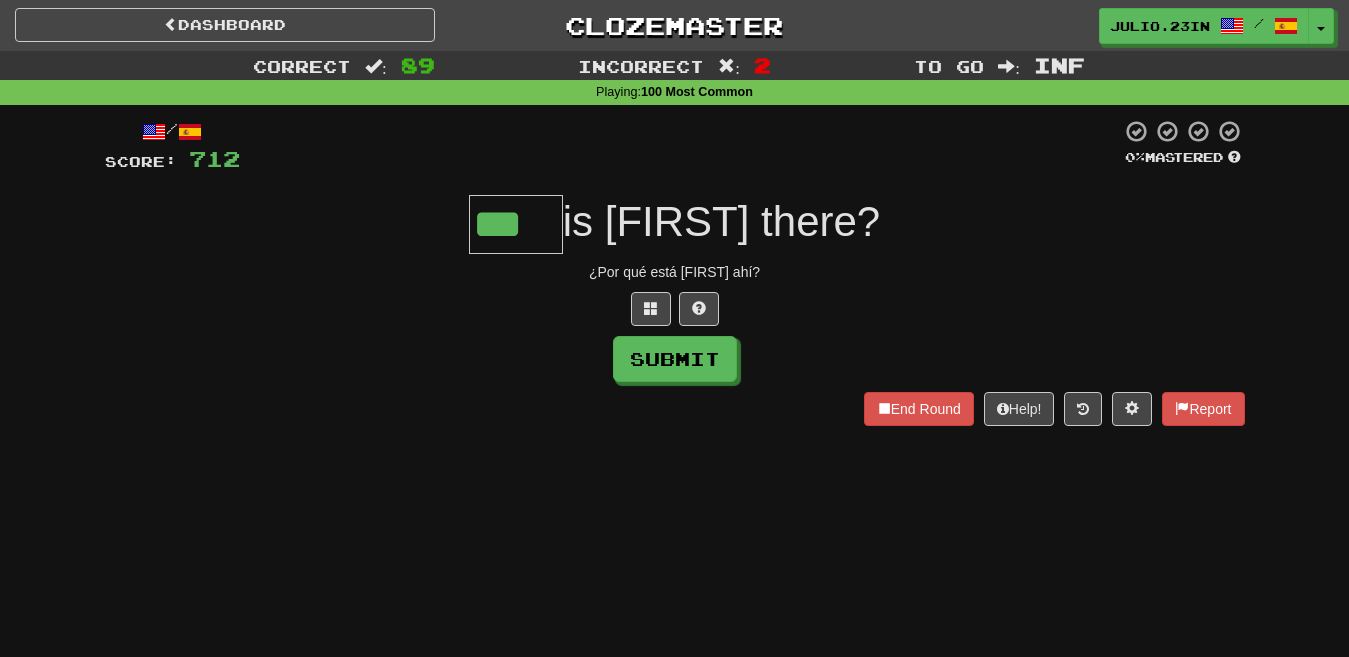 type on "***" 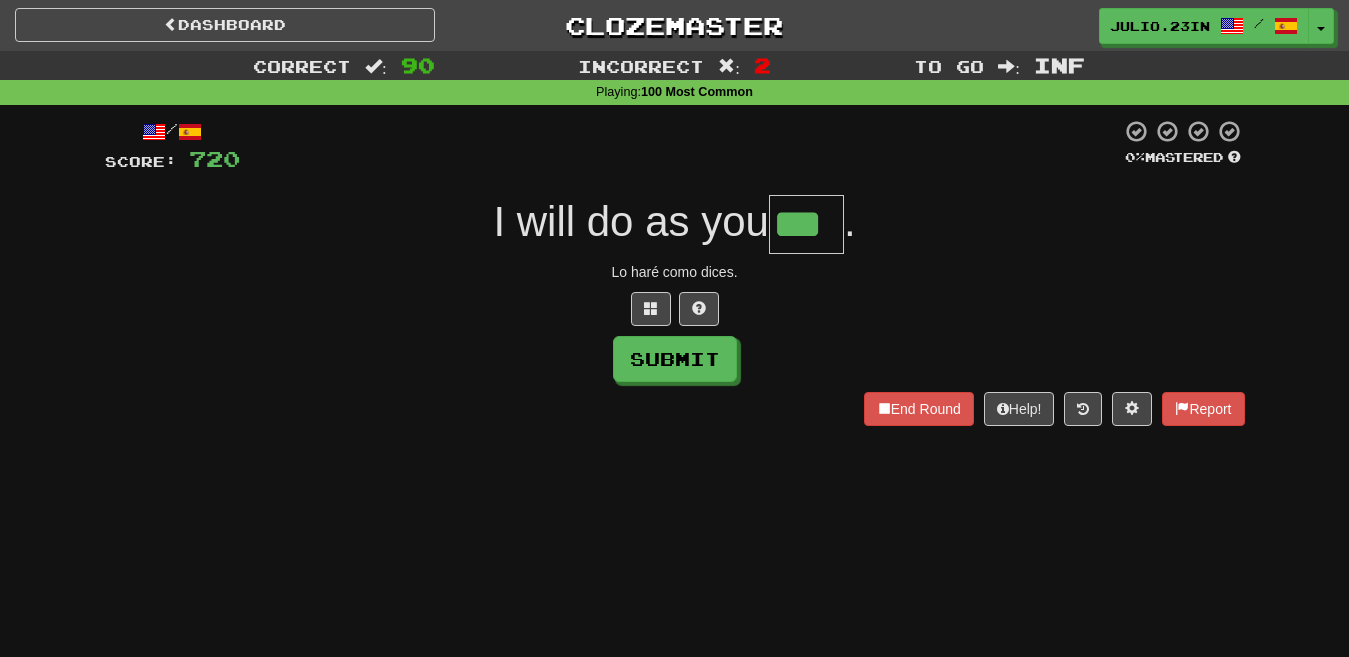 type on "***" 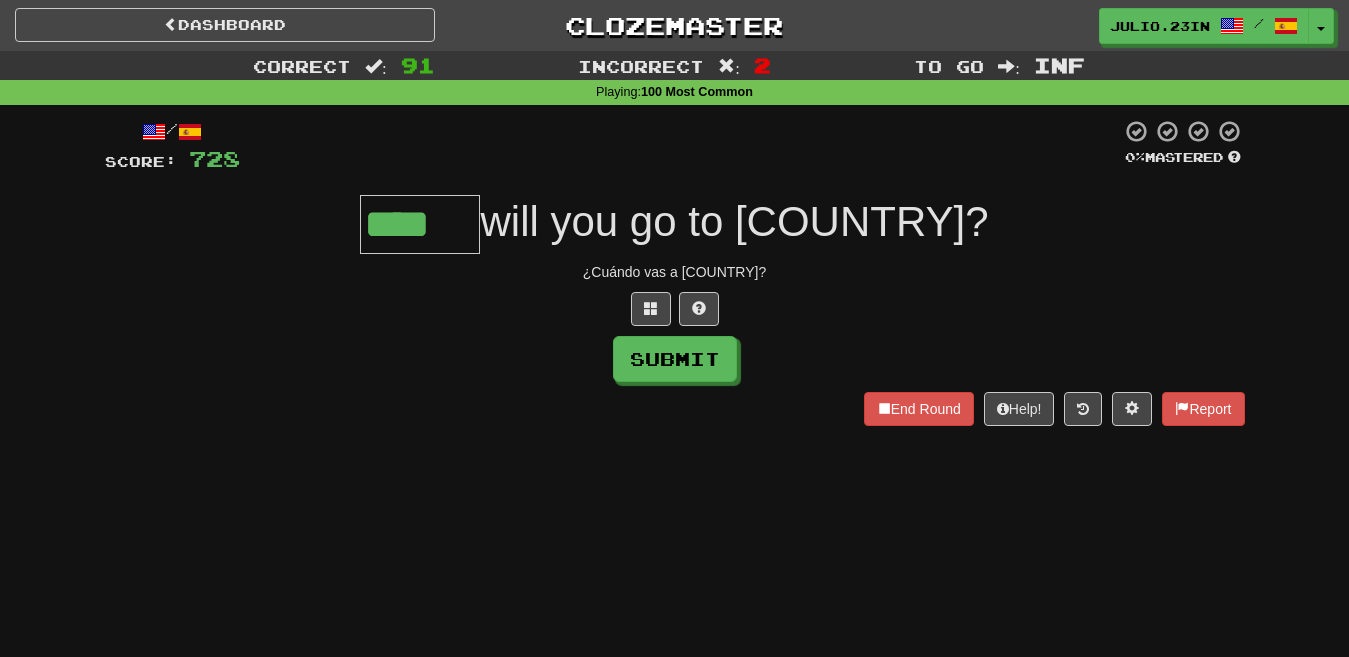 type on "****" 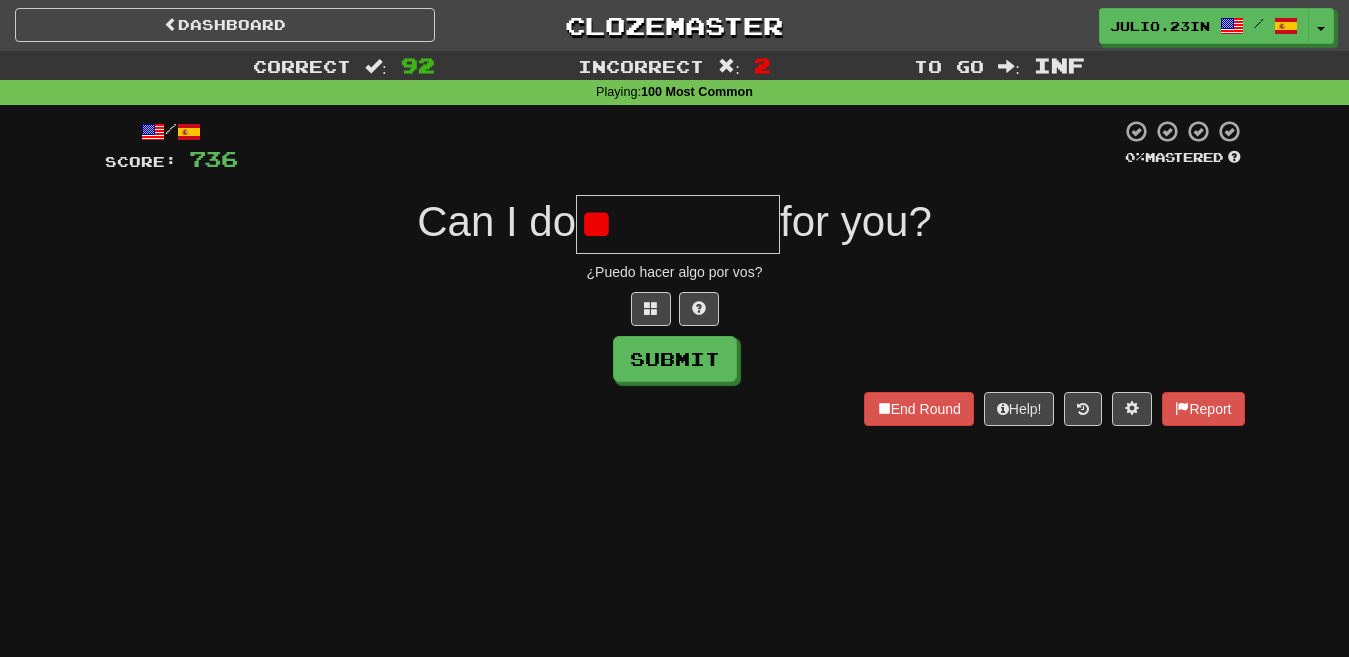 type on "*" 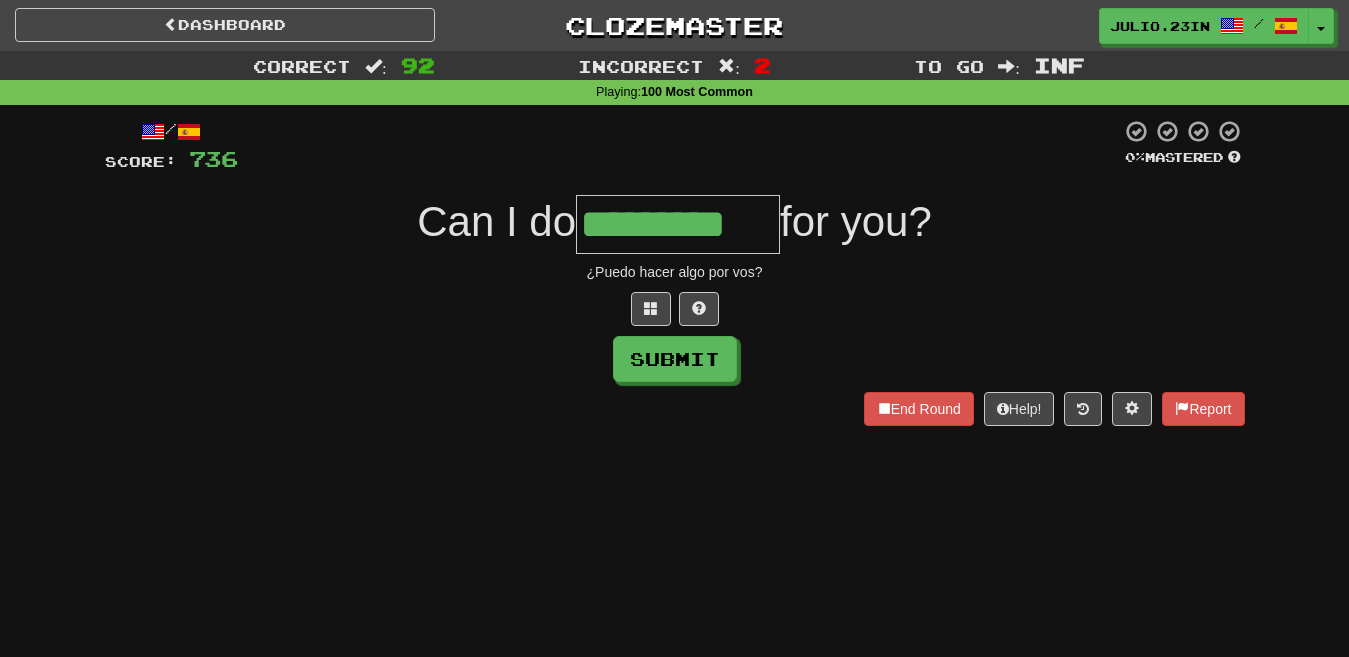 type on "*********" 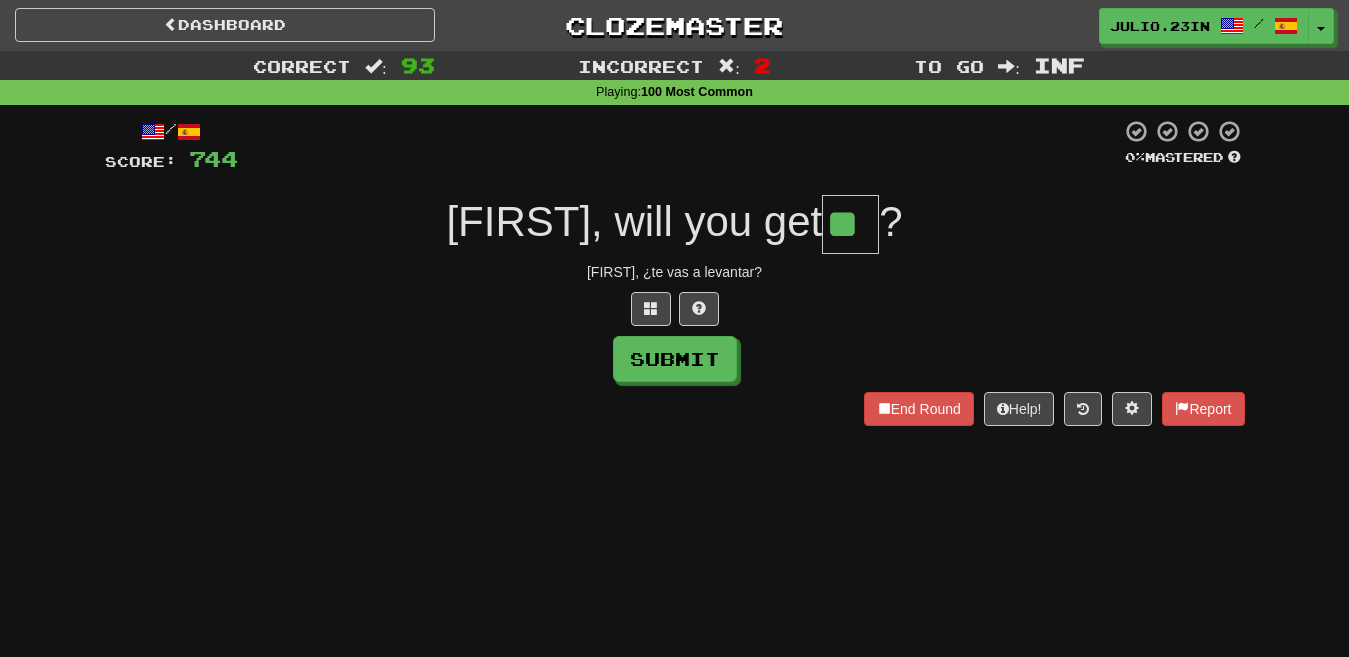 type on "**" 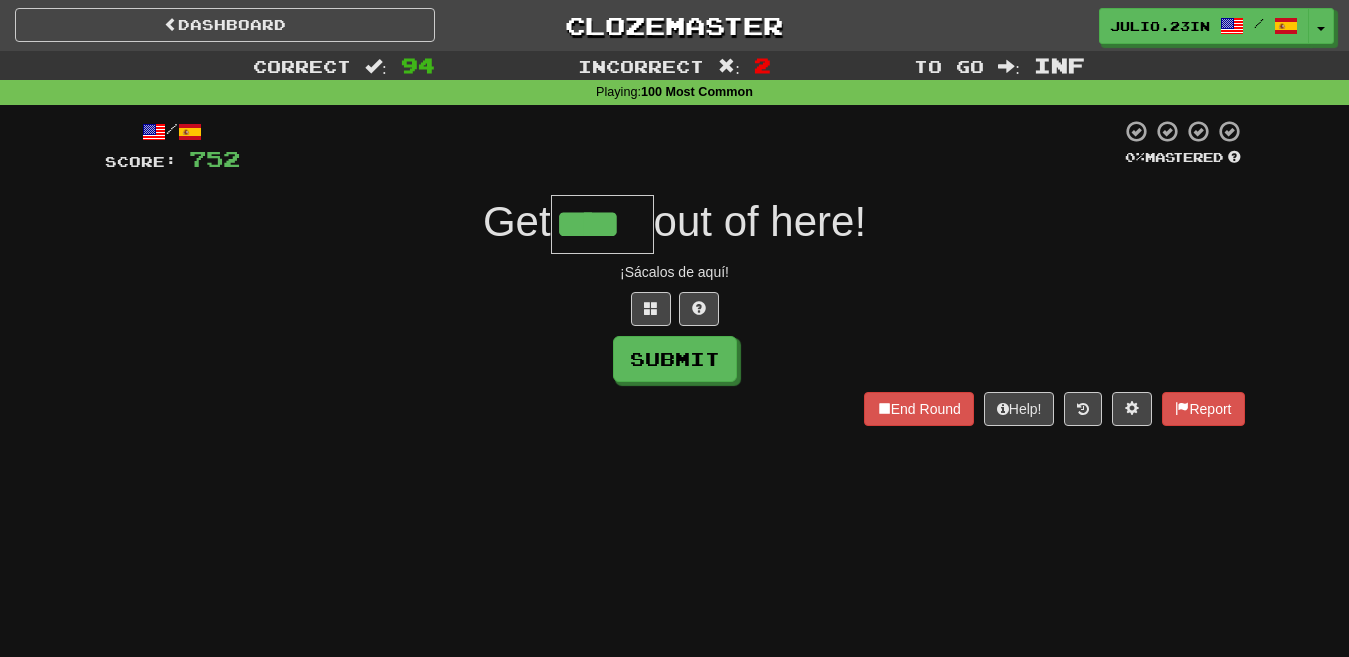 type on "****" 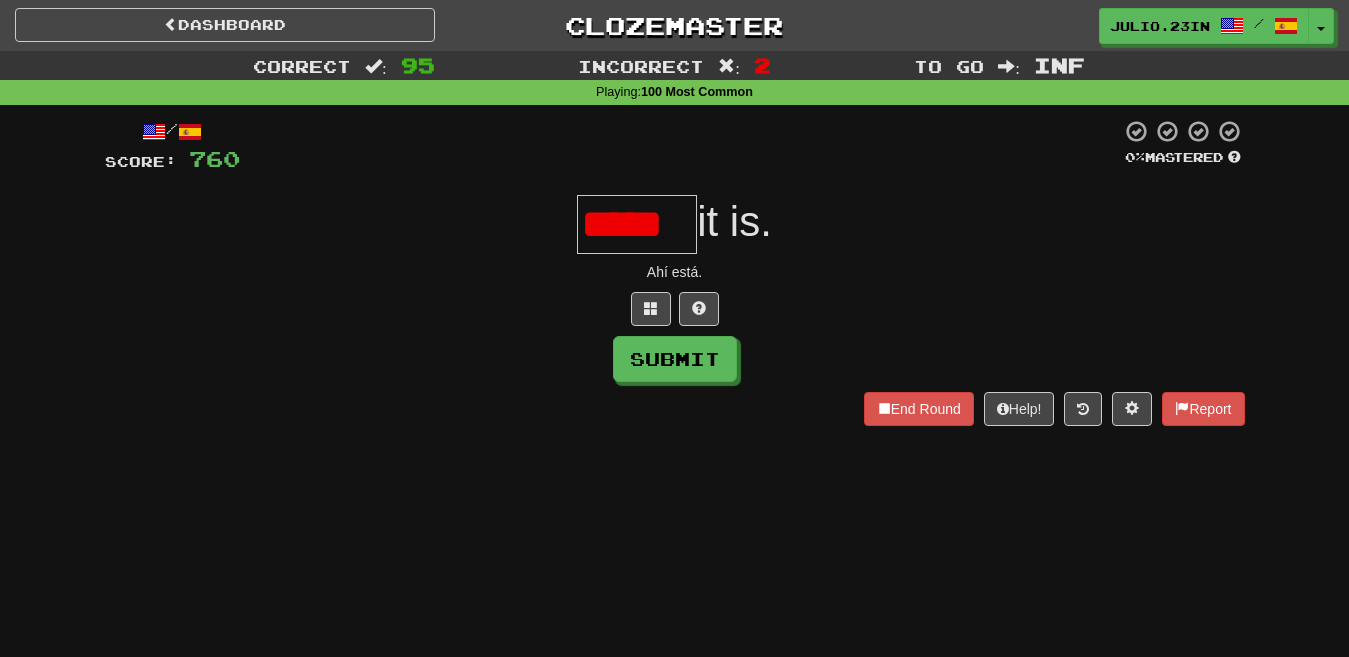 scroll, scrollTop: 0, scrollLeft: 0, axis: both 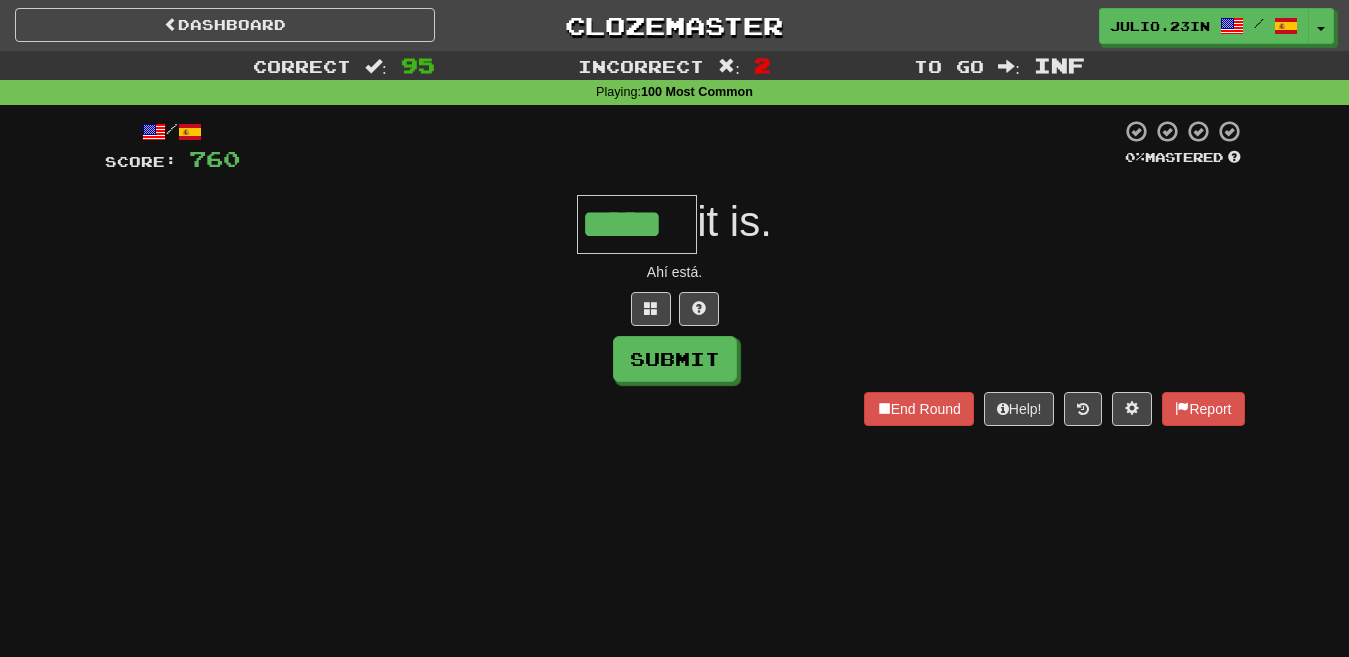 type on "*****" 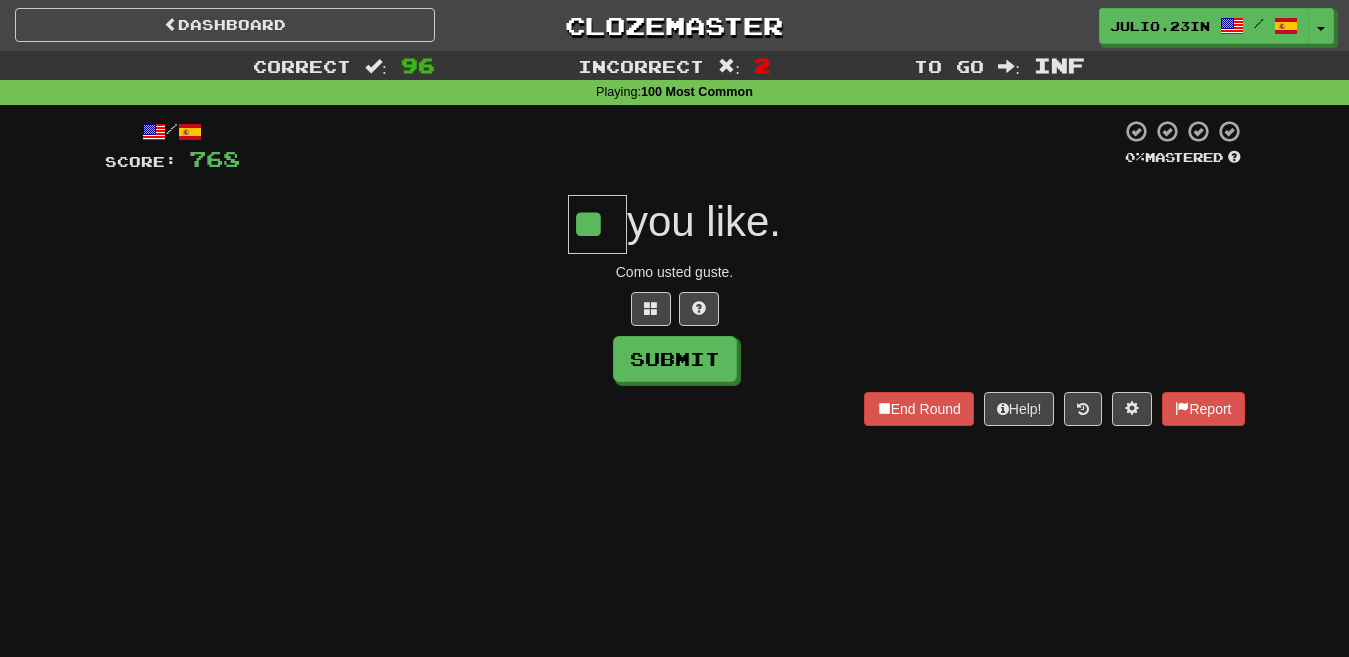type on "**" 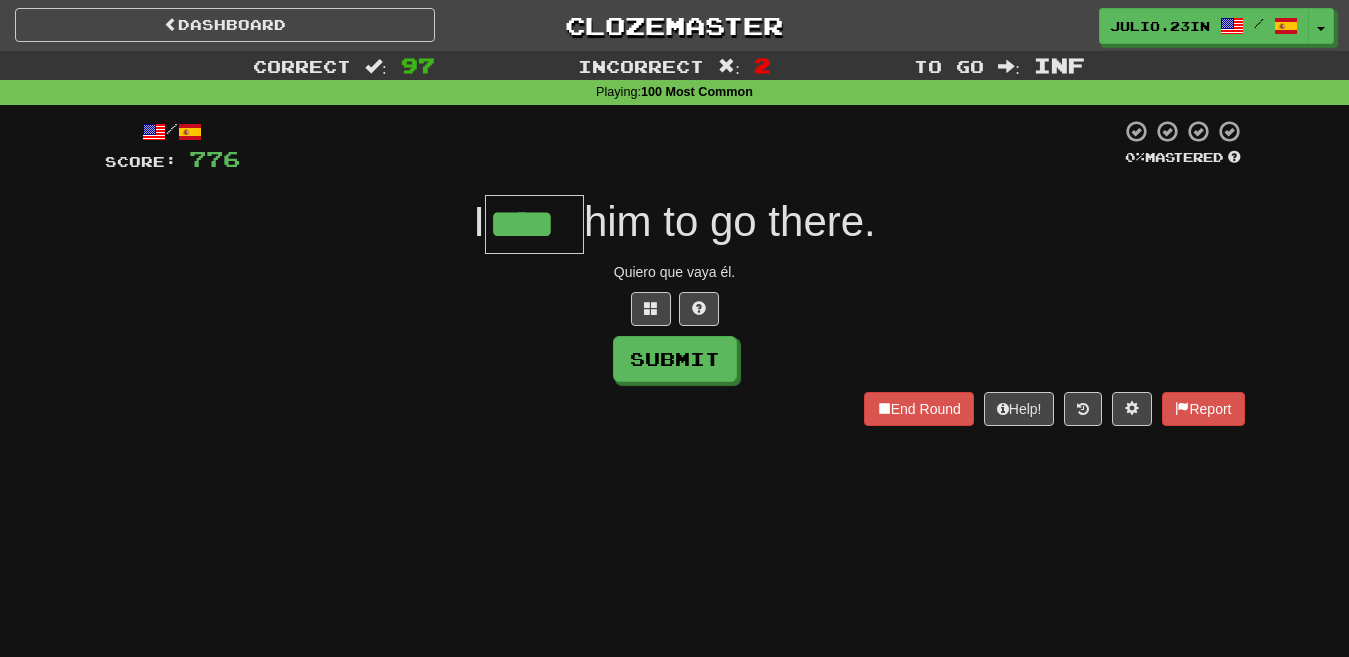 type on "****" 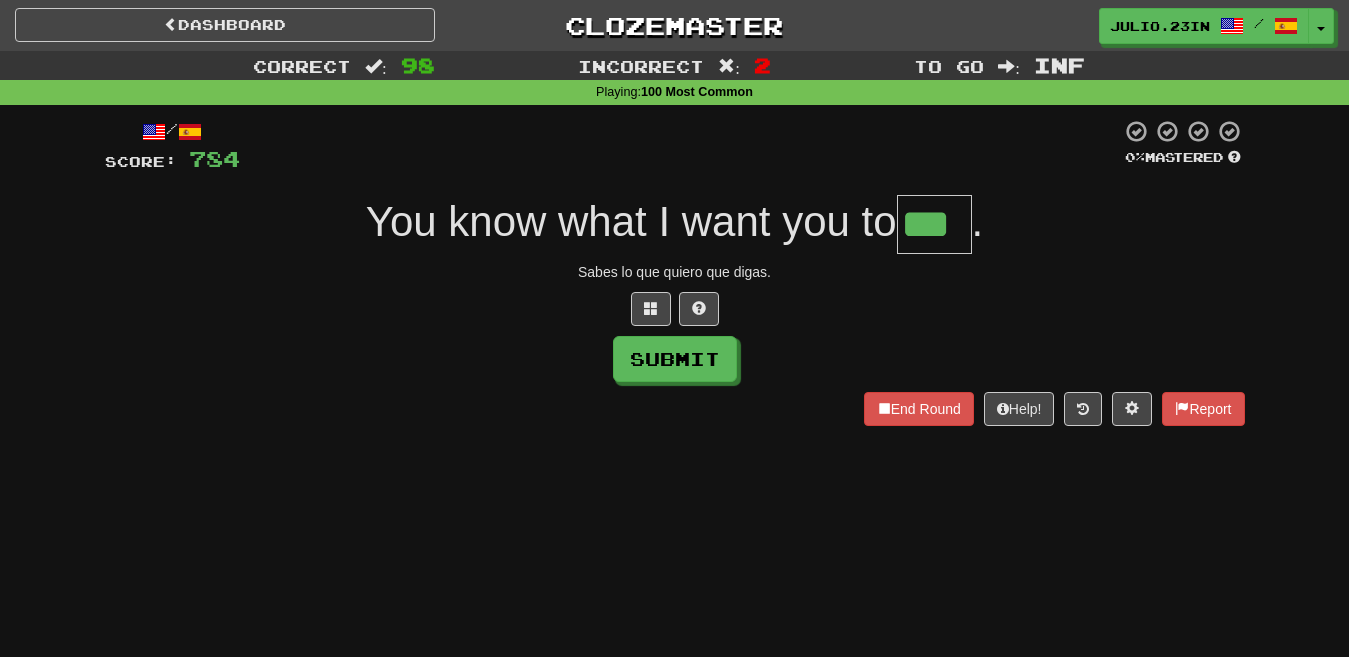 type on "***" 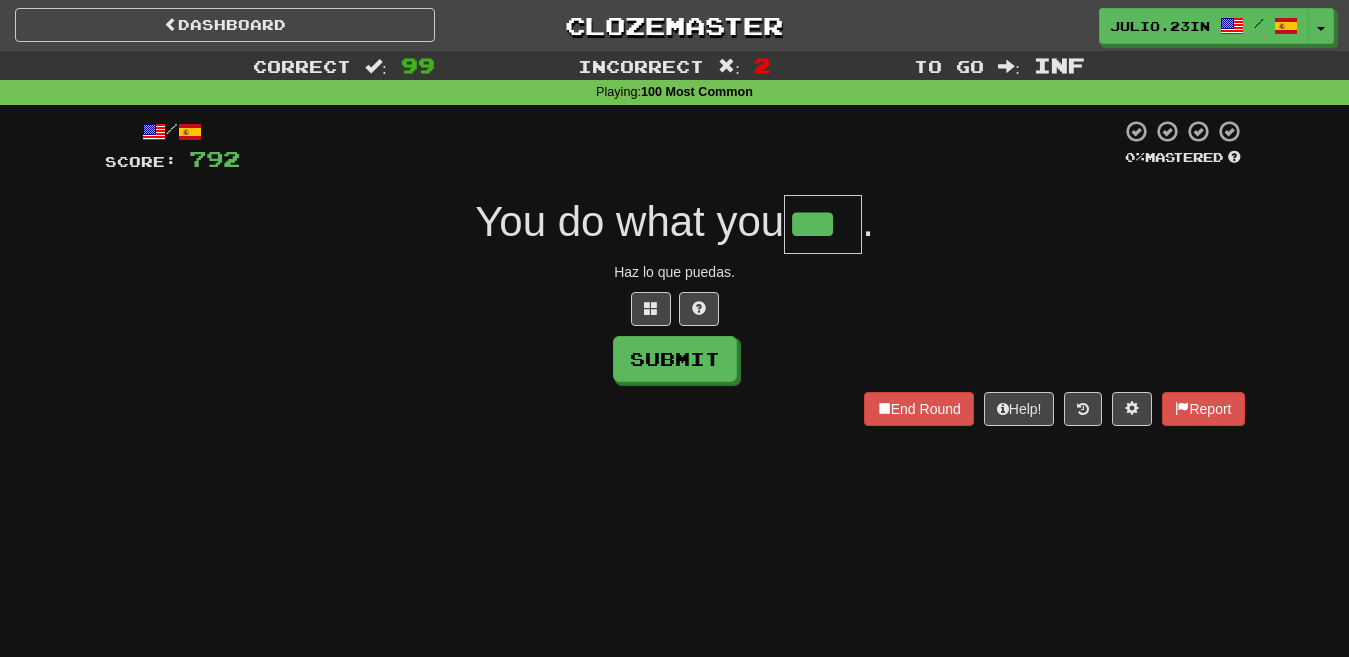 type on "***" 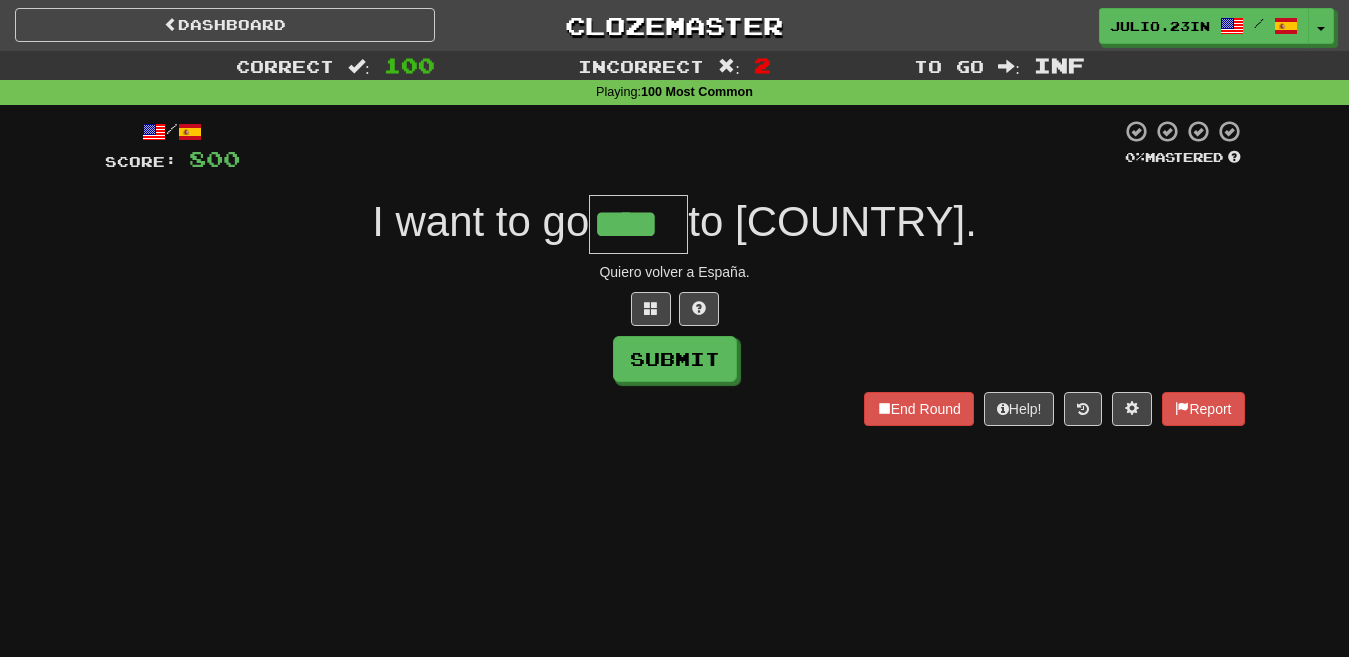 type on "****" 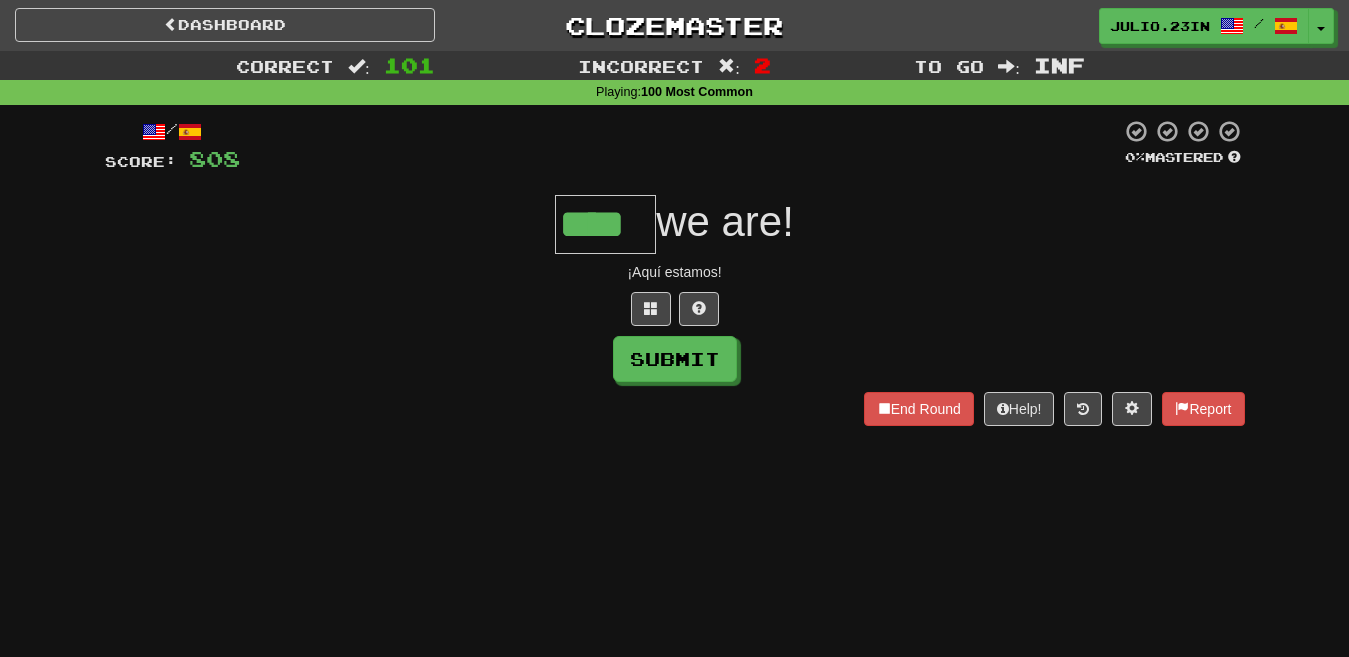 type on "****" 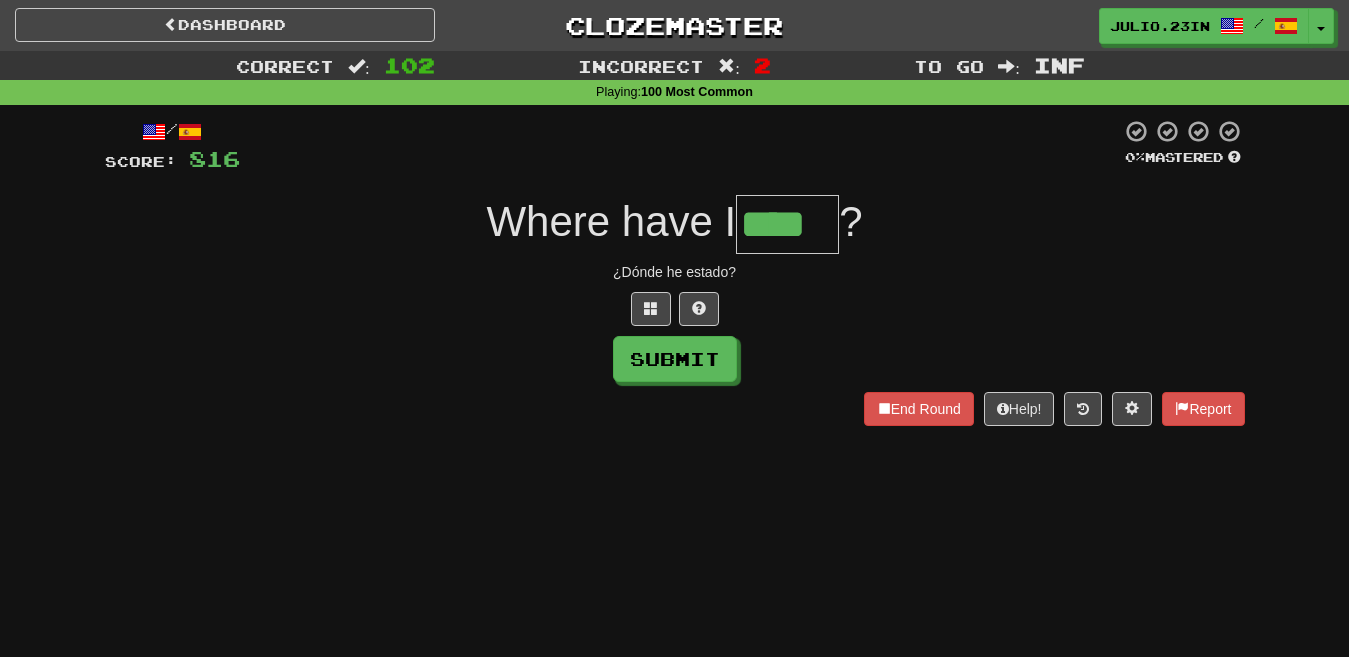 type on "****" 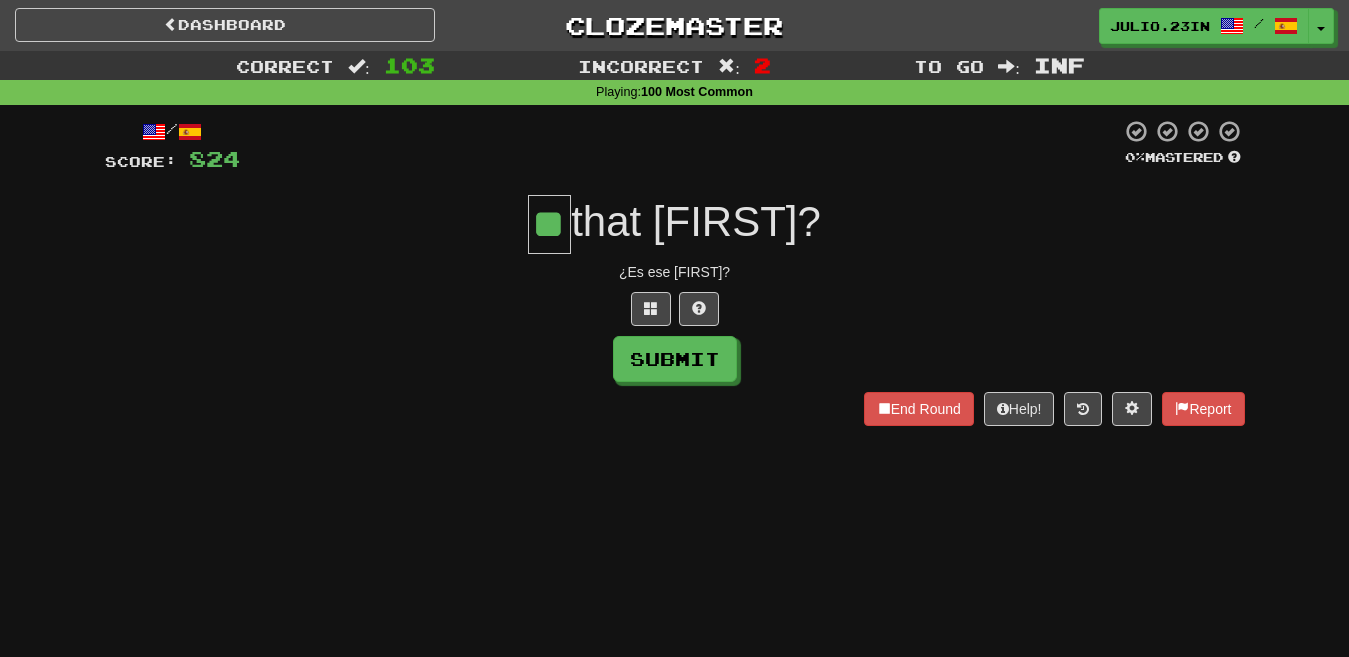 type on "**" 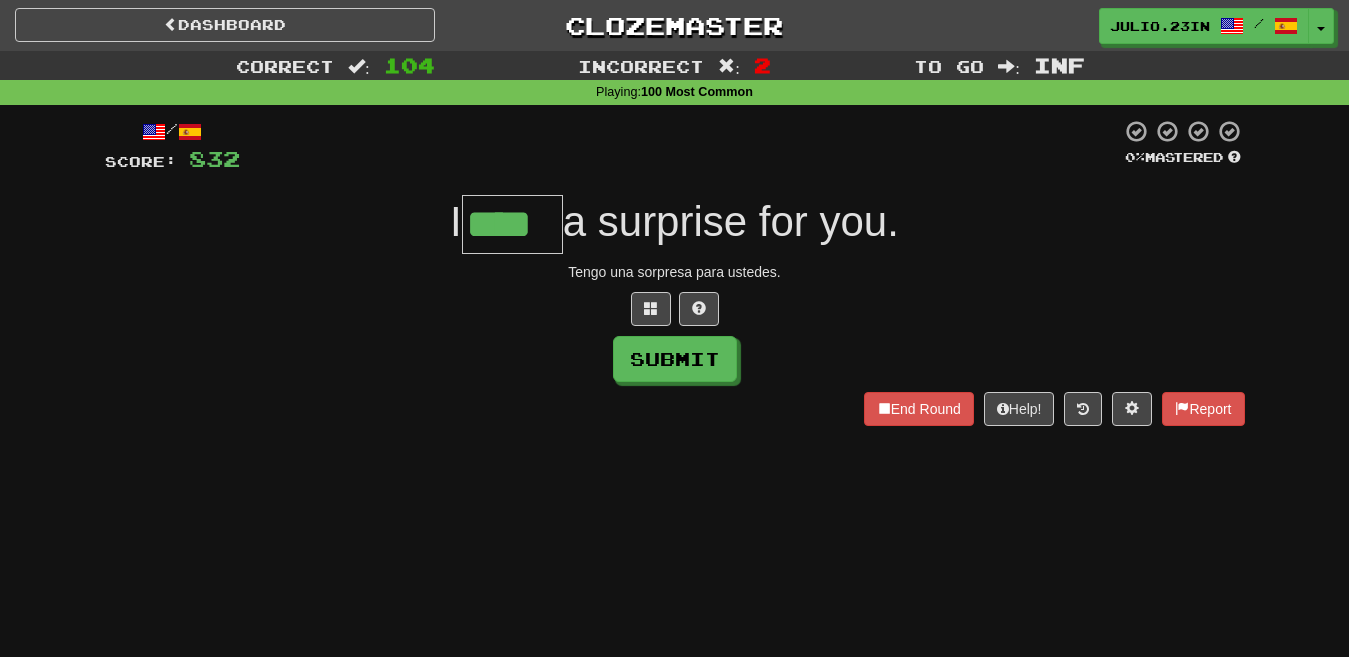 type on "****" 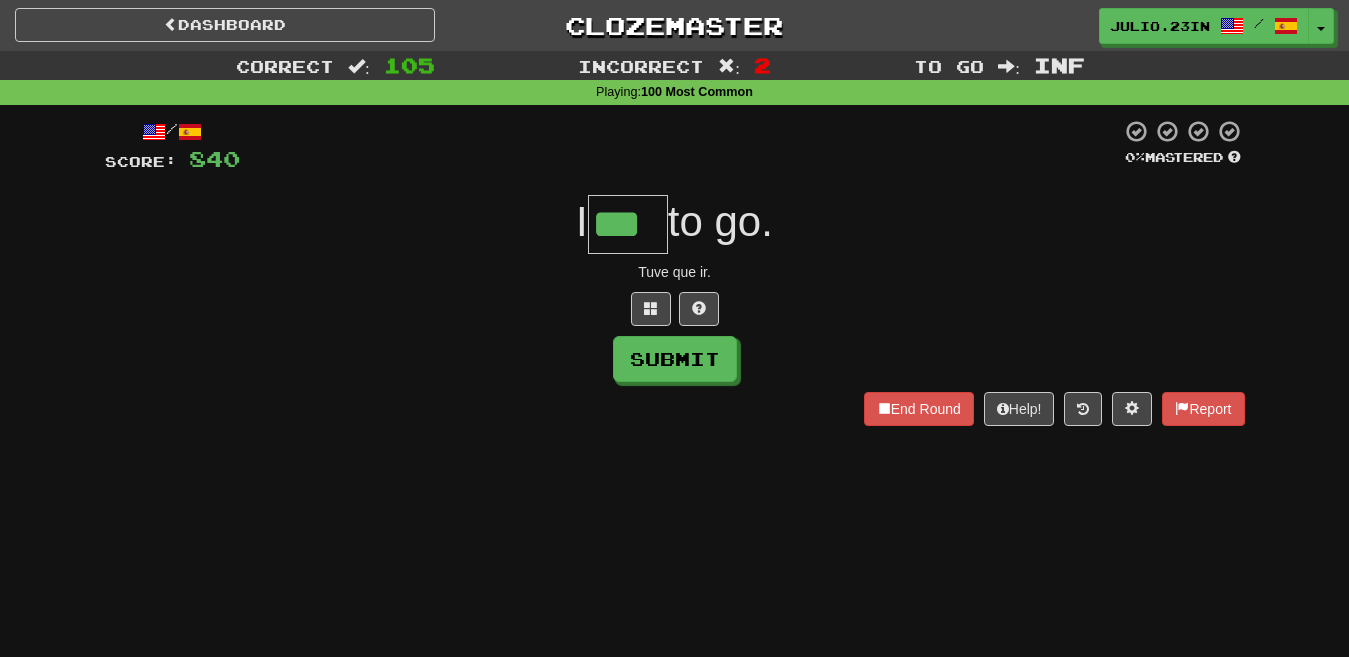 type on "***" 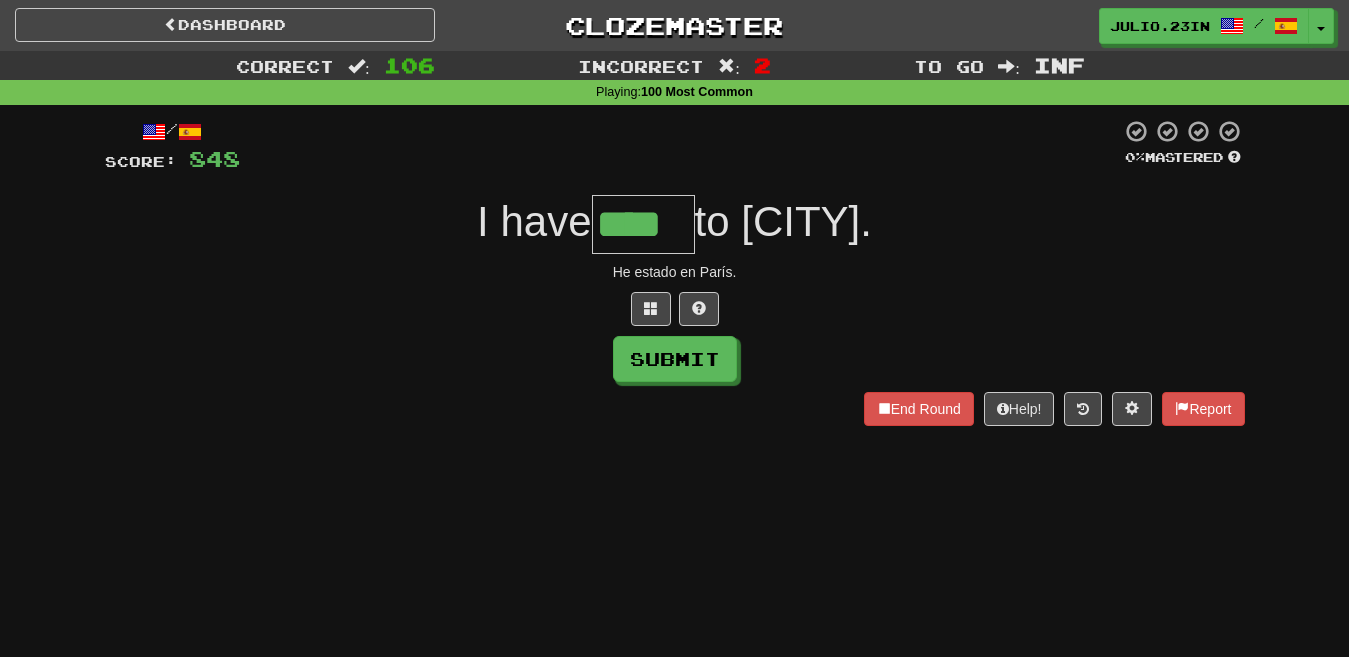 type on "****" 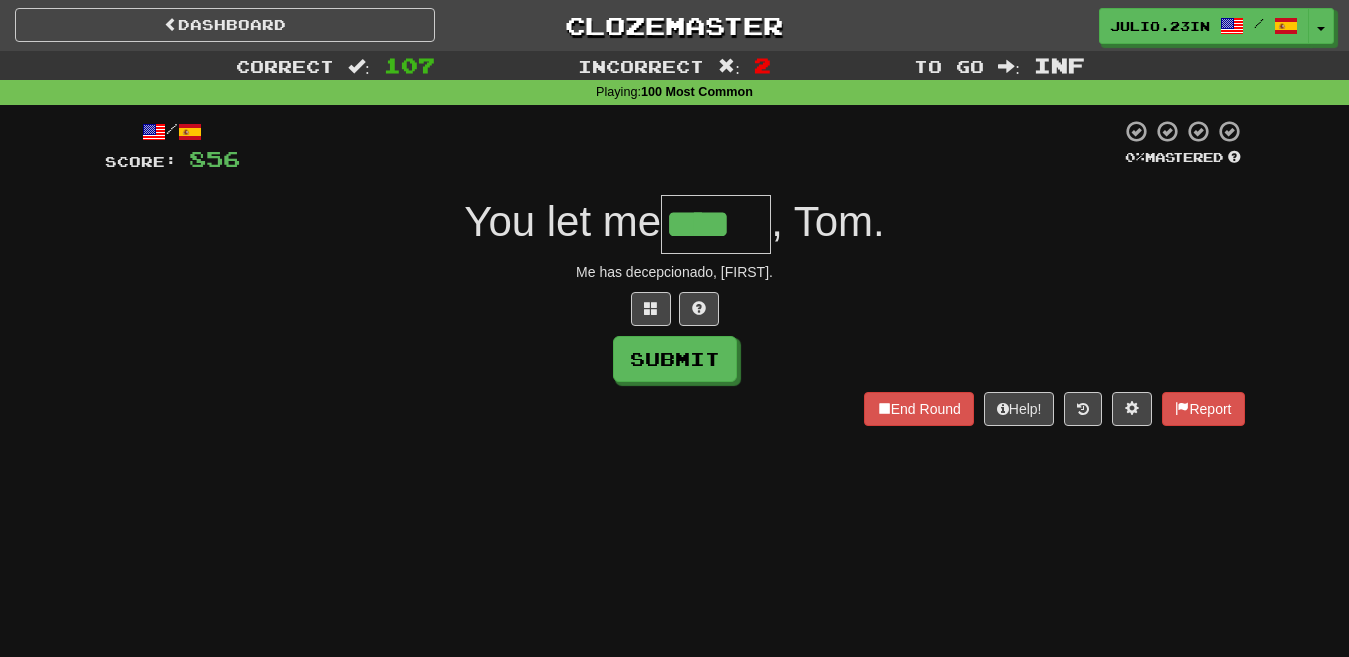 type on "****" 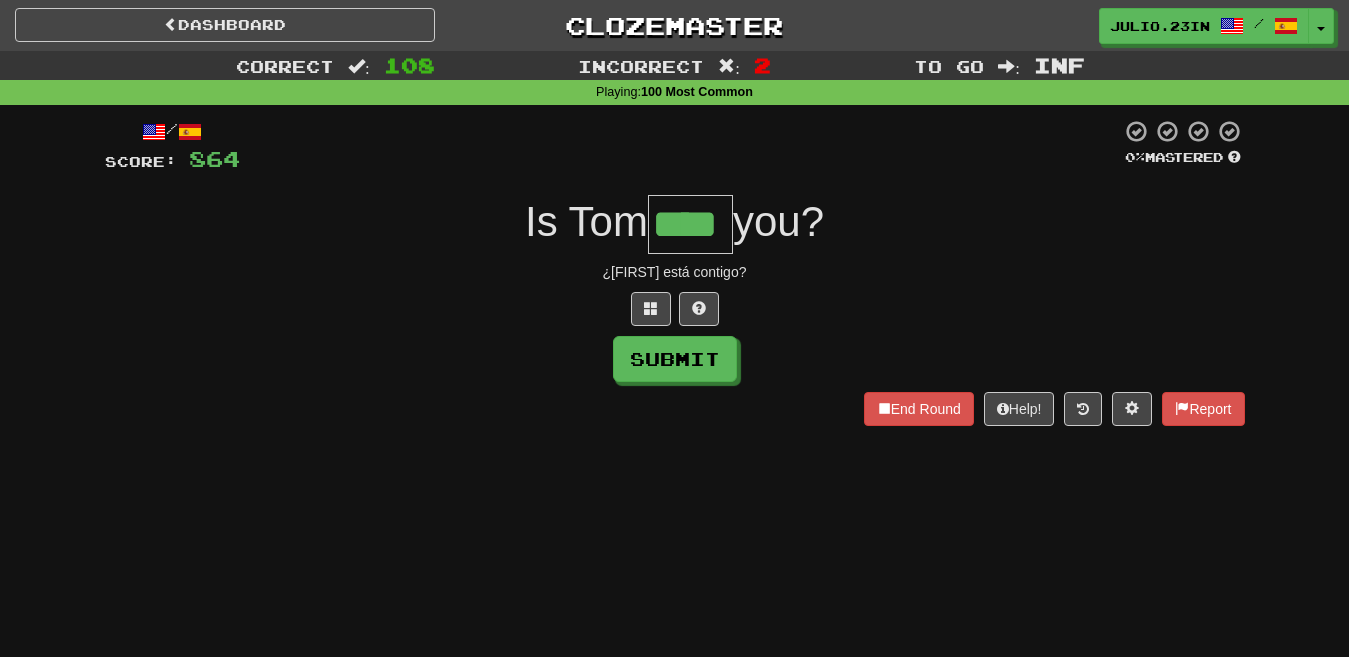 type on "****" 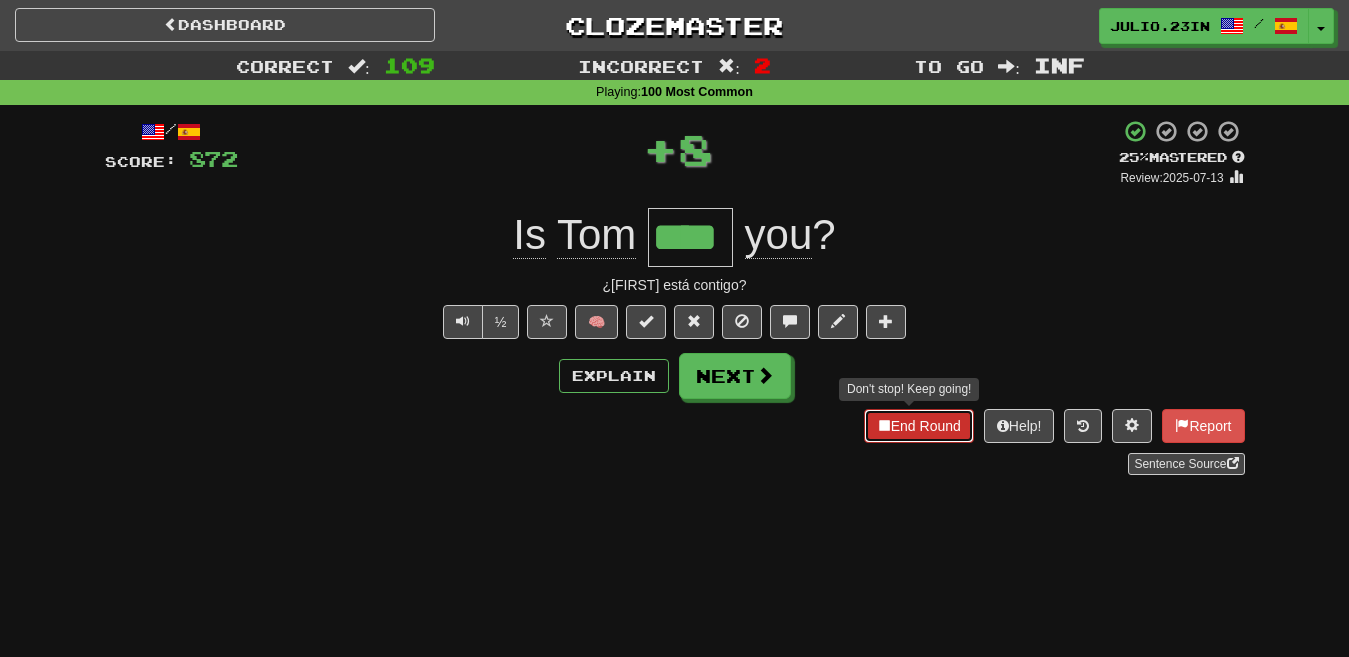 click on "End Round" at bounding box center (919, 426) 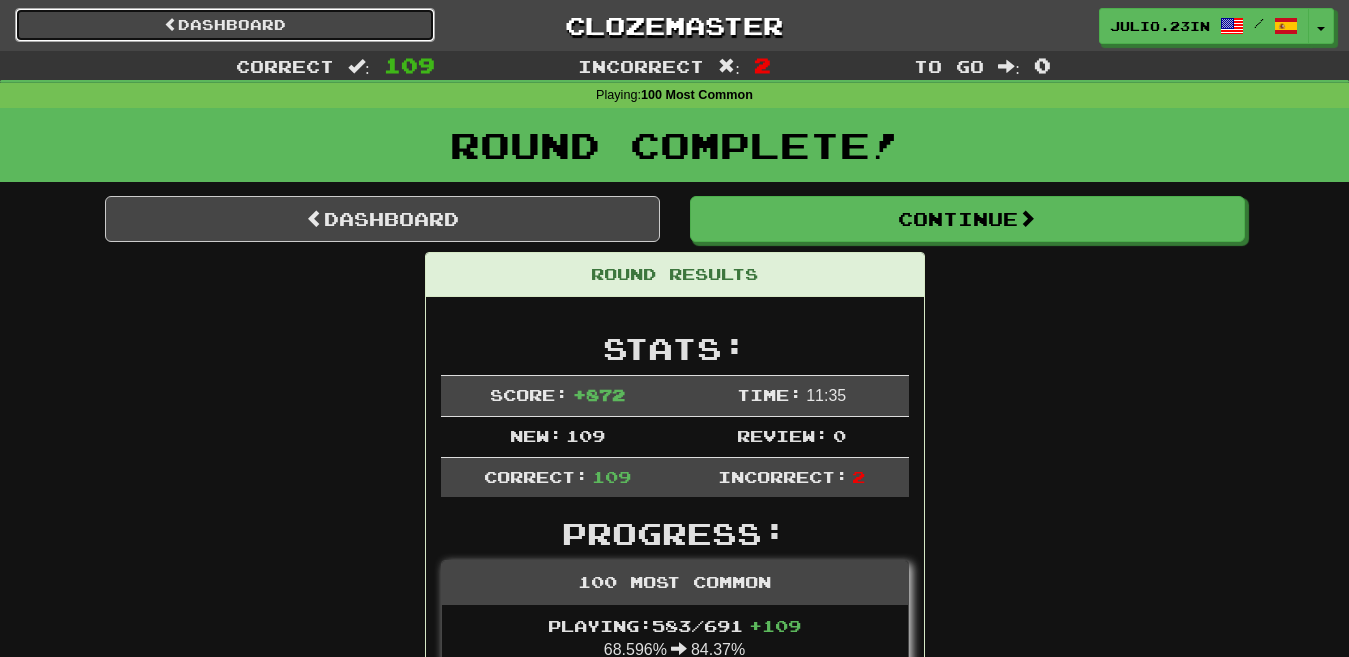 click on "Dashboard" at bounding box center (225, 25) 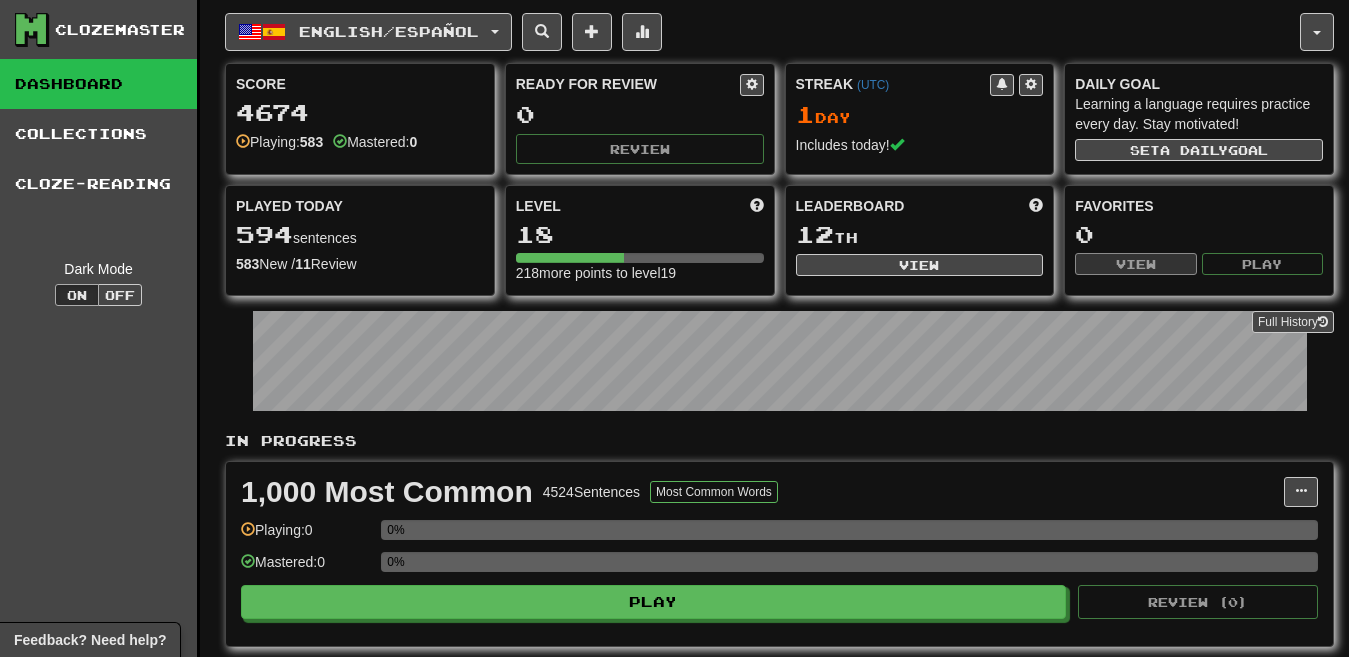 scroll, scrollTop: 0, scrollLeft: 0, axis: both 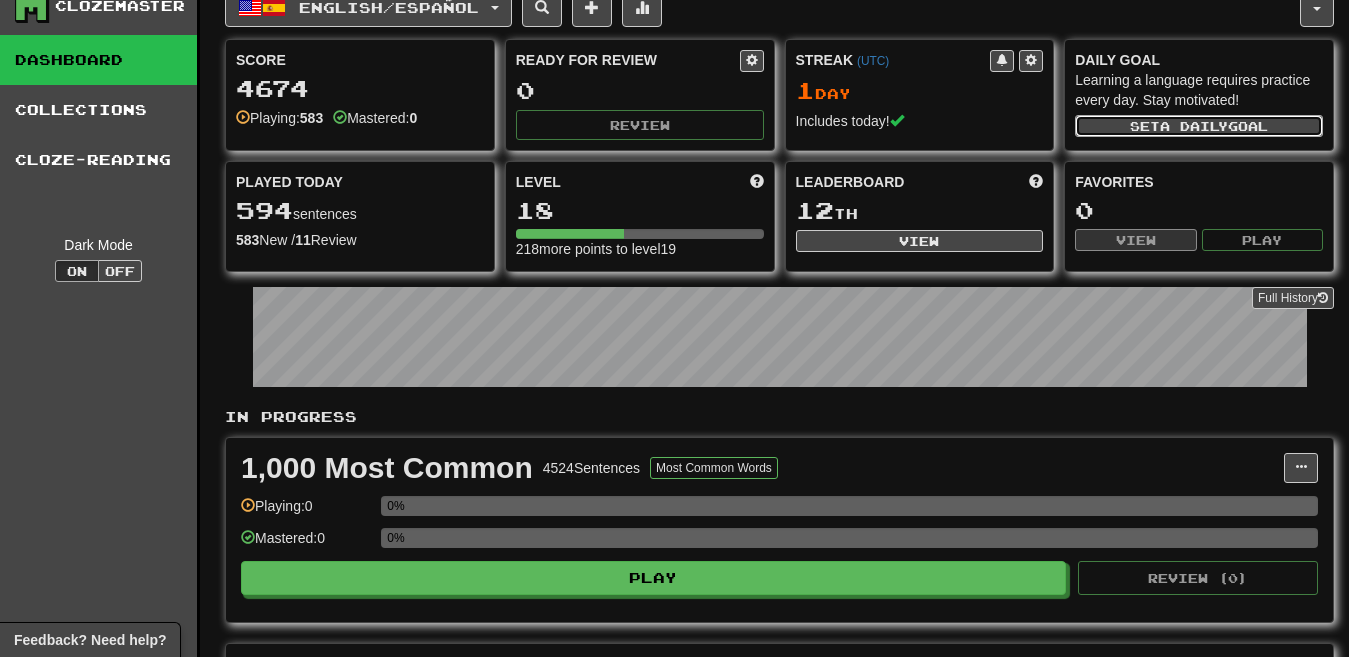click on "Set  a daily  goal" at bounding box center [1199, 126] 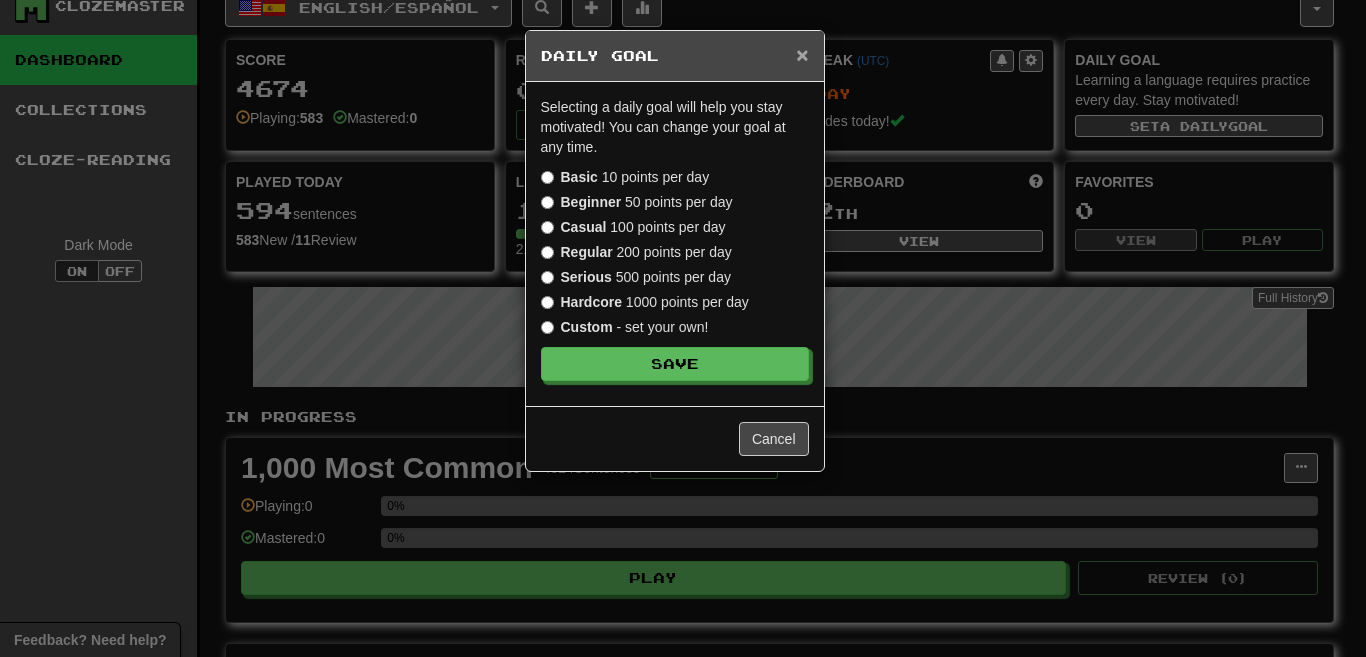 click on "×" at bounding box center (802, 54) 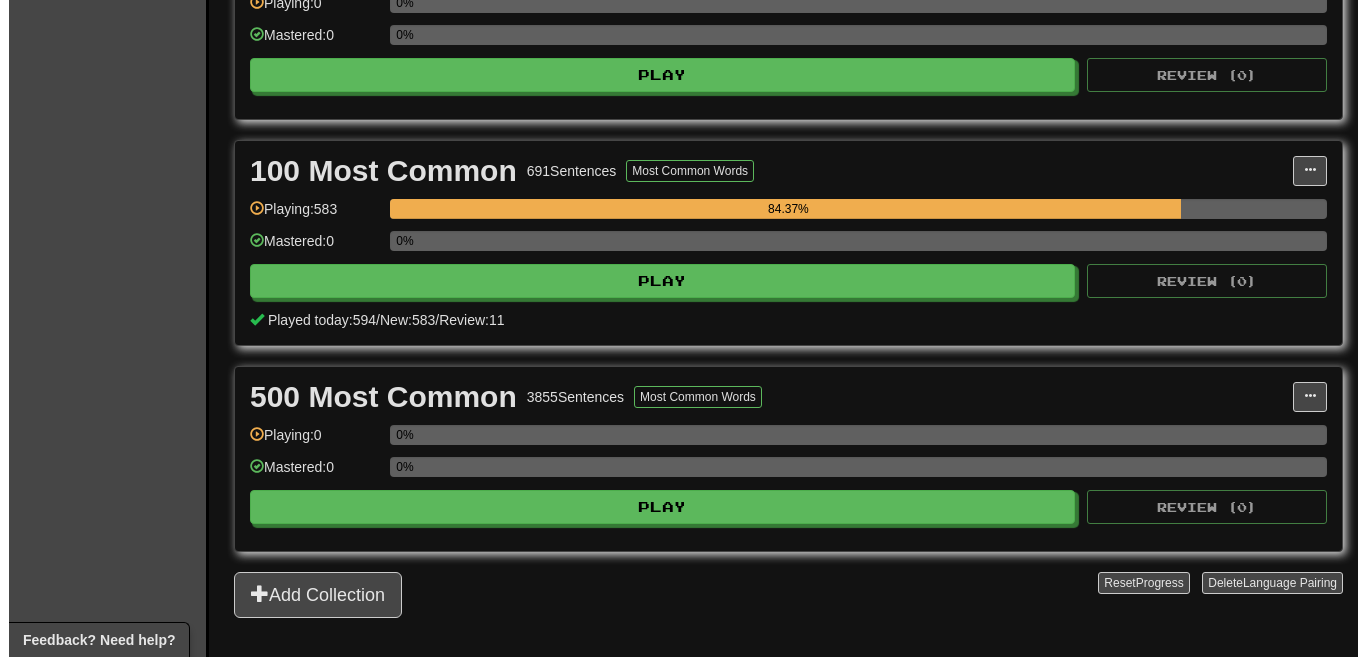 scroll, scrollTop: 533, scrollLeft: 0, axis: vertical 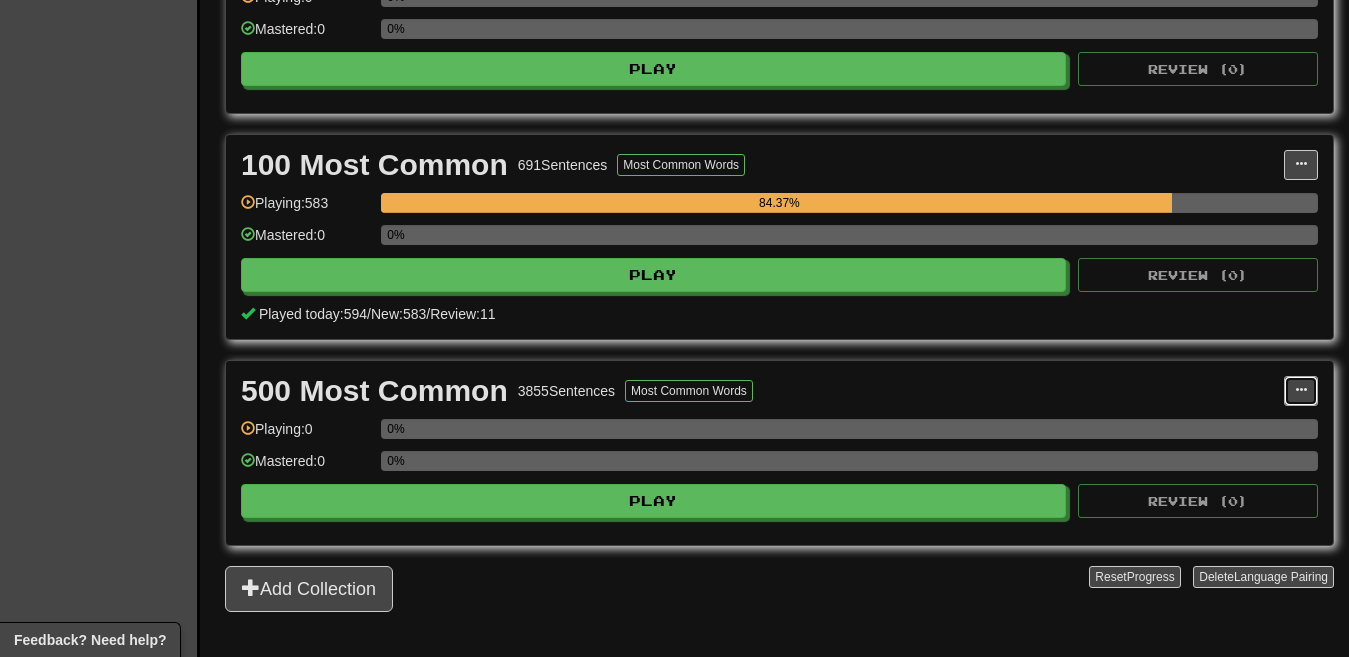 click at bounding box center [1301, 391] 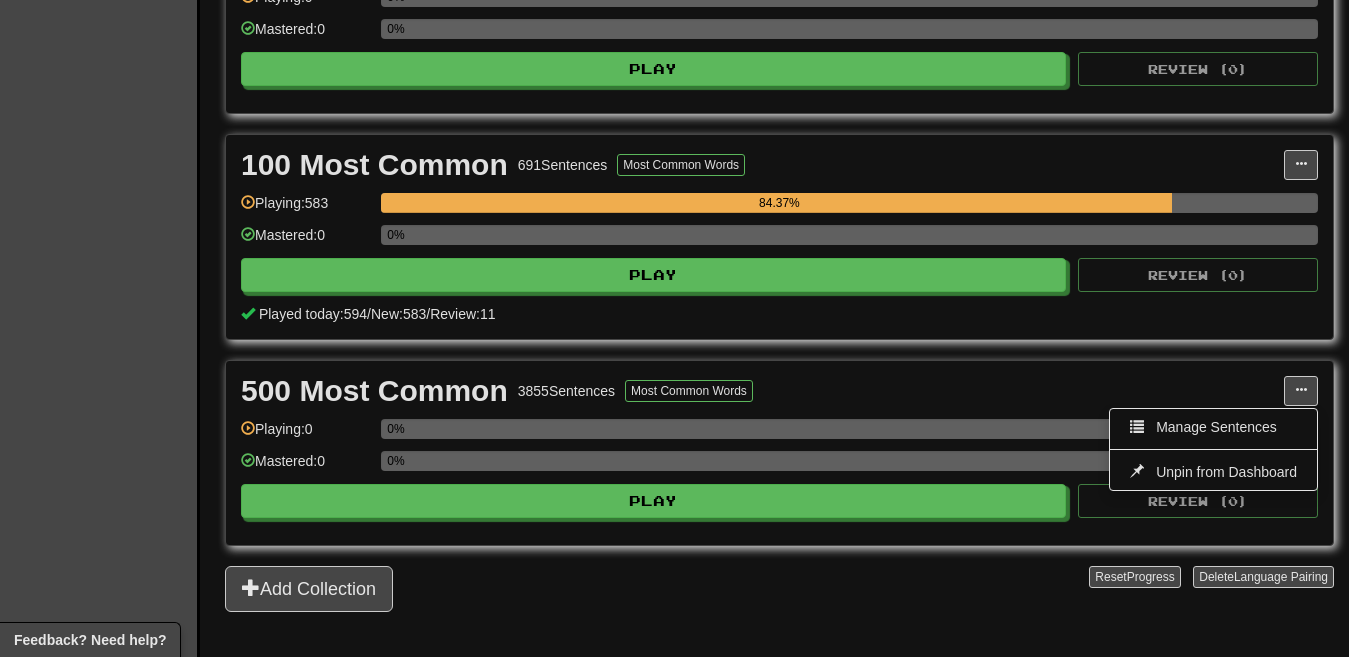 click on "Manage Sentences Unpin from Dashboard" at bounding box center (1213, 449) 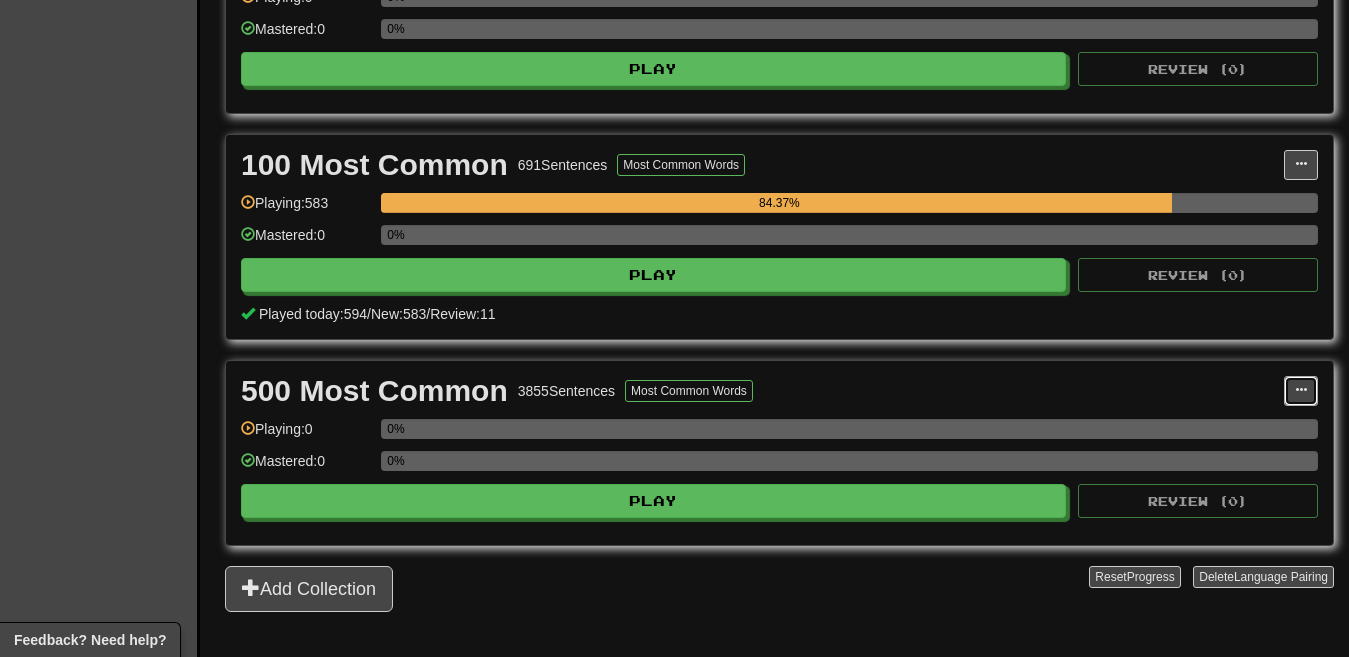click at bounding box center (1301, 391) 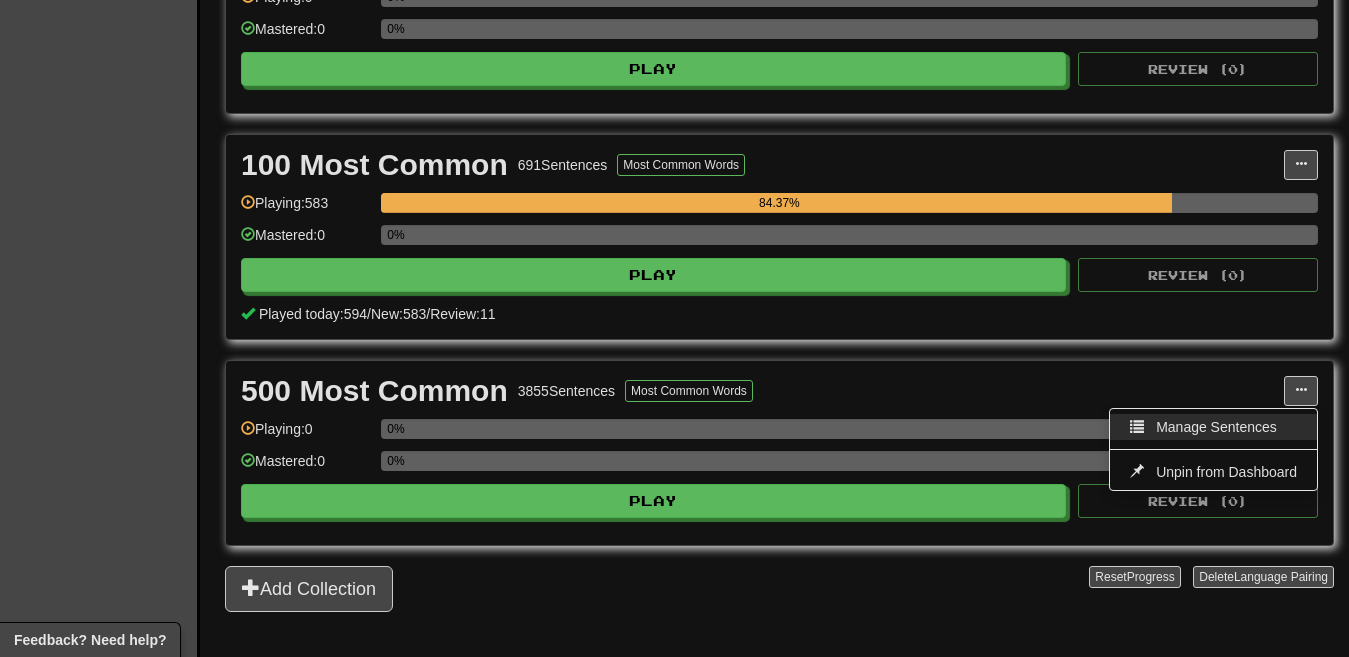 click on "Manage Sentences" at bounding box center [1213, 427] 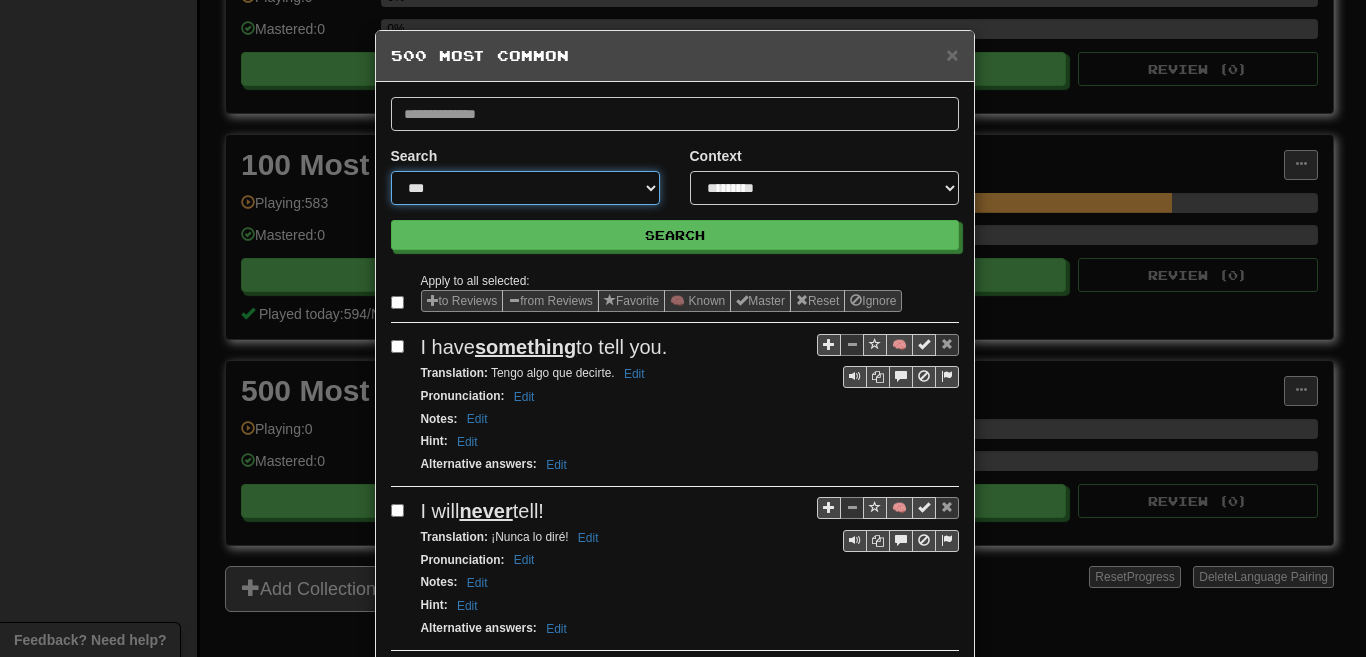 click on "**********" at bounding box center [525, 188] 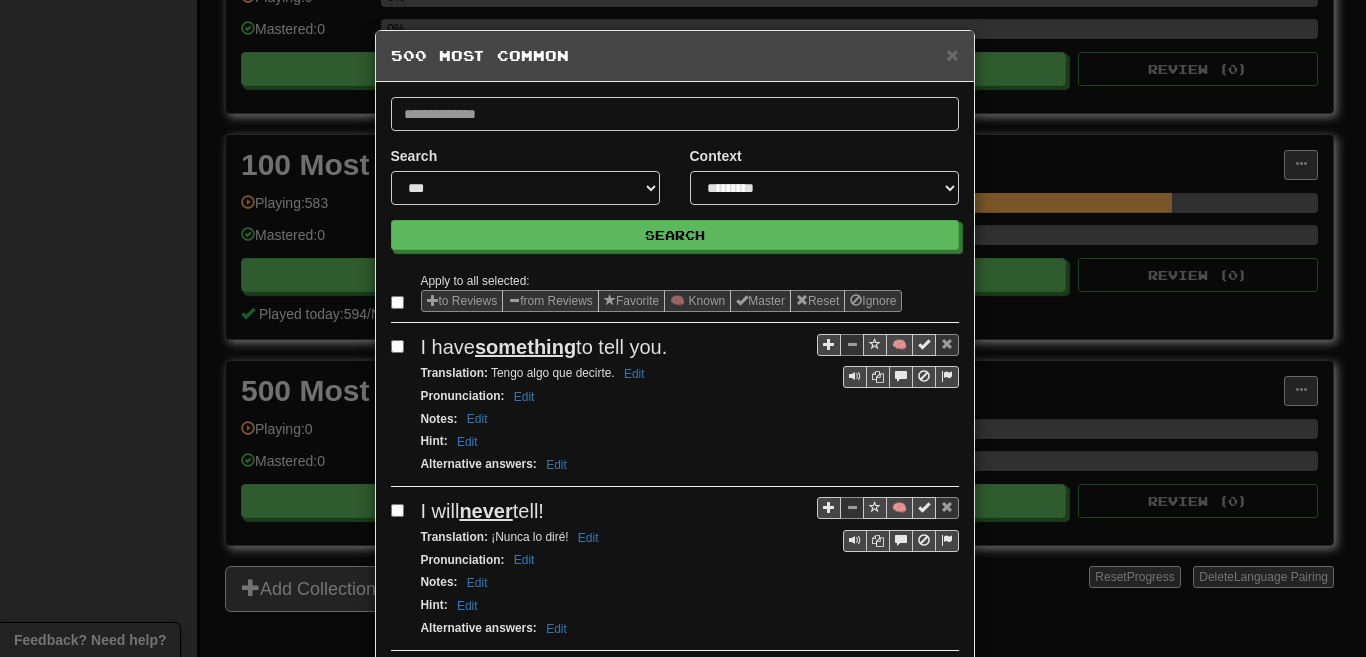 click on "**********" at bounding box center (824, 183) 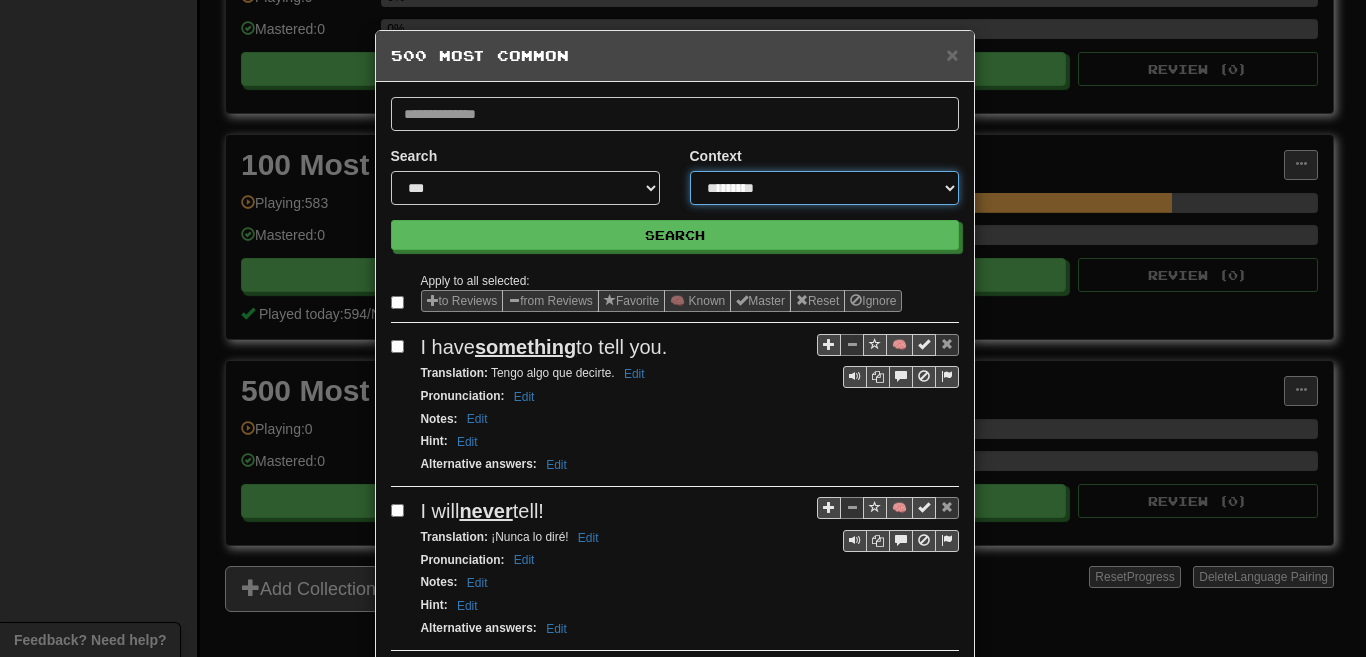 click on "**********" at bounding box center [824, 188] 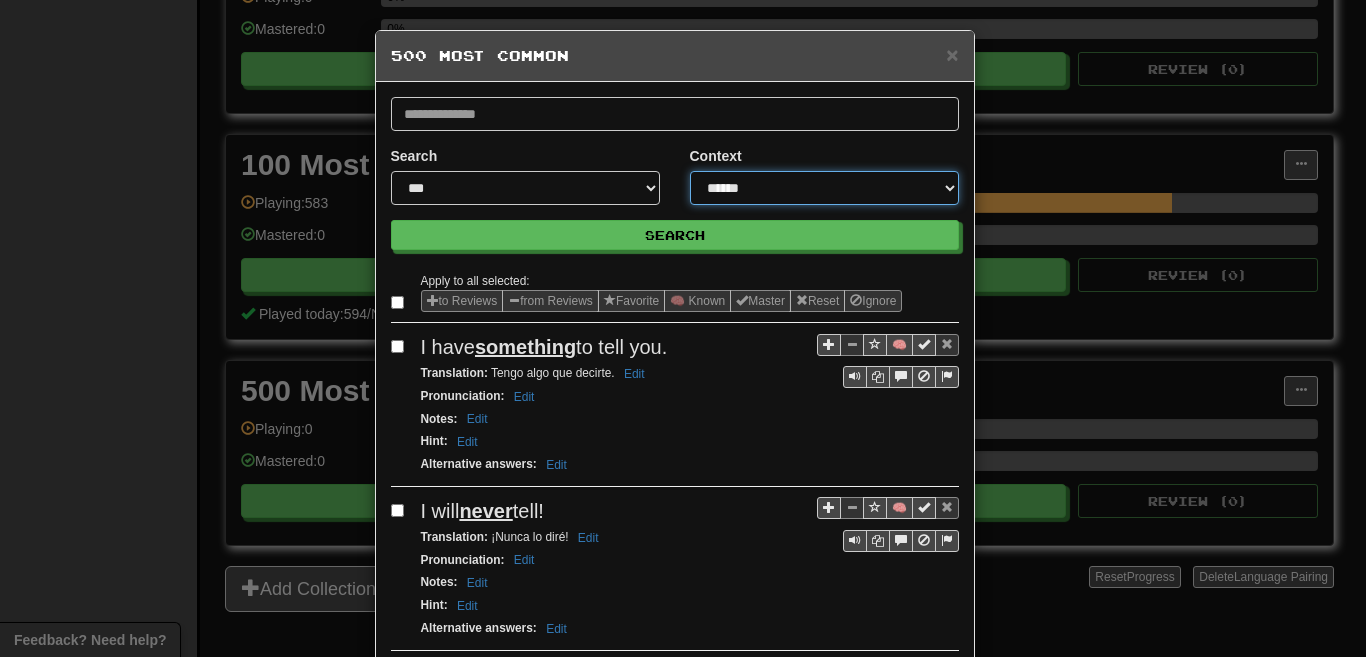 click on "**********" at bounding box center (824, 188) 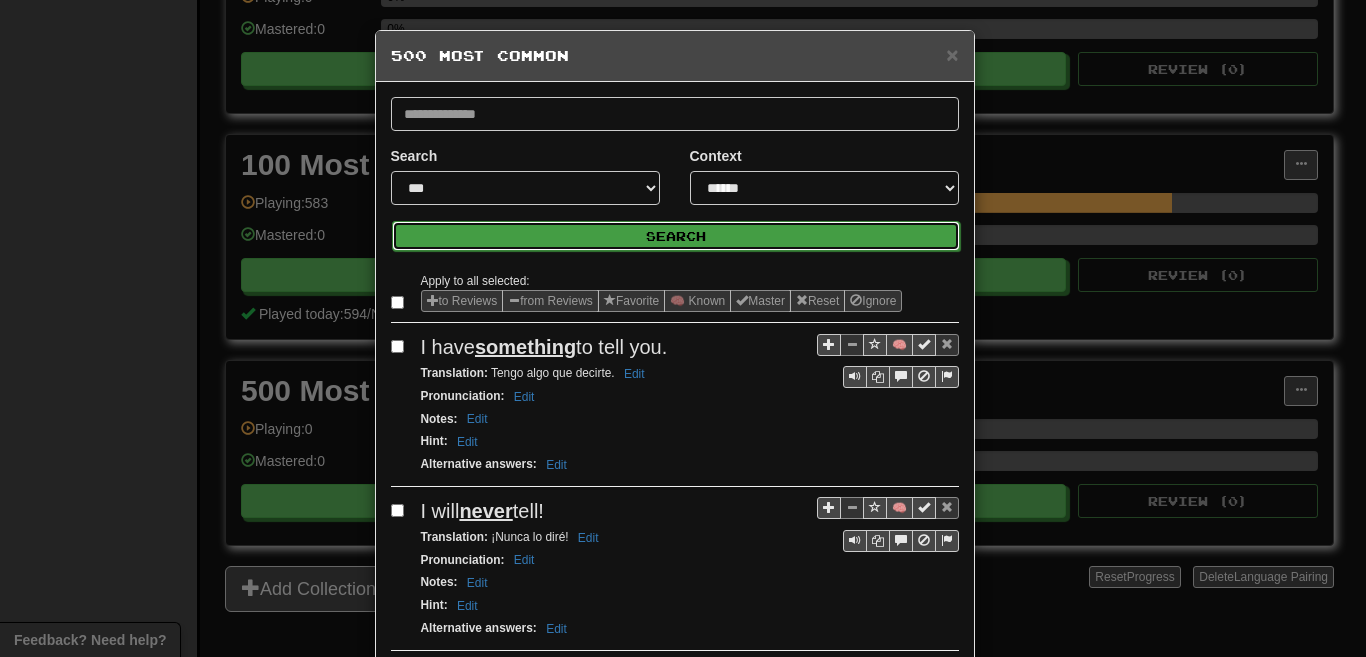 click on "Search" at bounding box center (676, 236) 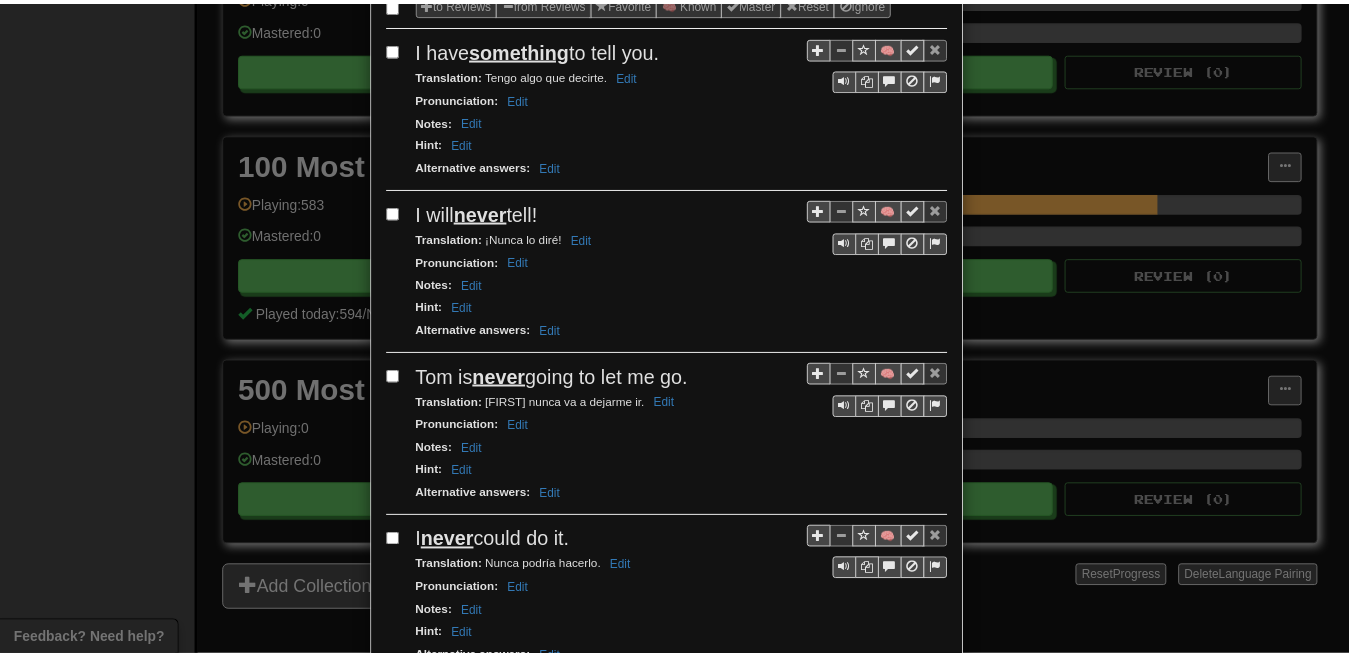 scroll, scrollTop: 0, scrollLeft: 0, axis: both 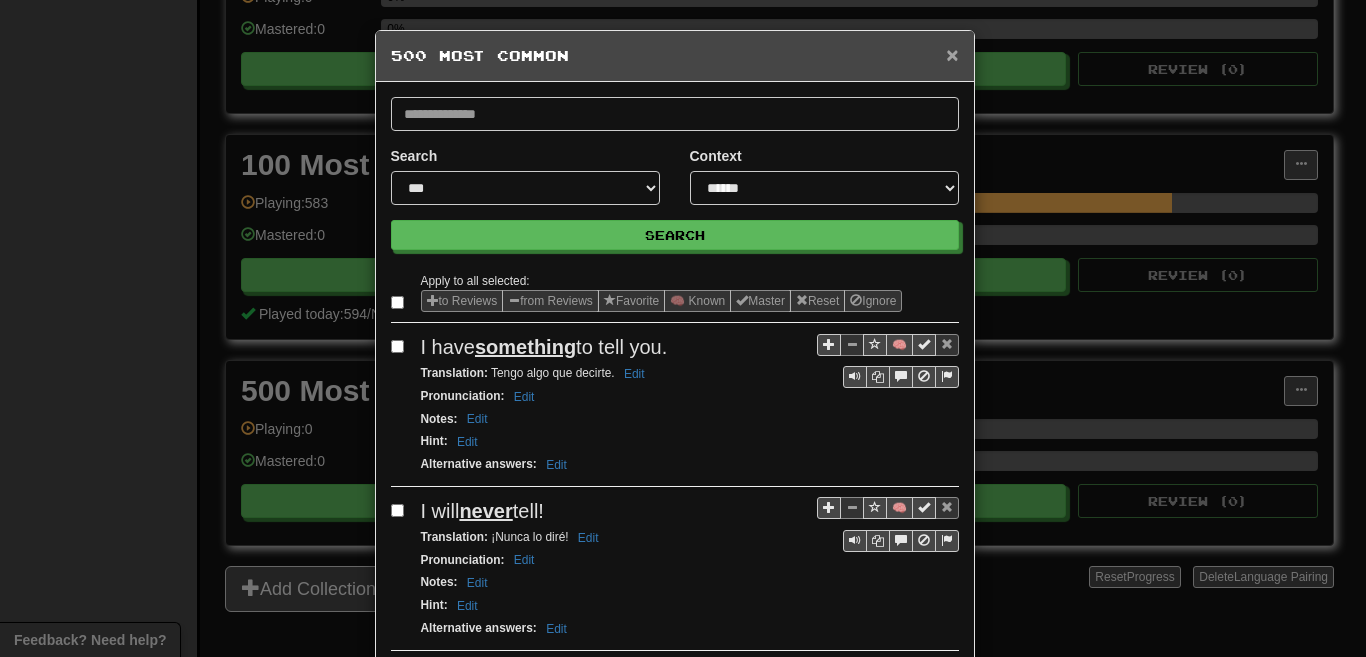click on "×" at bounding box center (952, 54) 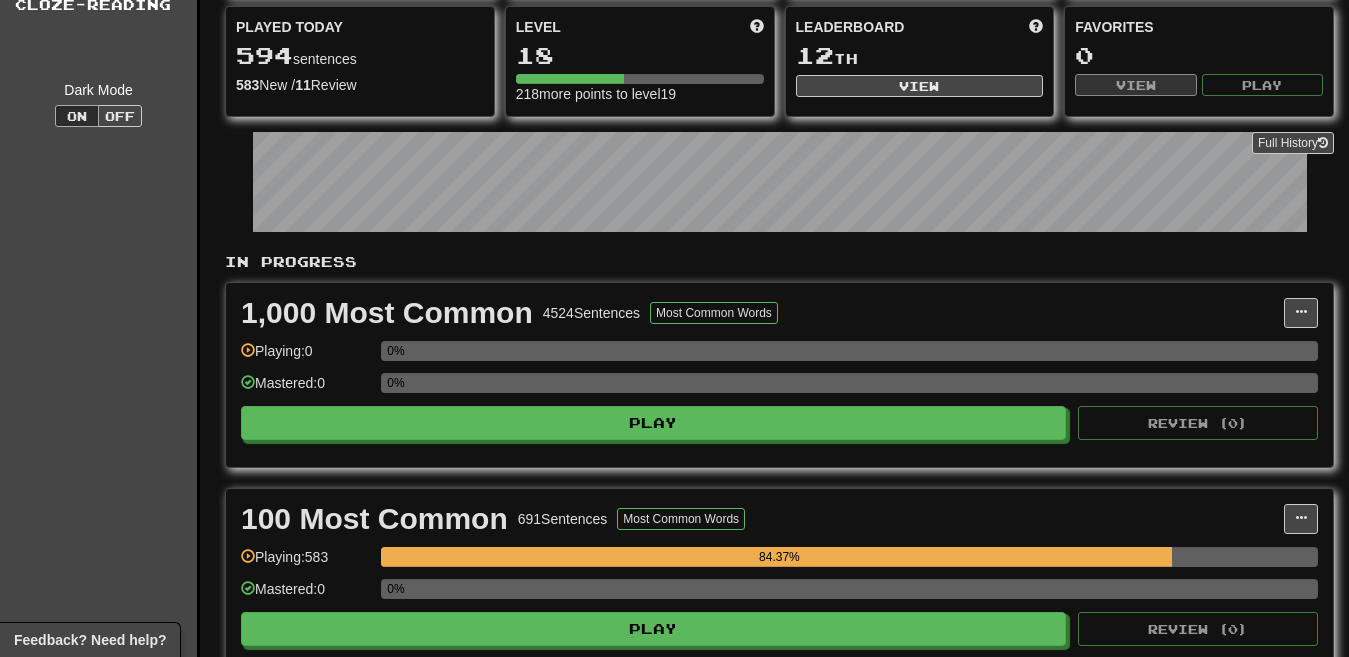 scroll, scrollTop: 0, scrollLeft: 0, axis: both 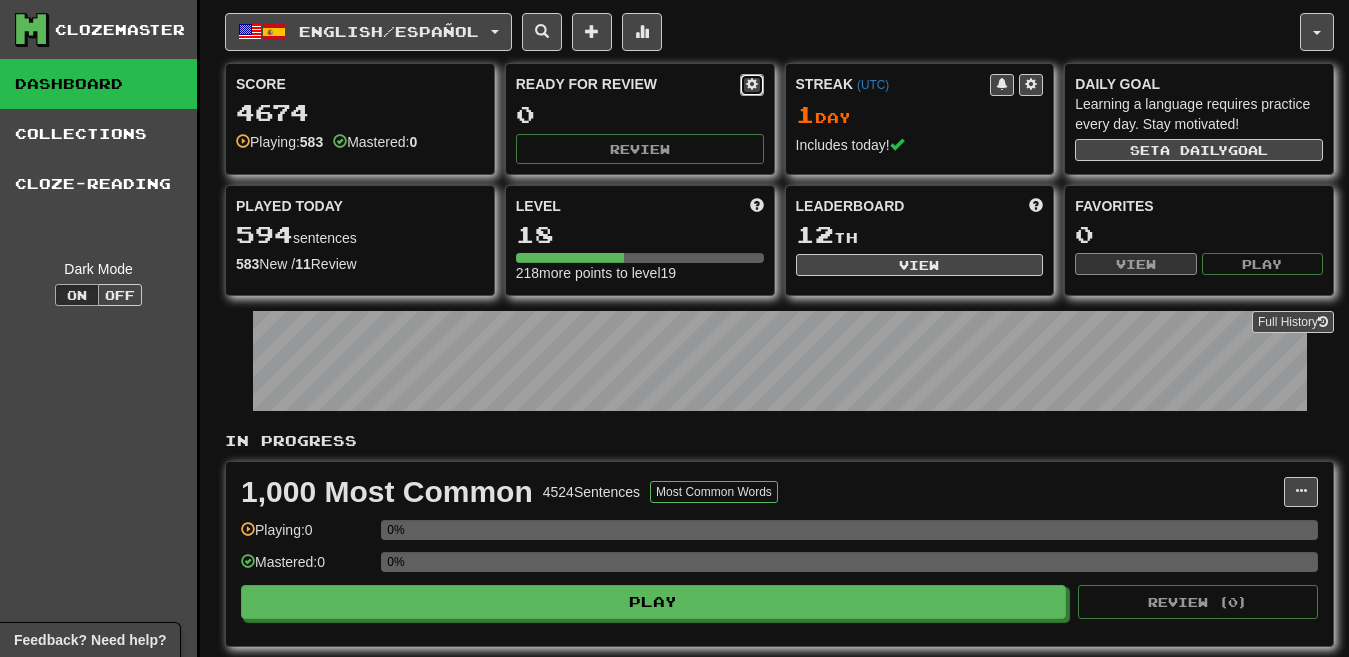 click at bounding box center (752, 84) 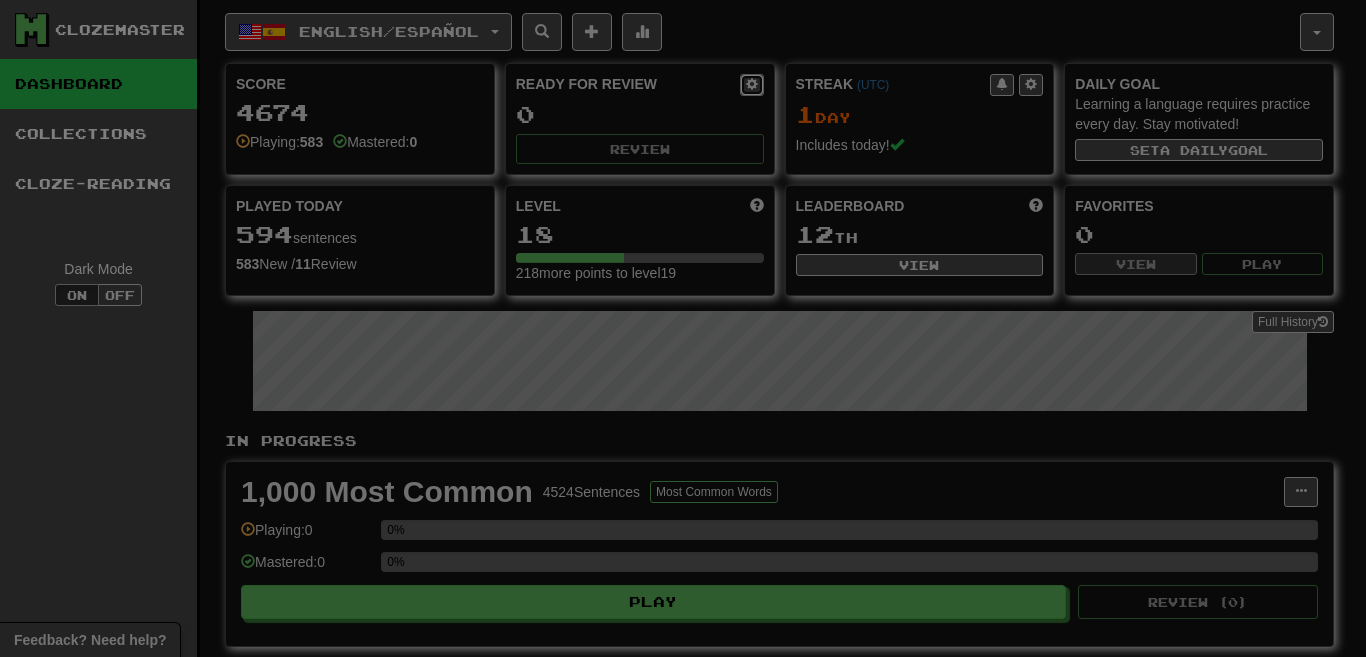 select on "*" 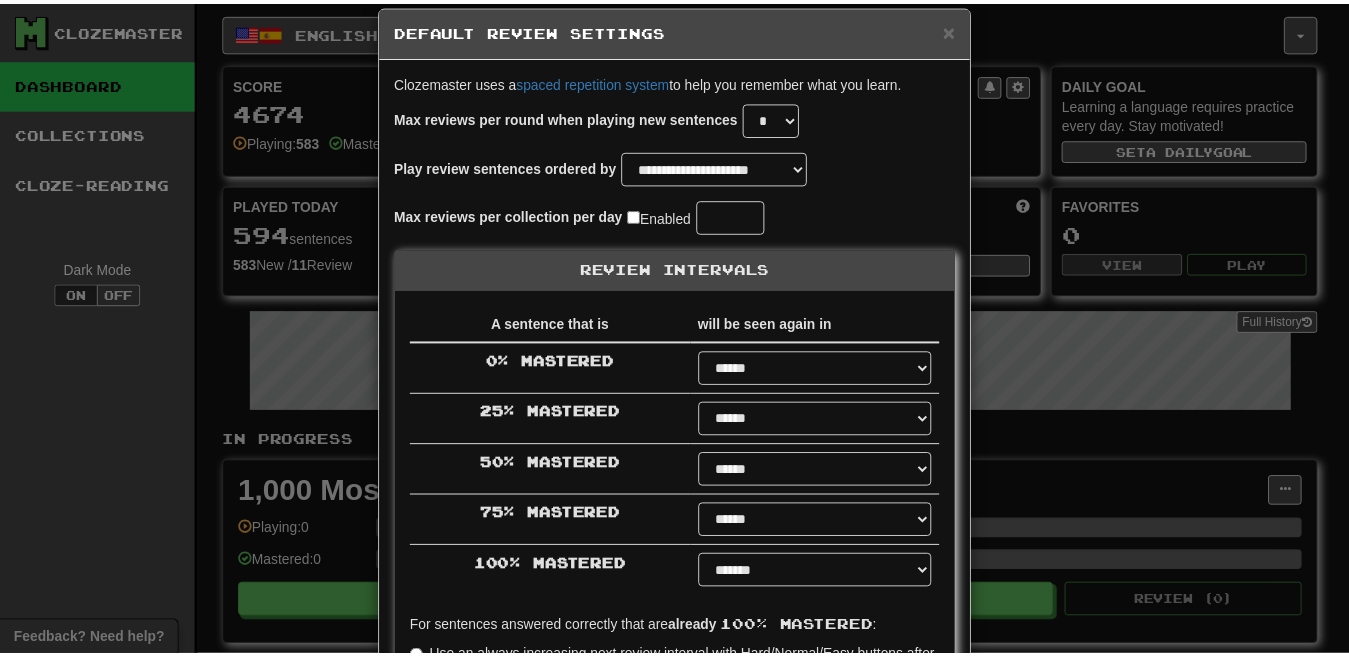 scroll, scrollTop: 18, scrollLeft: 0, axis: vertical 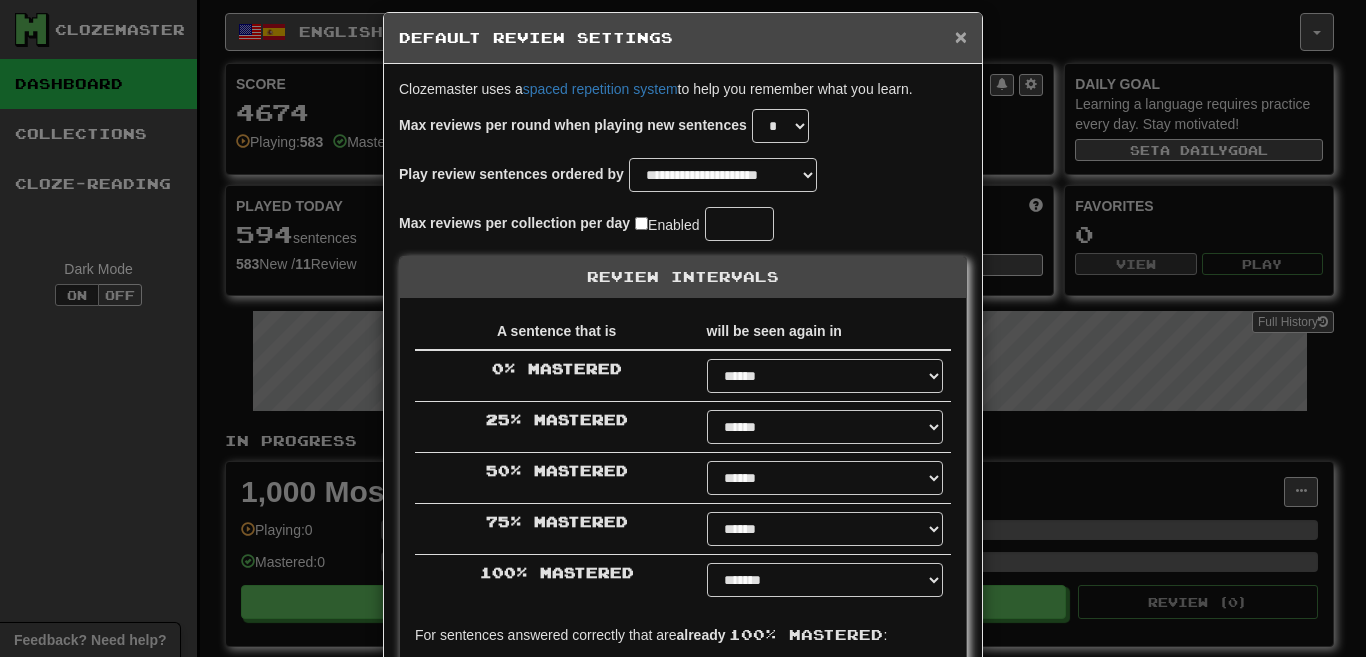 click on "×" at bounding box center (961, 36) 